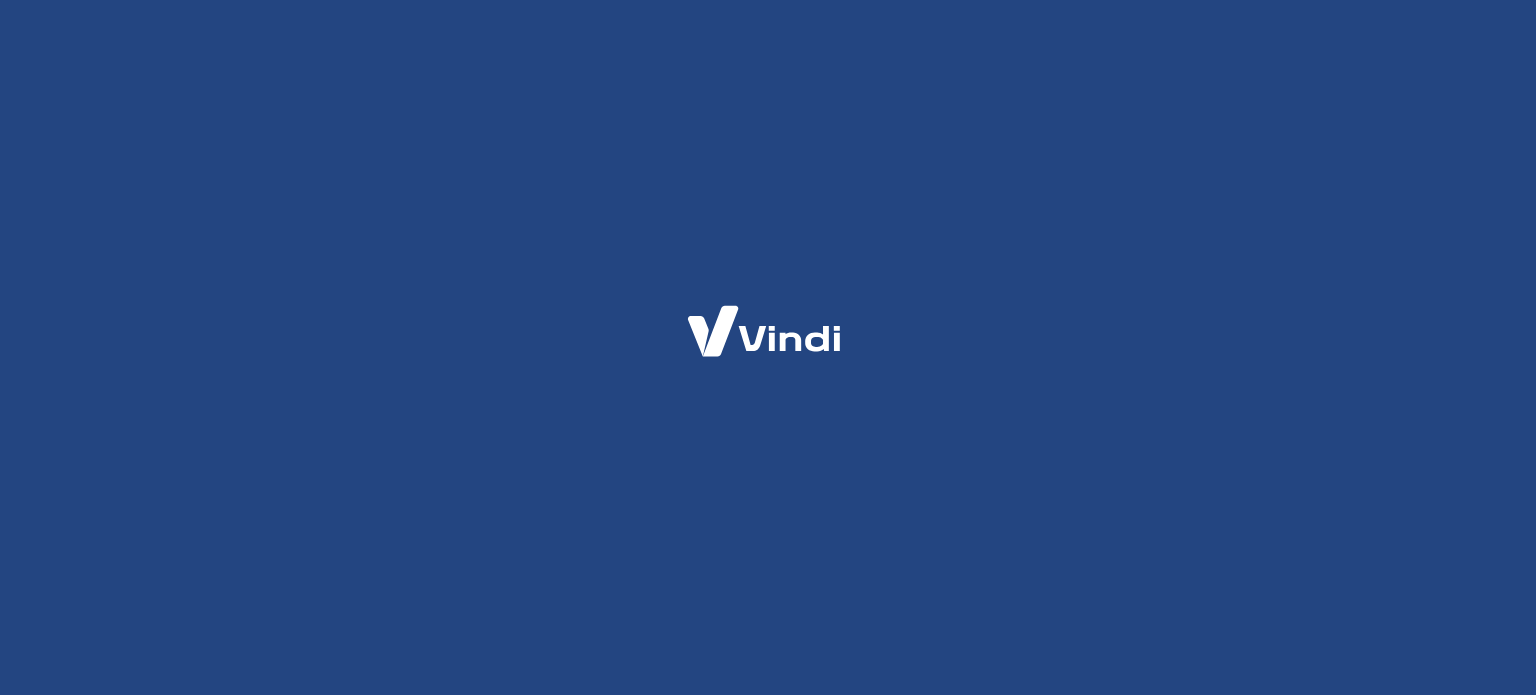 scroll, scrollTop: 0, scrollLeft: 0, axis: both 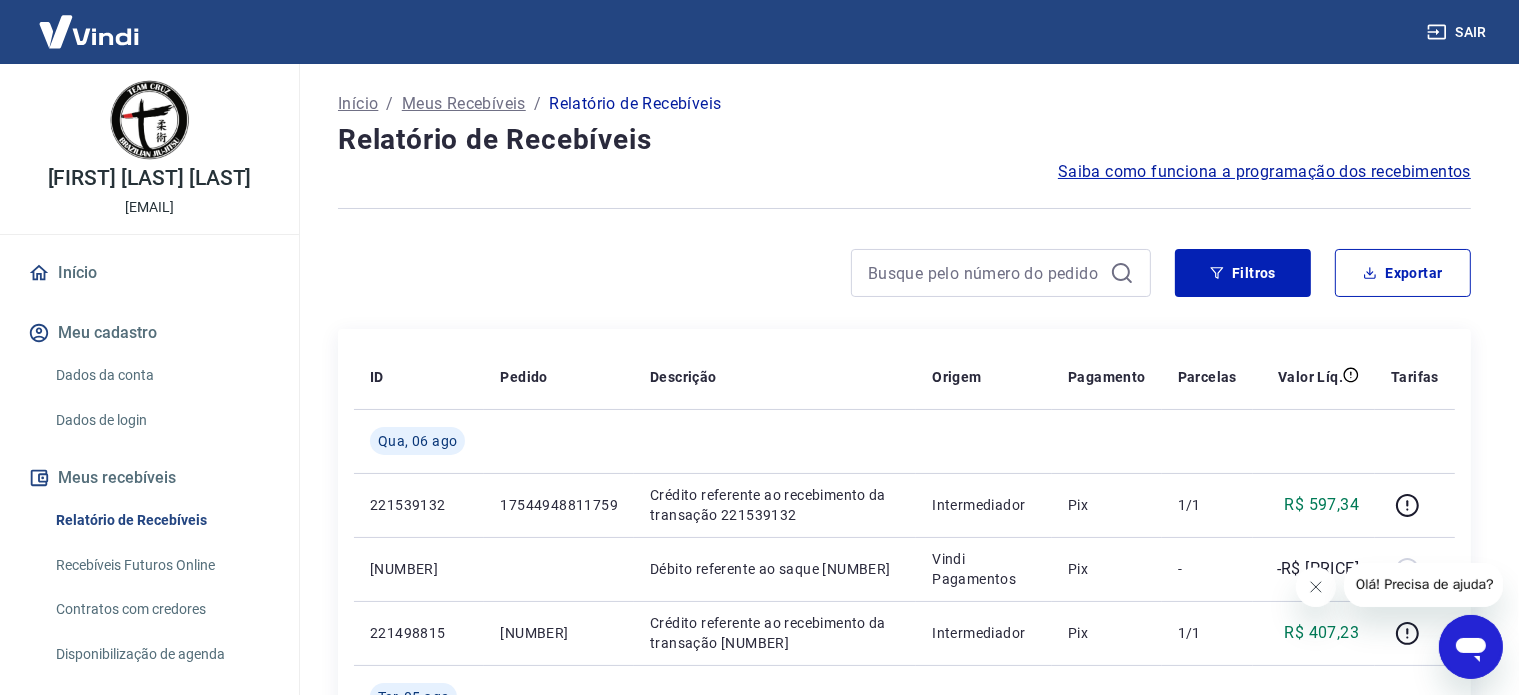 click 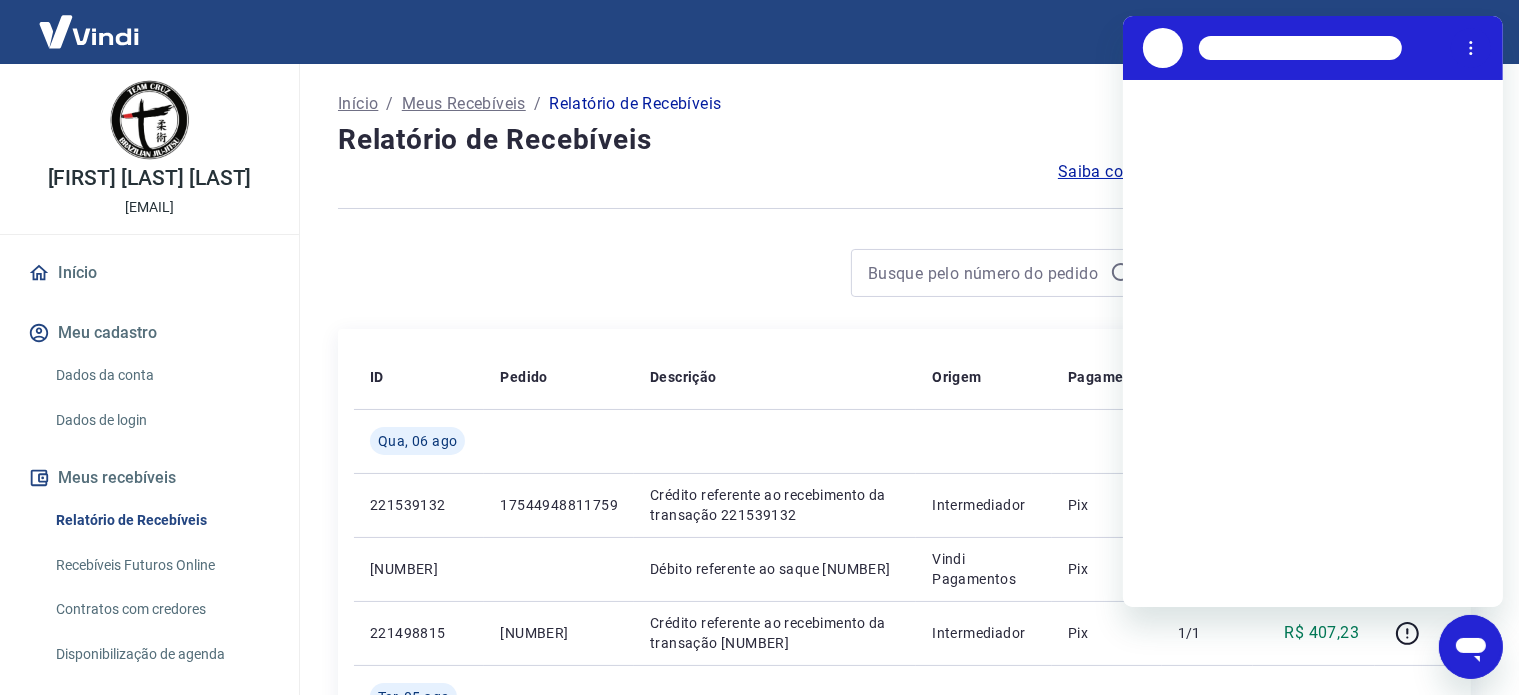 scroll, scrollTop: 0, scrollLeft: 0, axis: both 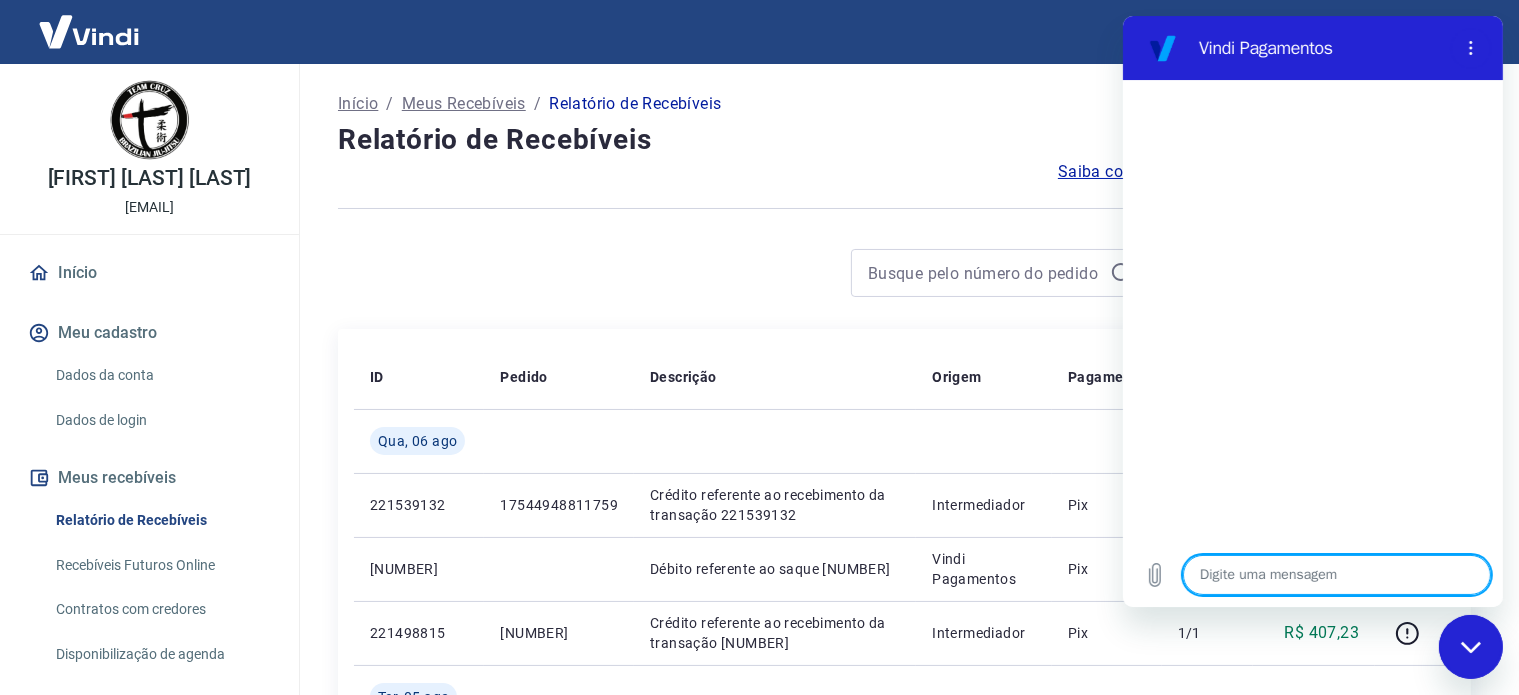 type on "b" 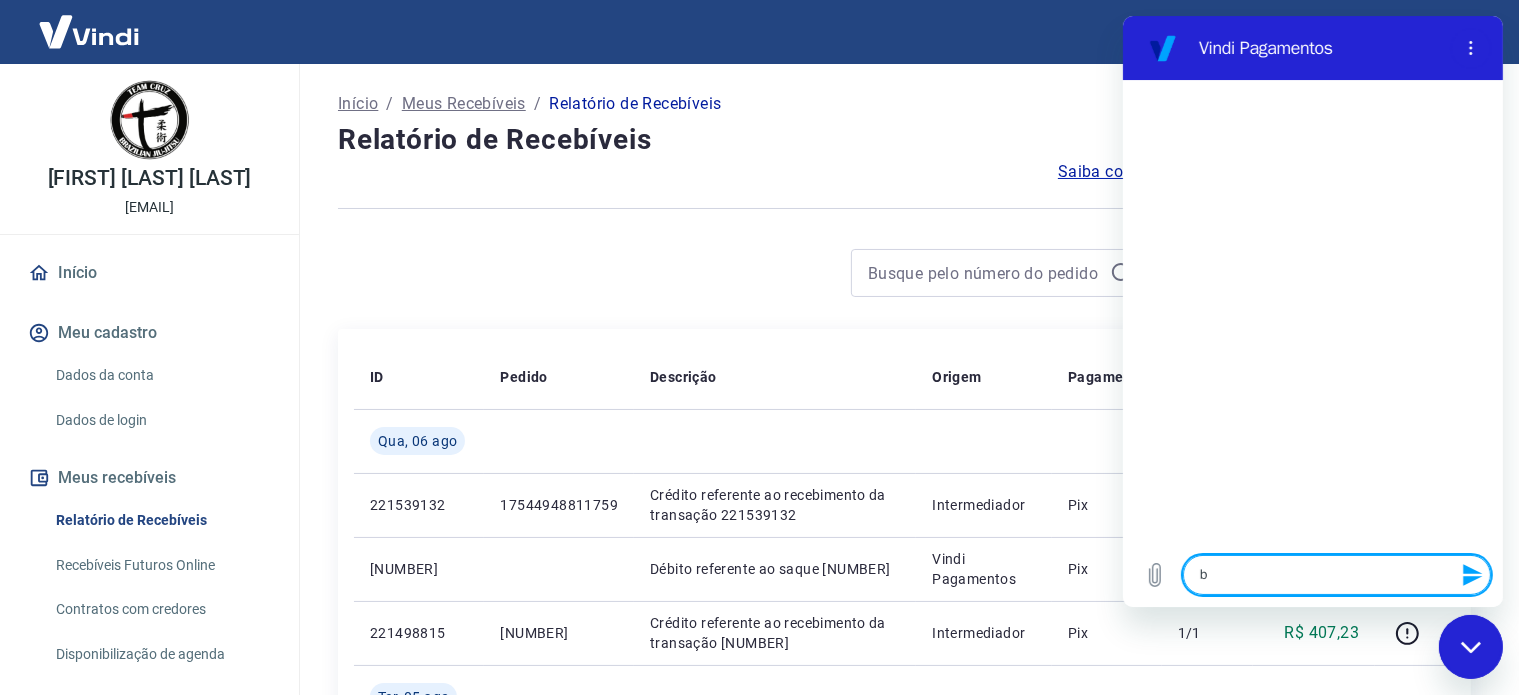 type on "bo" 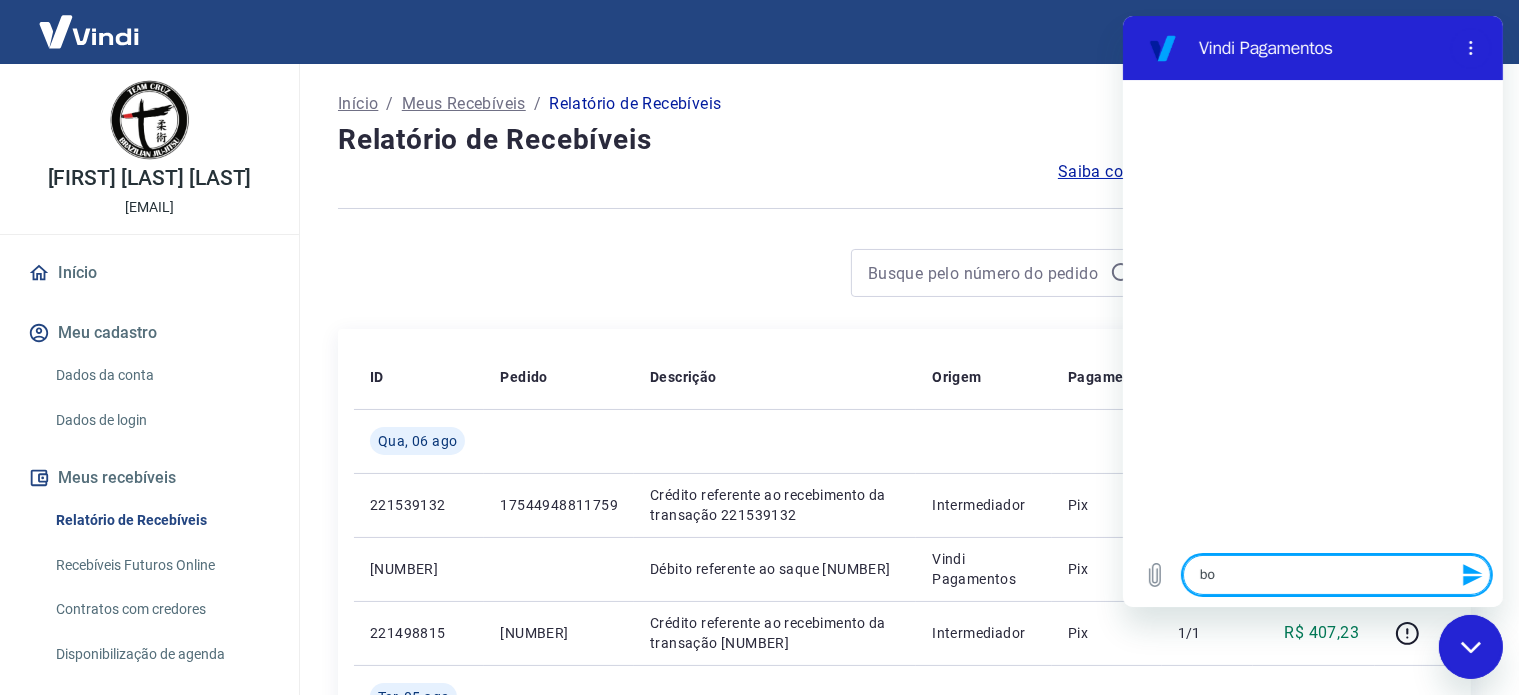 type on "boa" 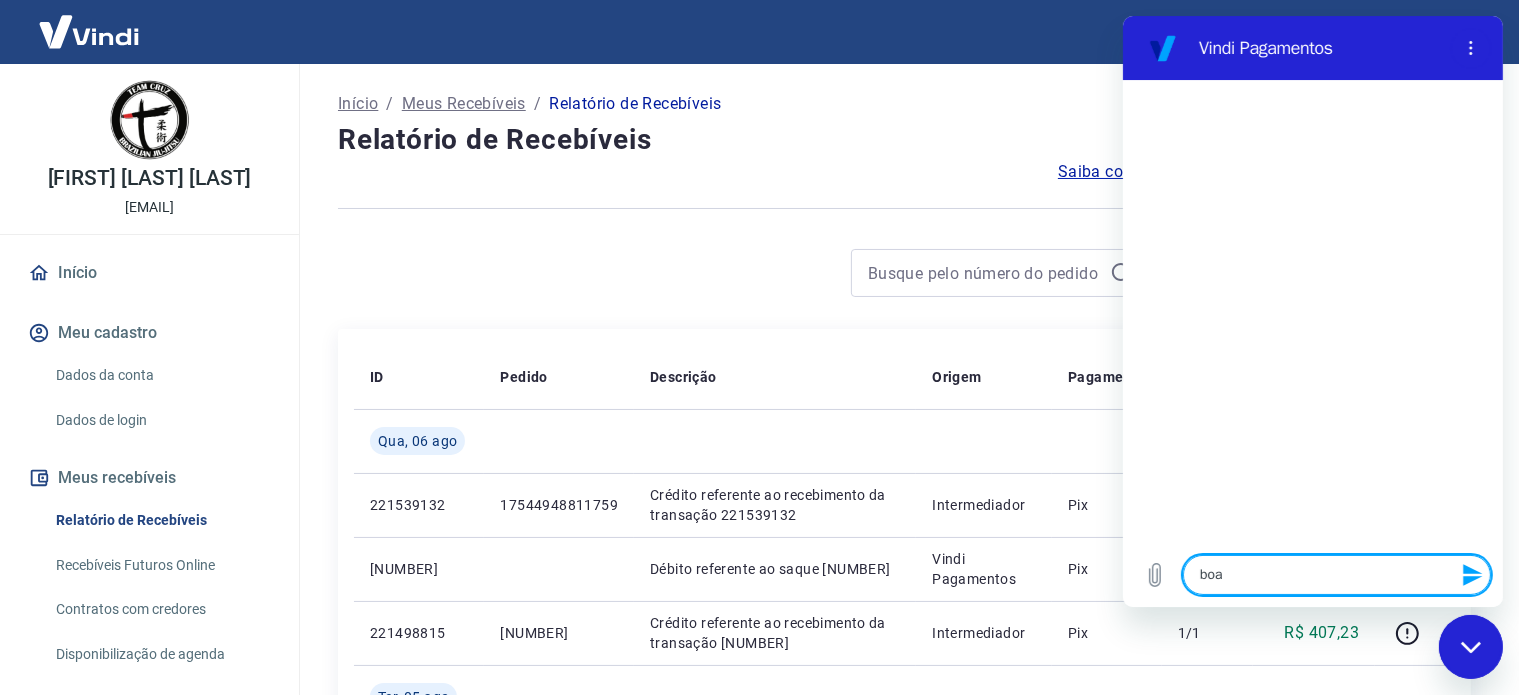 type on "boa" 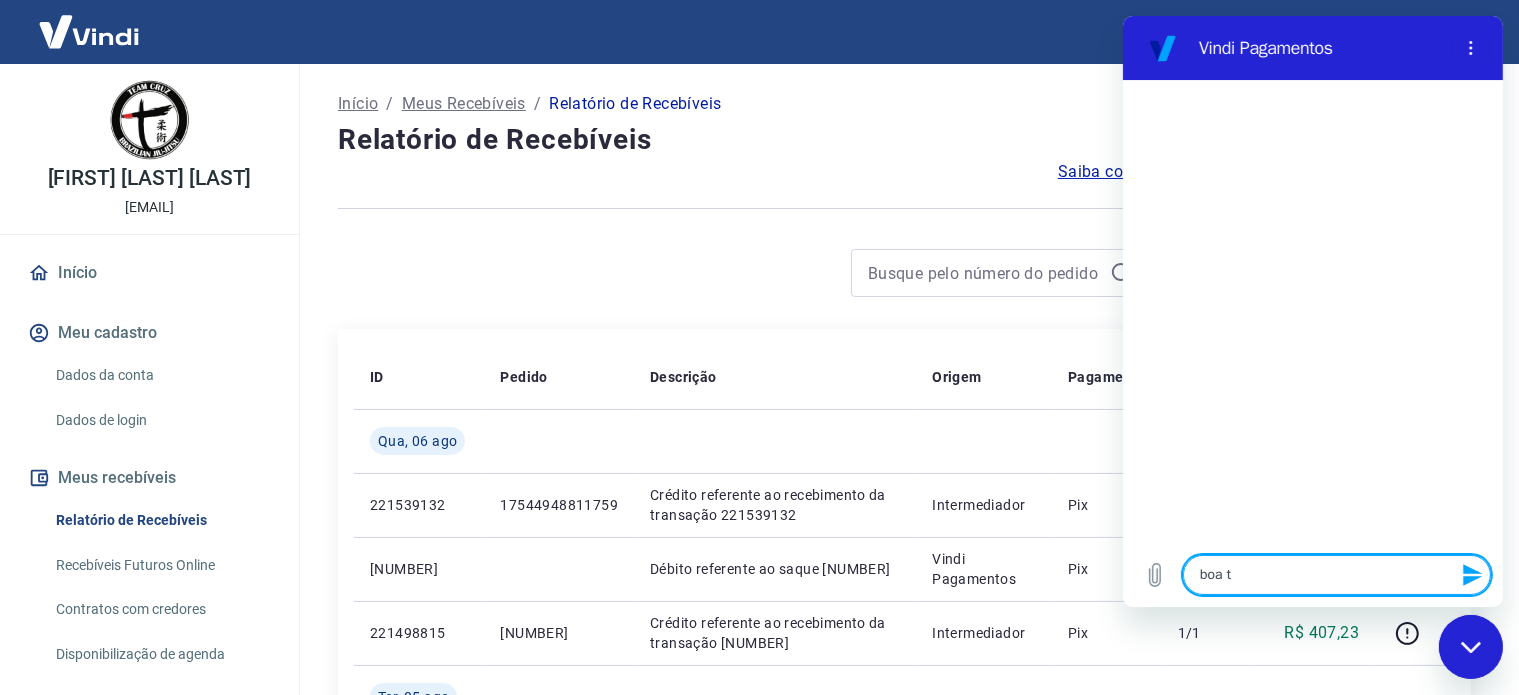 type on "boa ta" 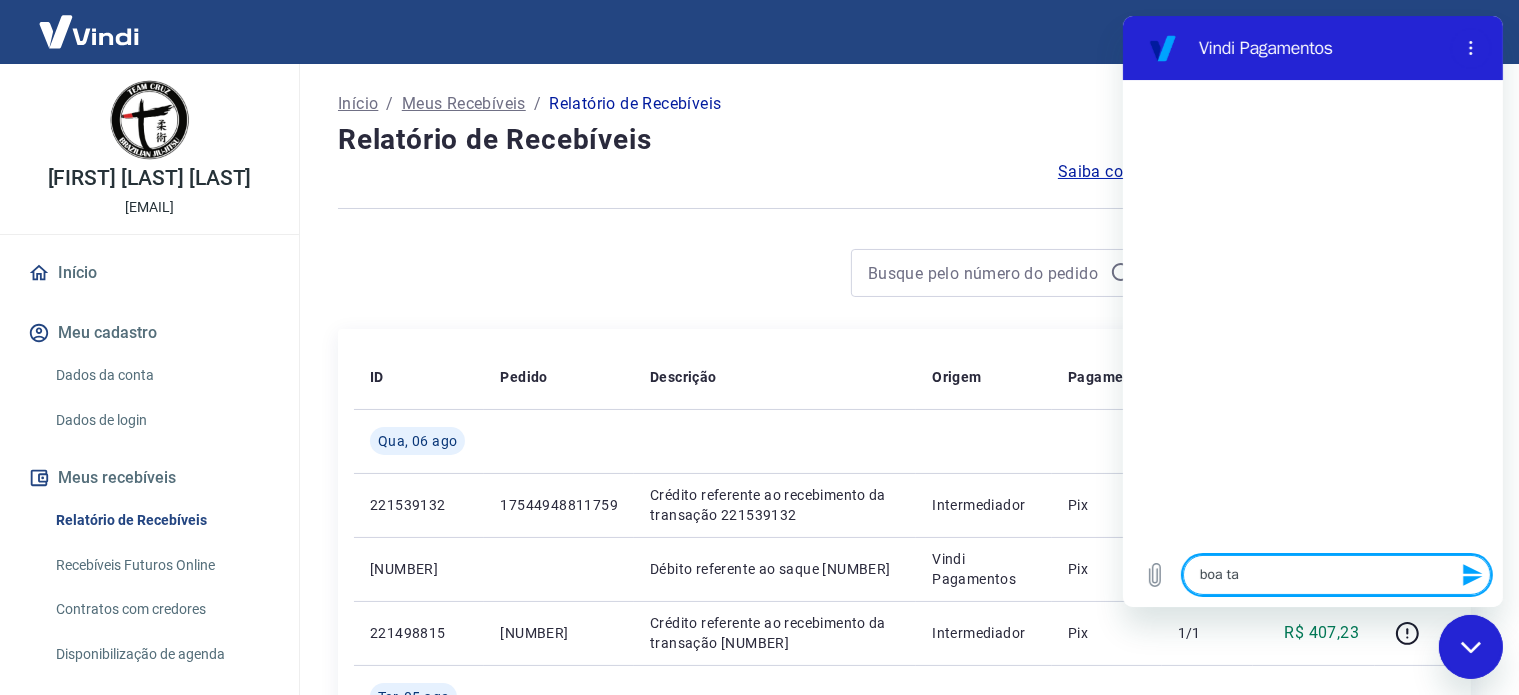 type on "boa tad" 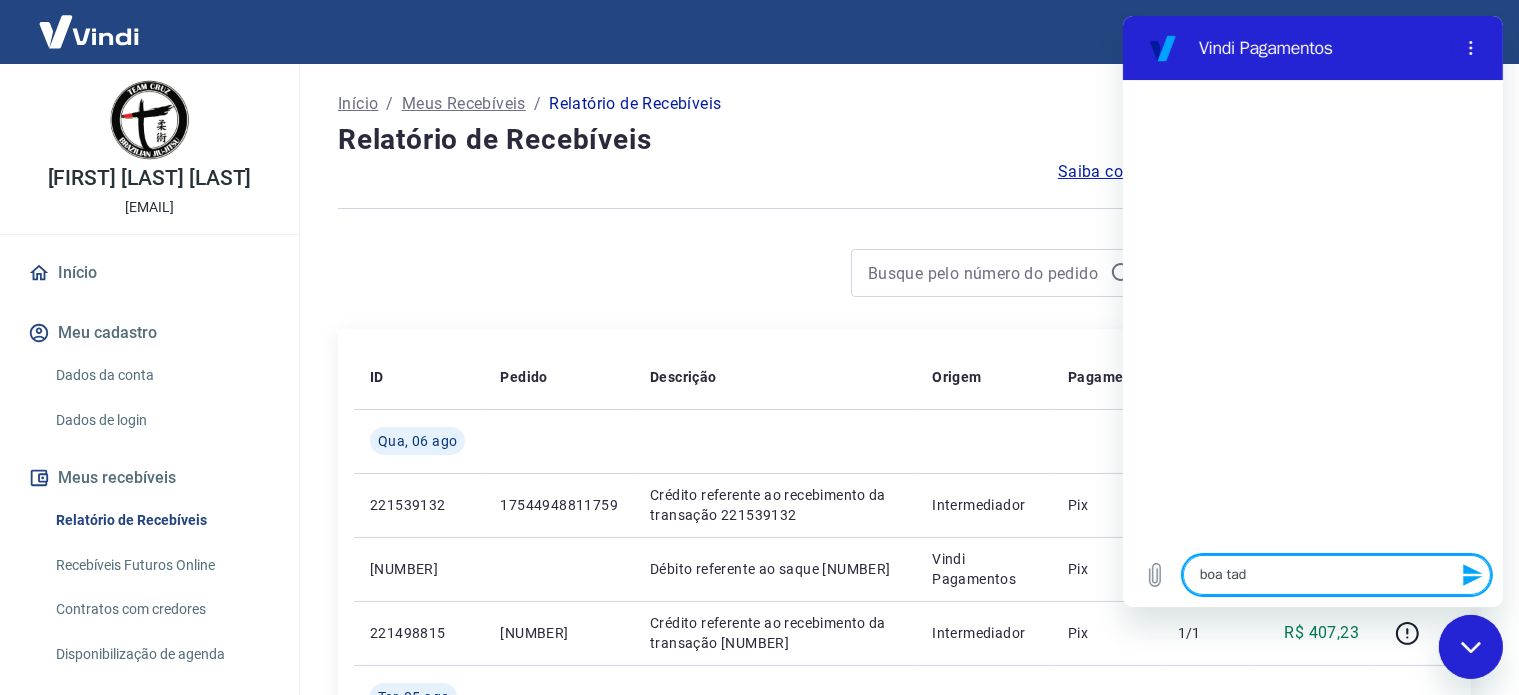 type on "boa tade" 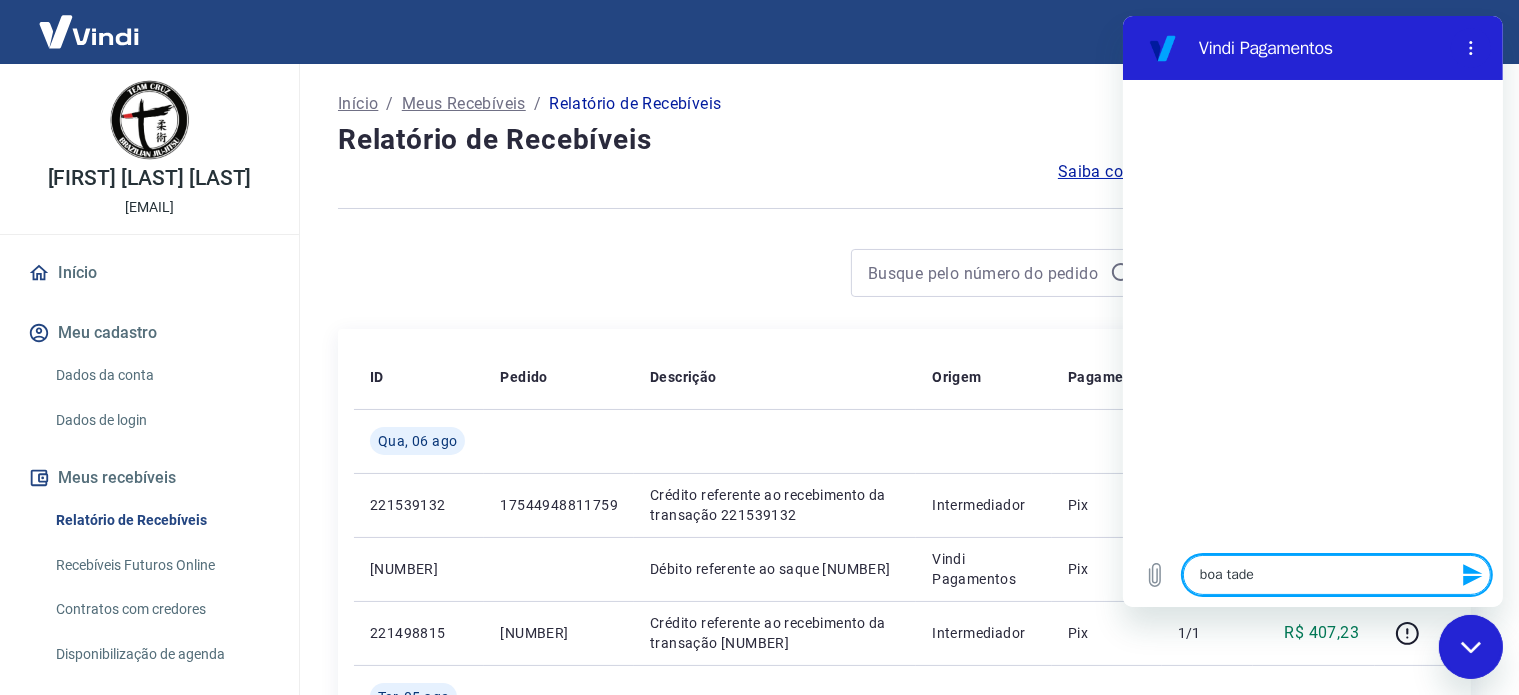 type 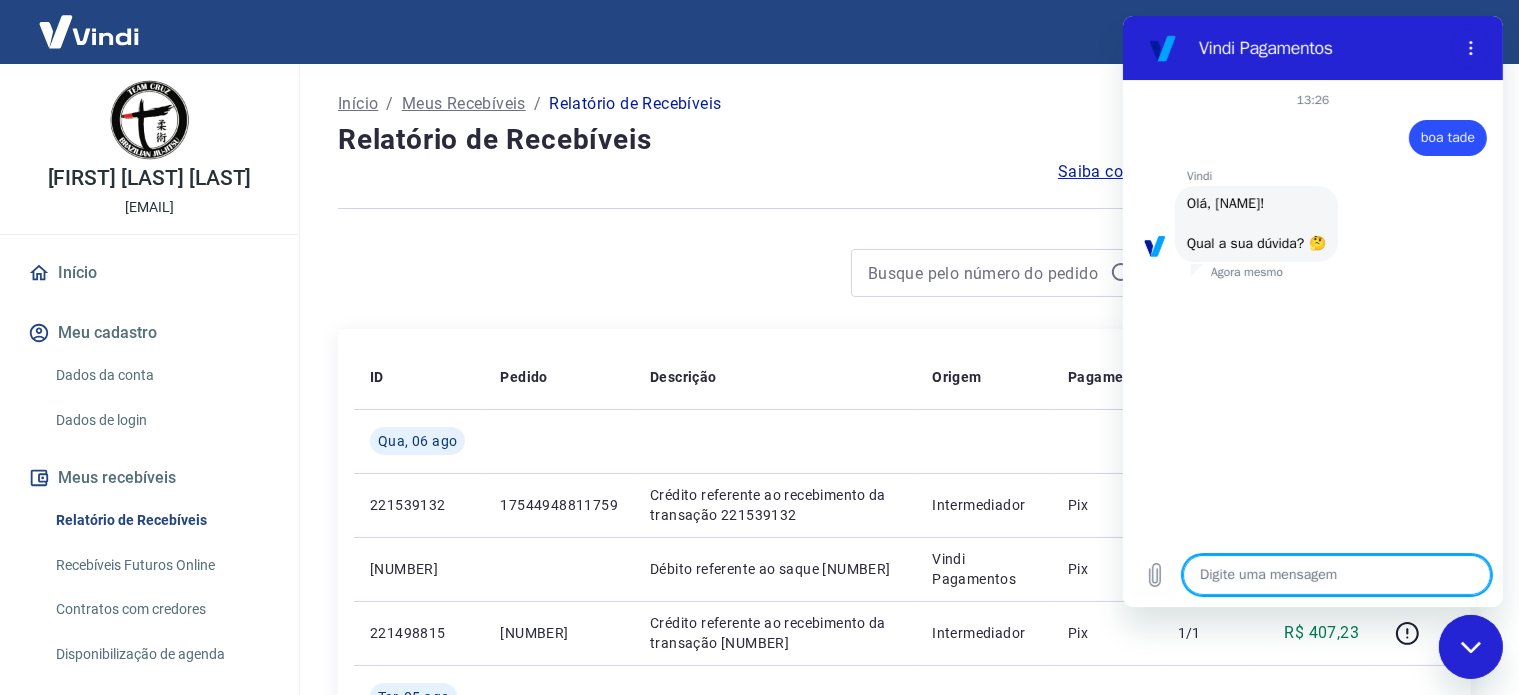 scroll, scrollTop: 126, scrollLeft: 0, axis: vertical 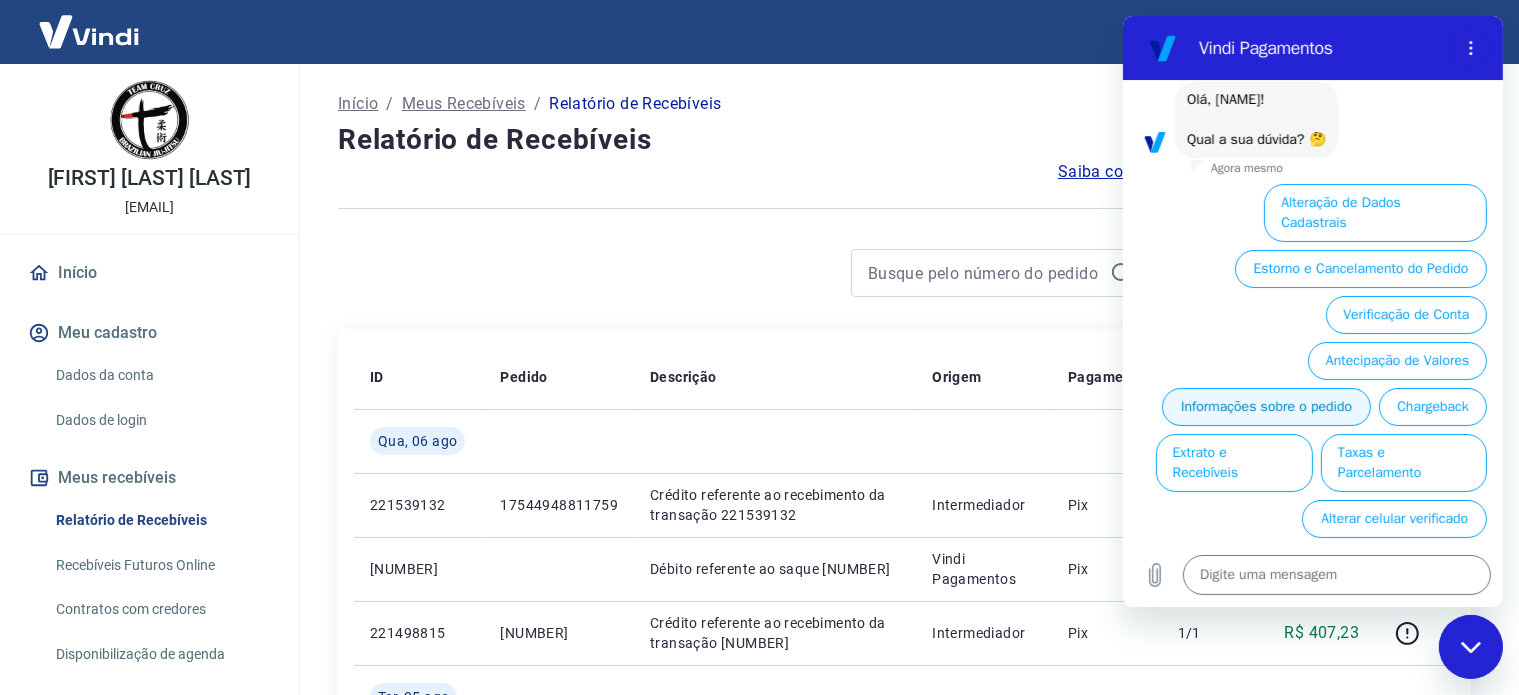 click on "Informações sobre o pedido" at bounding box center [1265, 407] 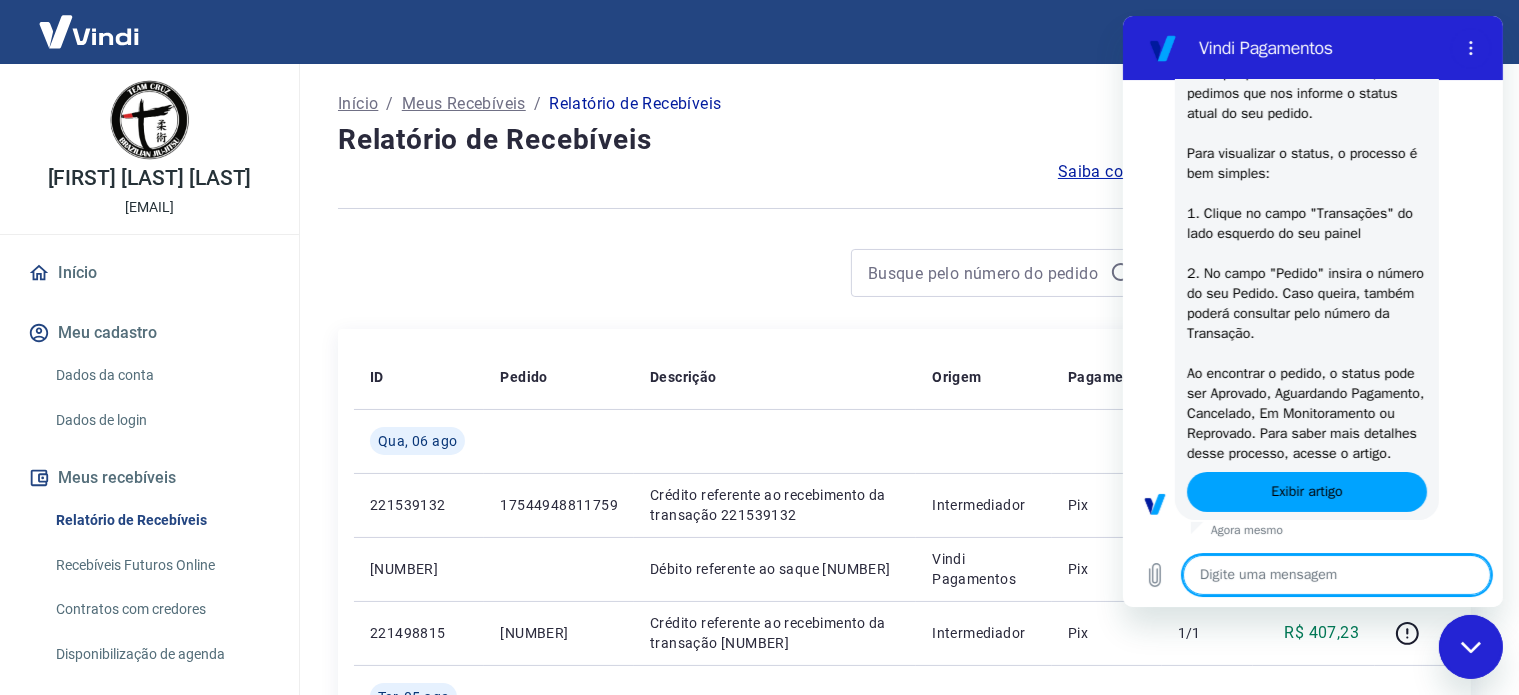 type on "x" 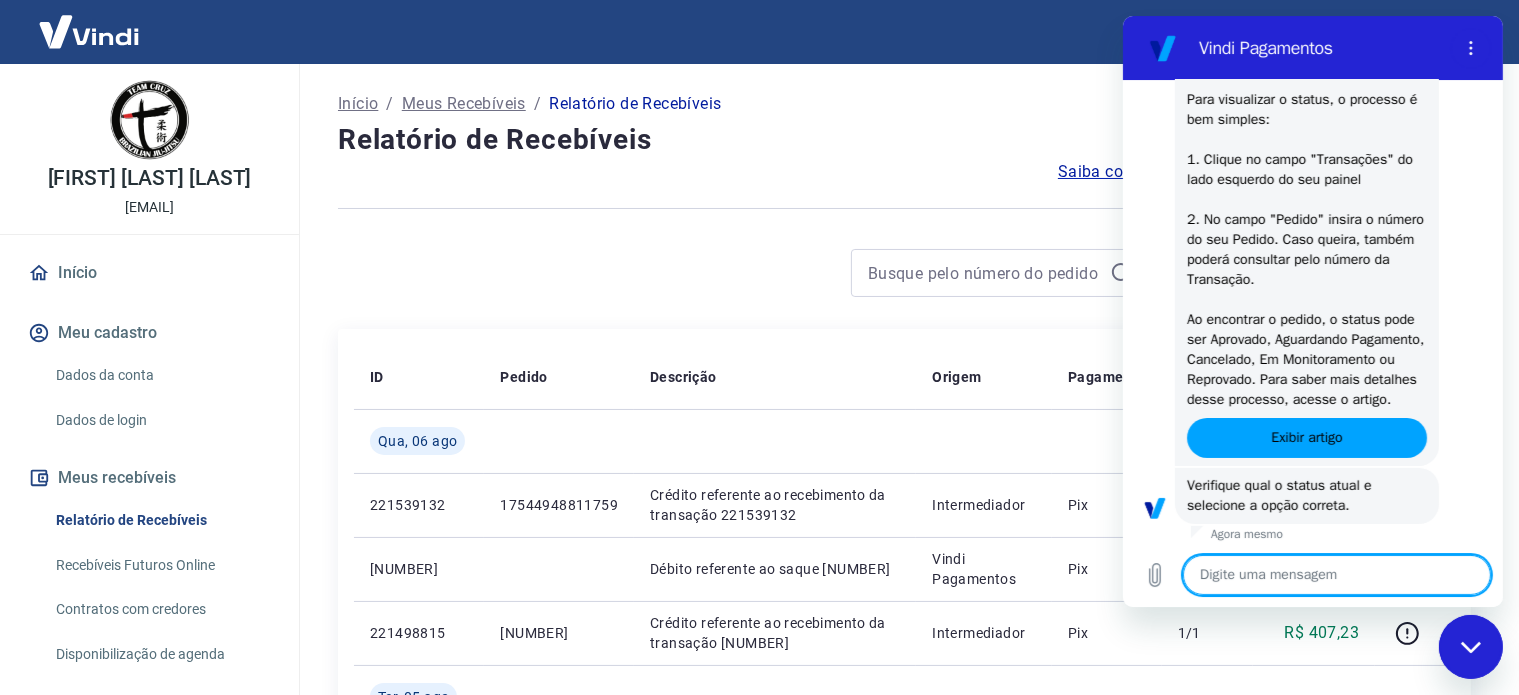 scroll, scrollTop: 518, scrollLeft: 0, axis: vertical 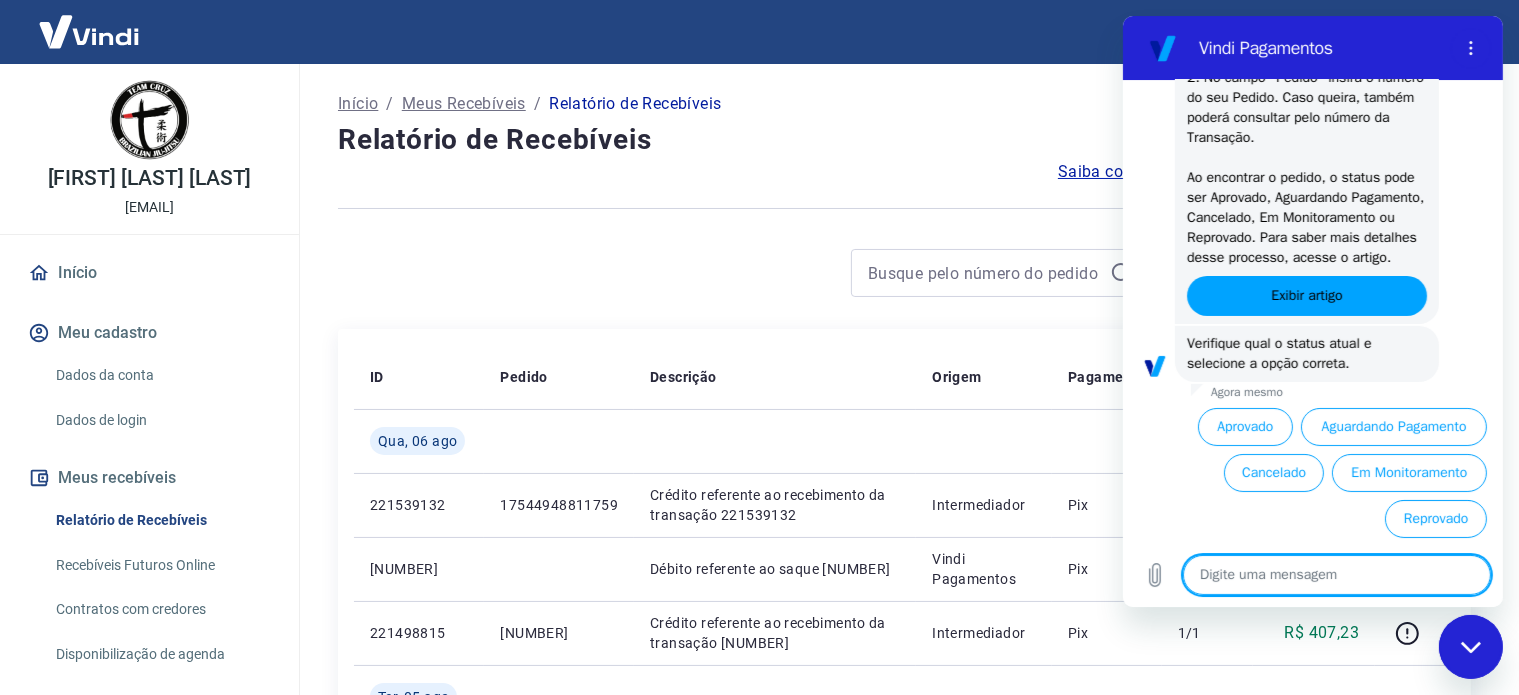 type on "c" 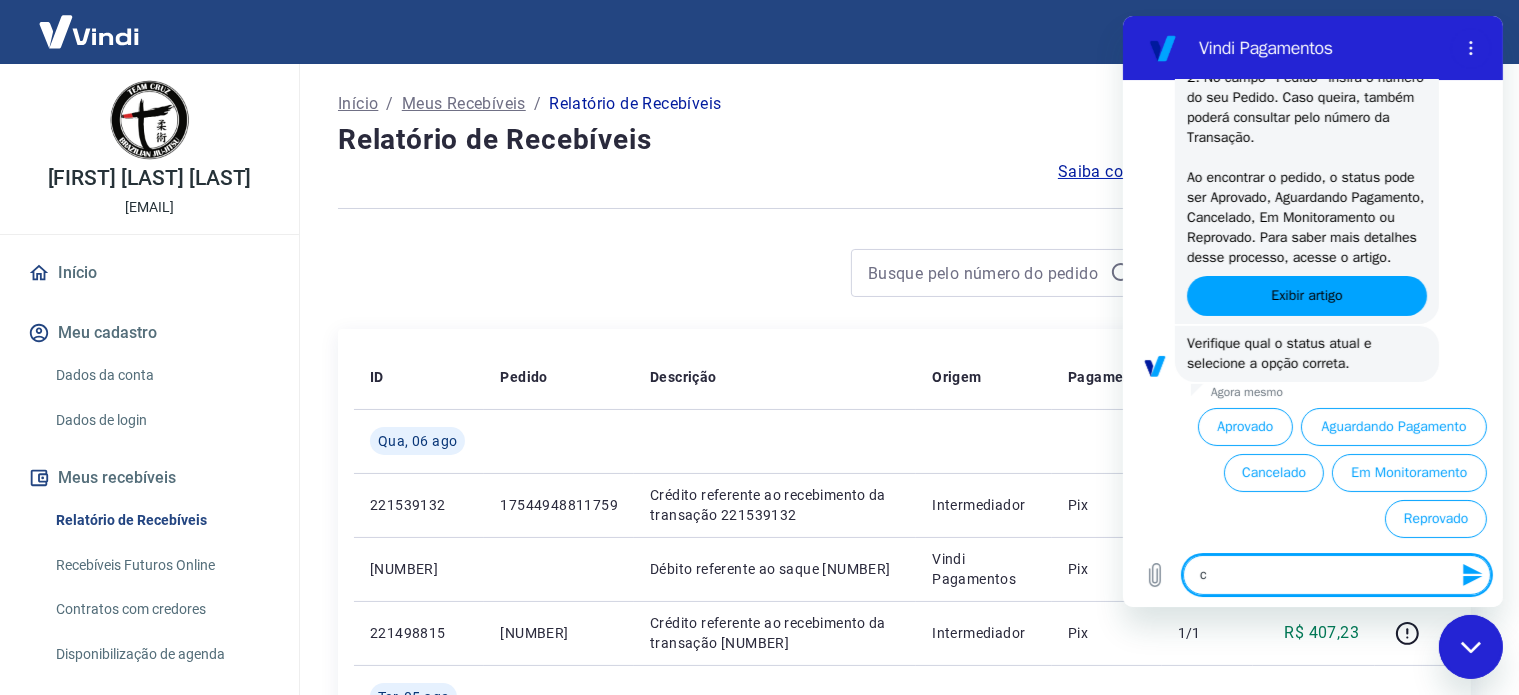 type on "co" 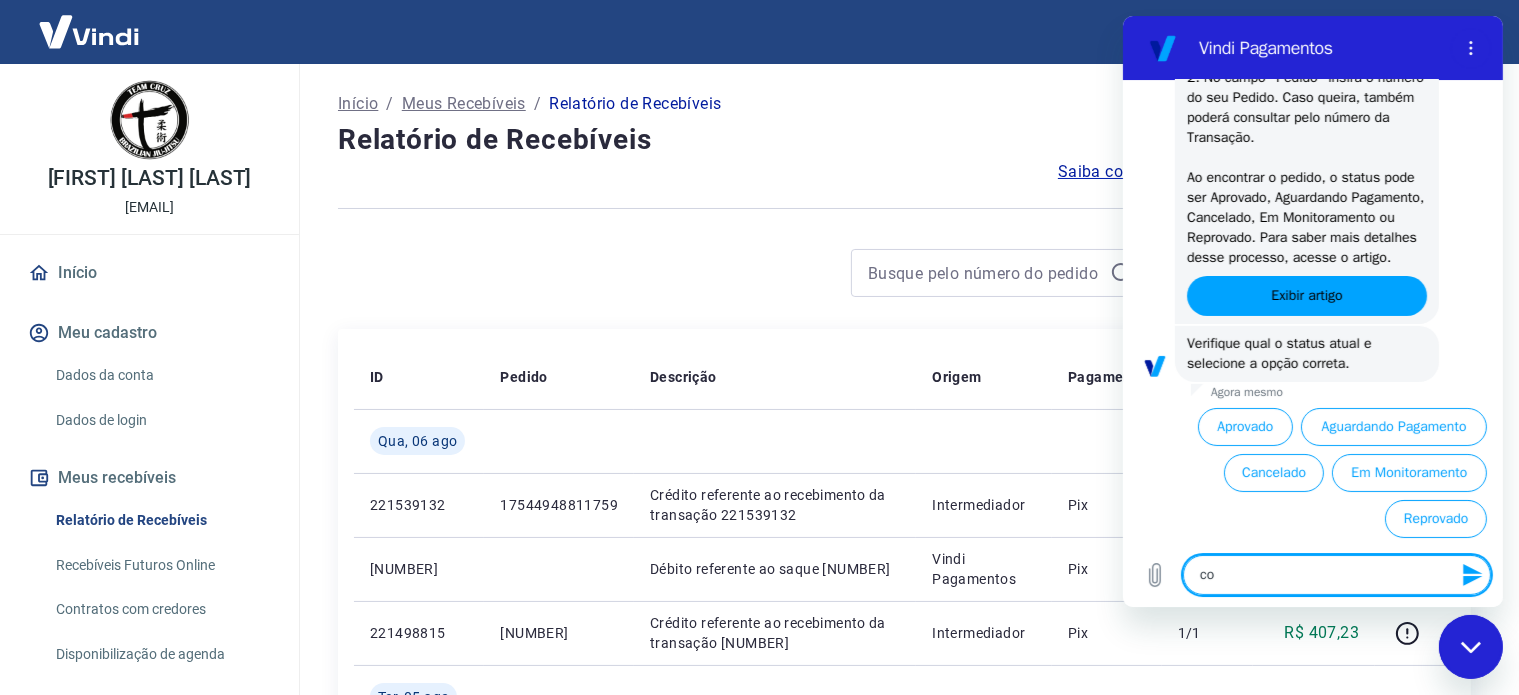 type on "con" 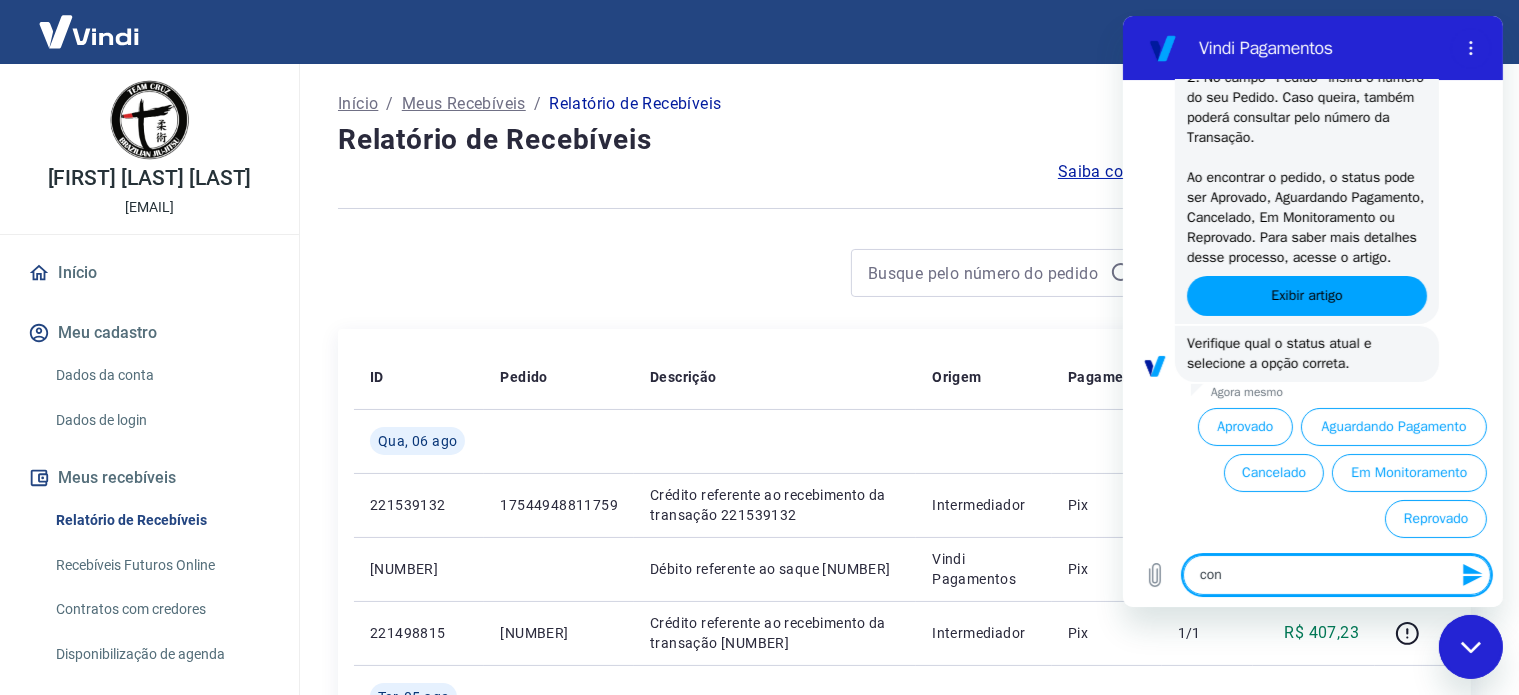 type on "cons" 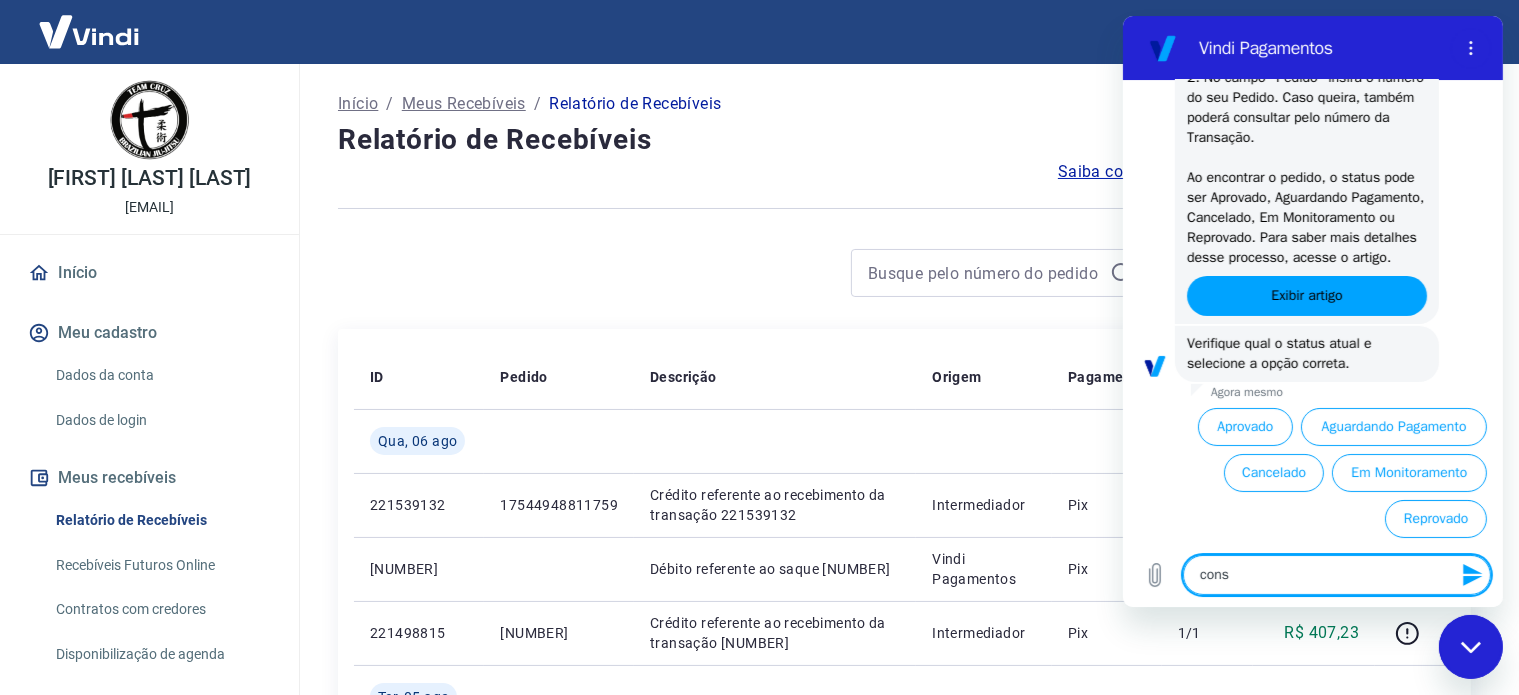 type on "consi" 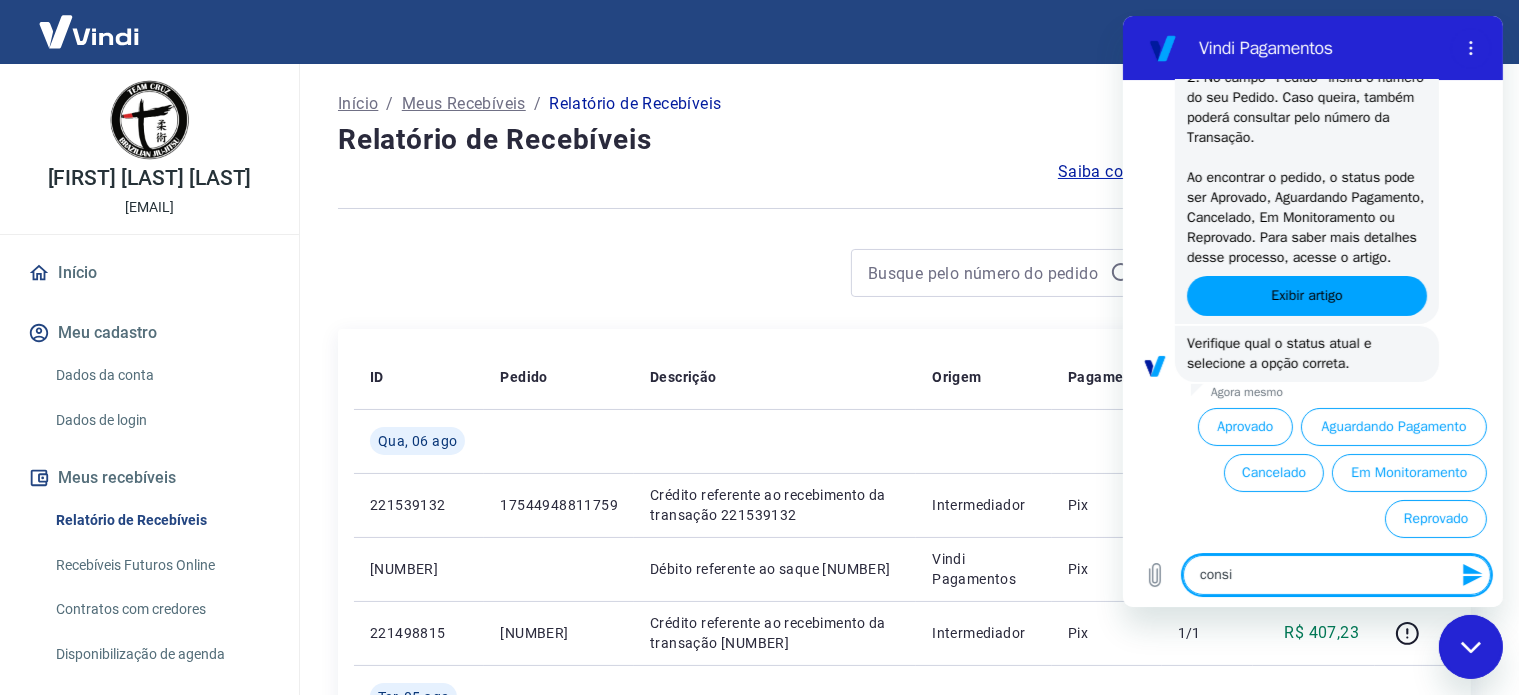 type on "consig" 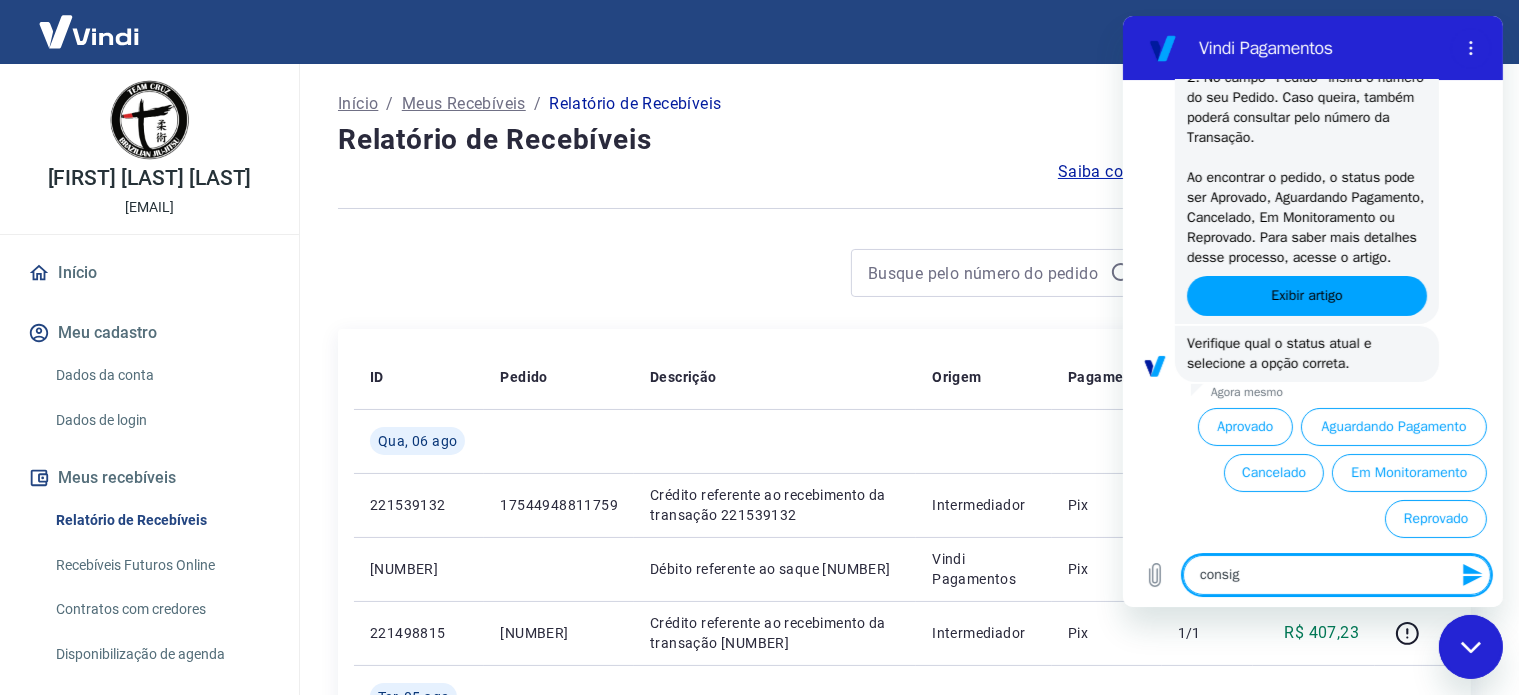 type on "consigo" 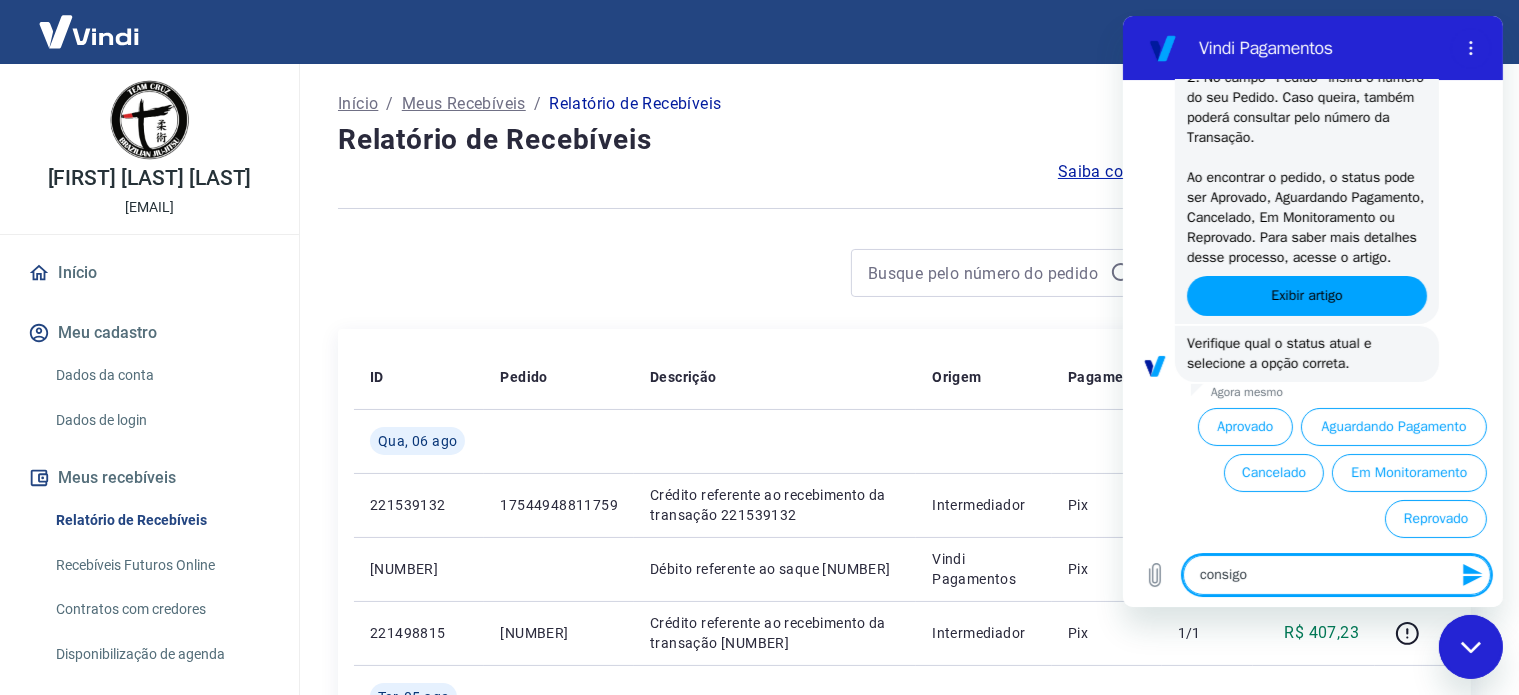 type on "consigo" 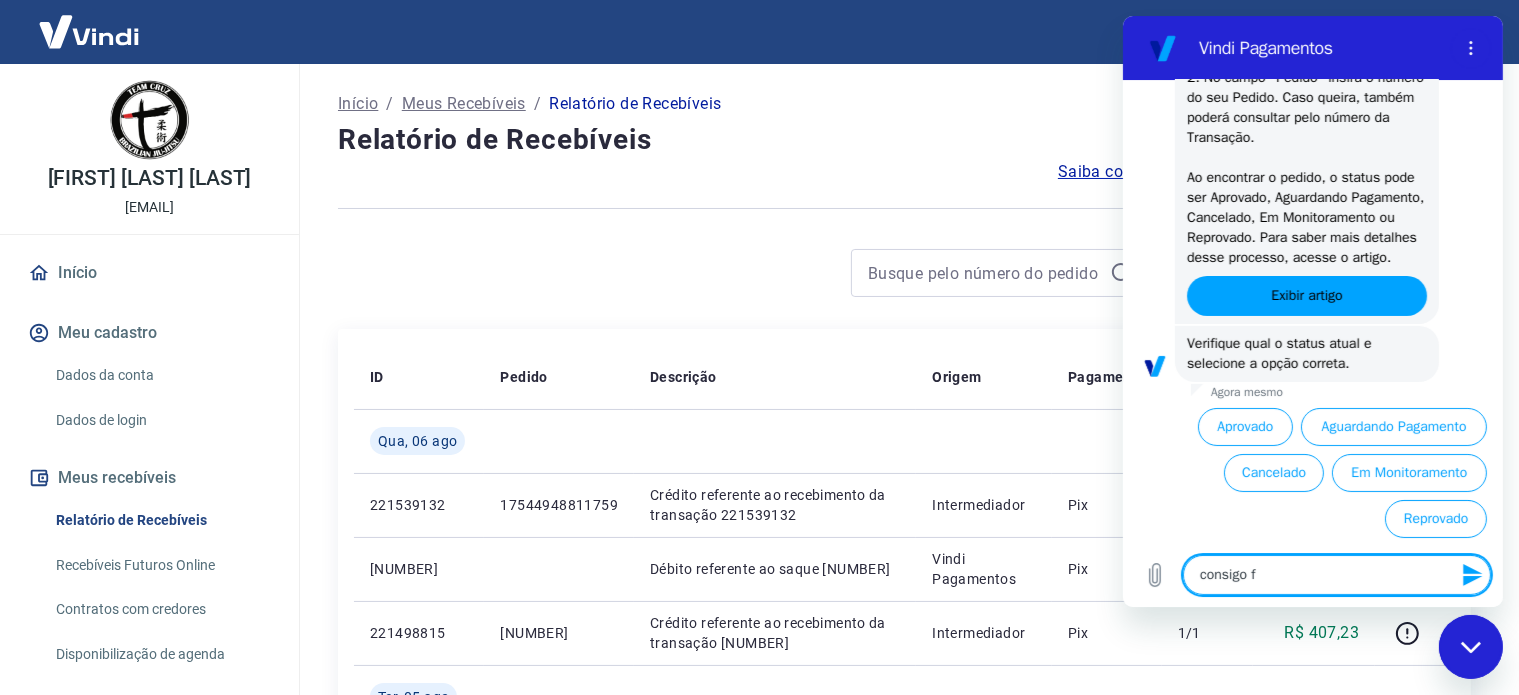type on "consigo fa" 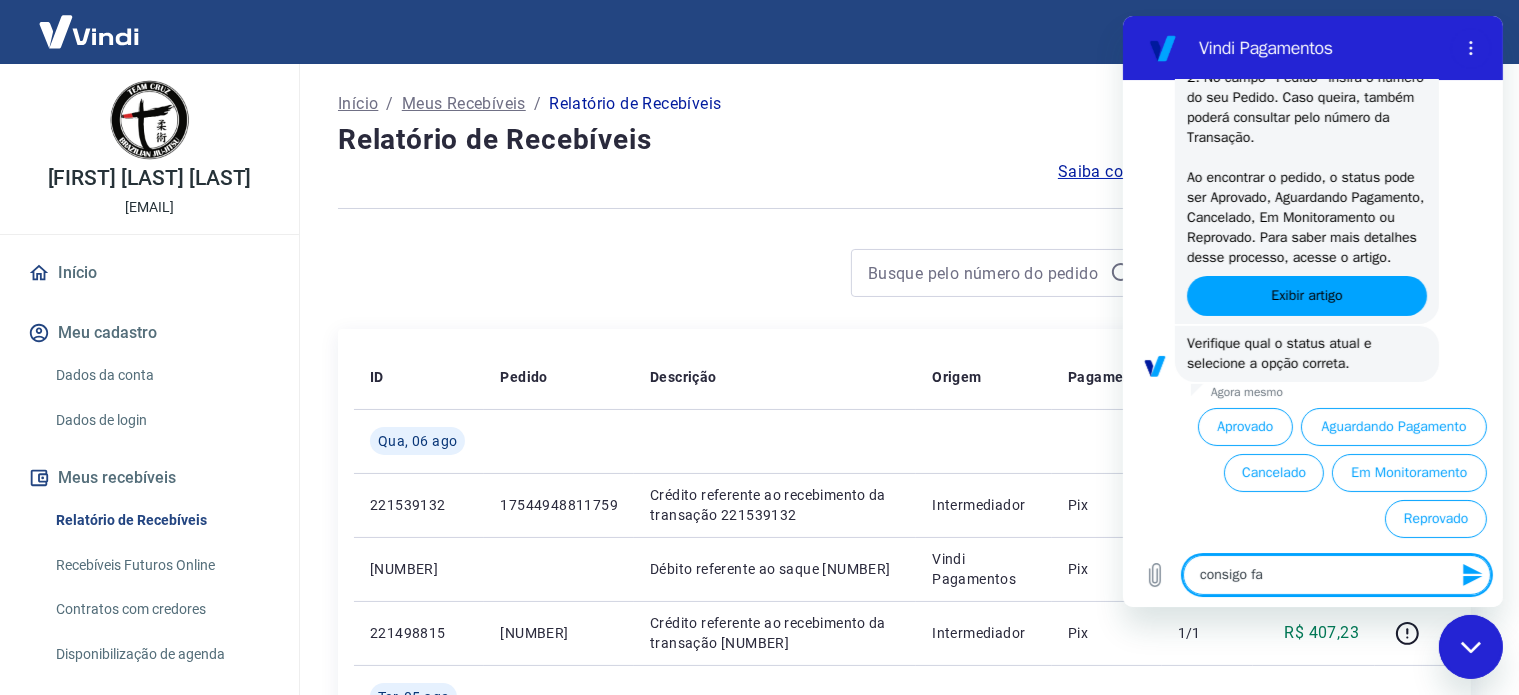 type on "x" 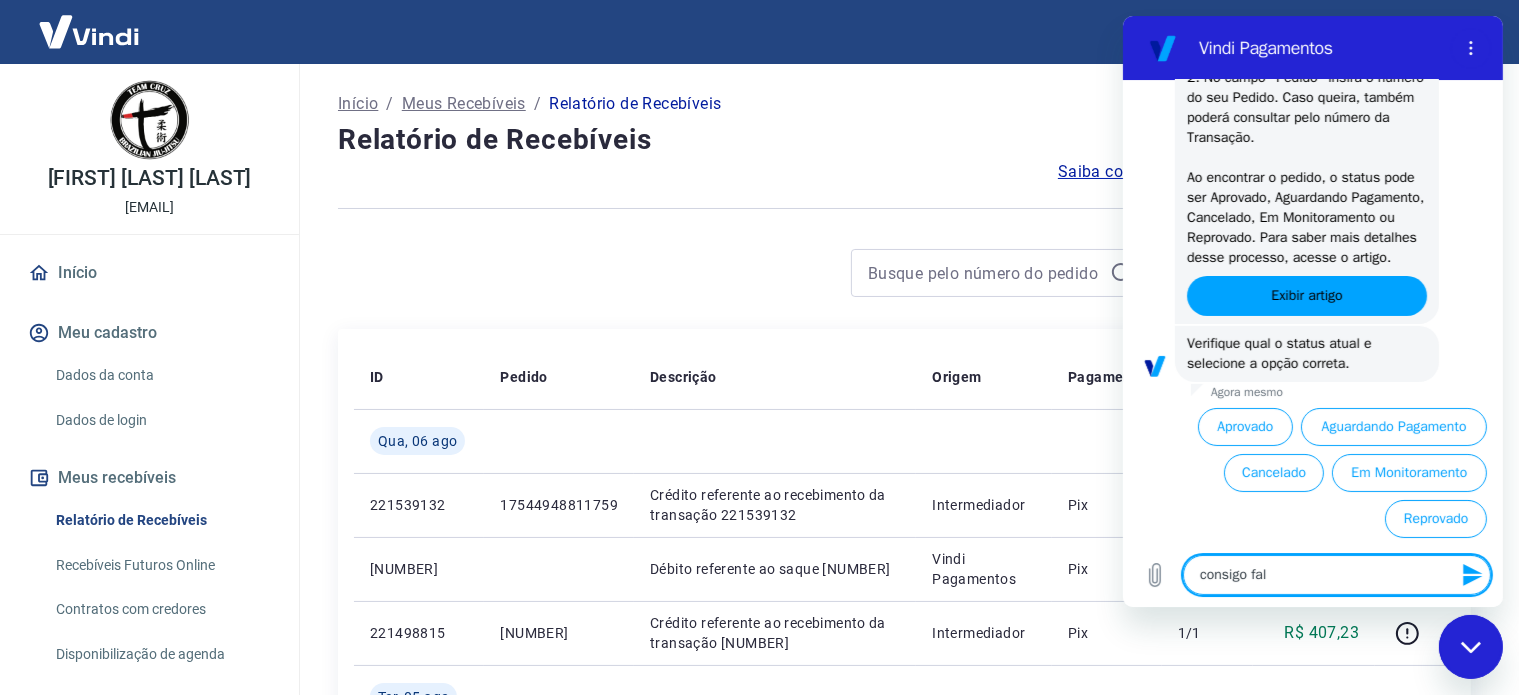 type on "consigo fala" 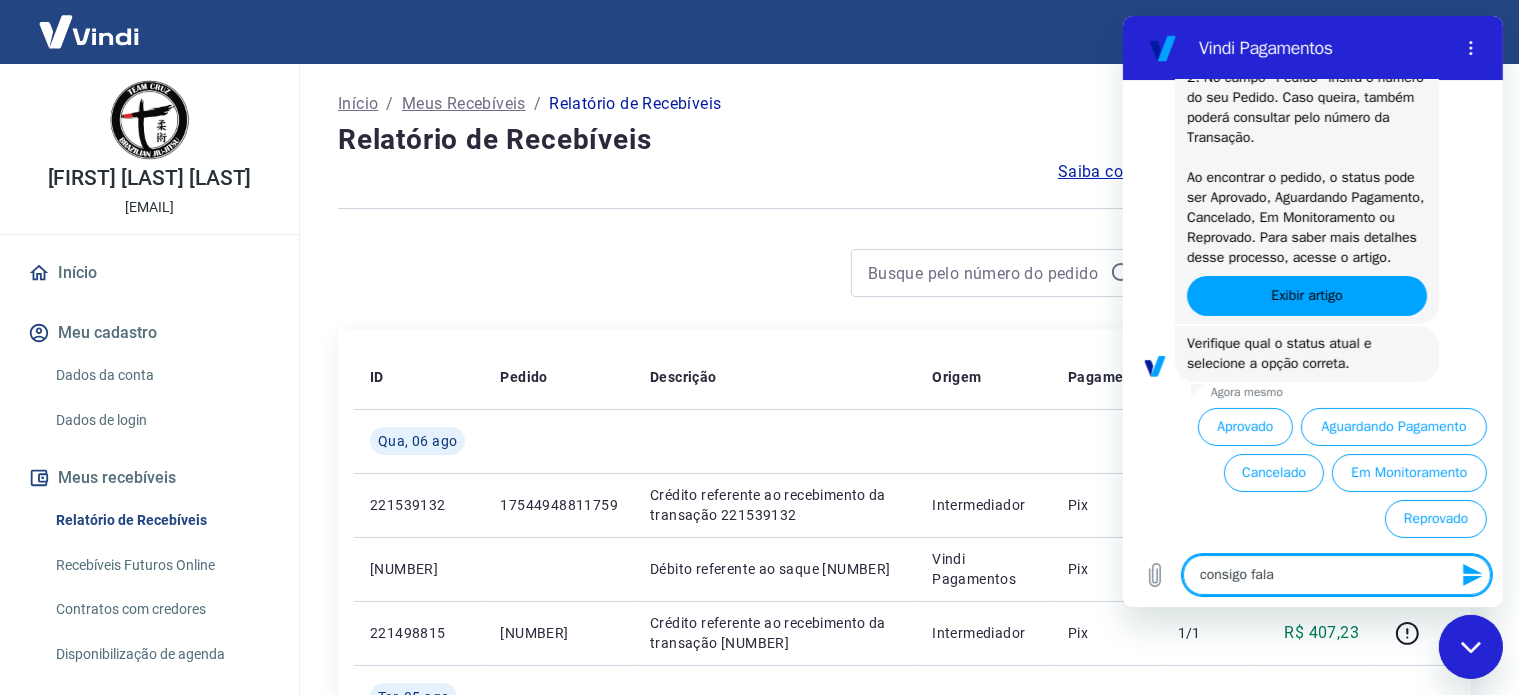 type on "consigo falar" 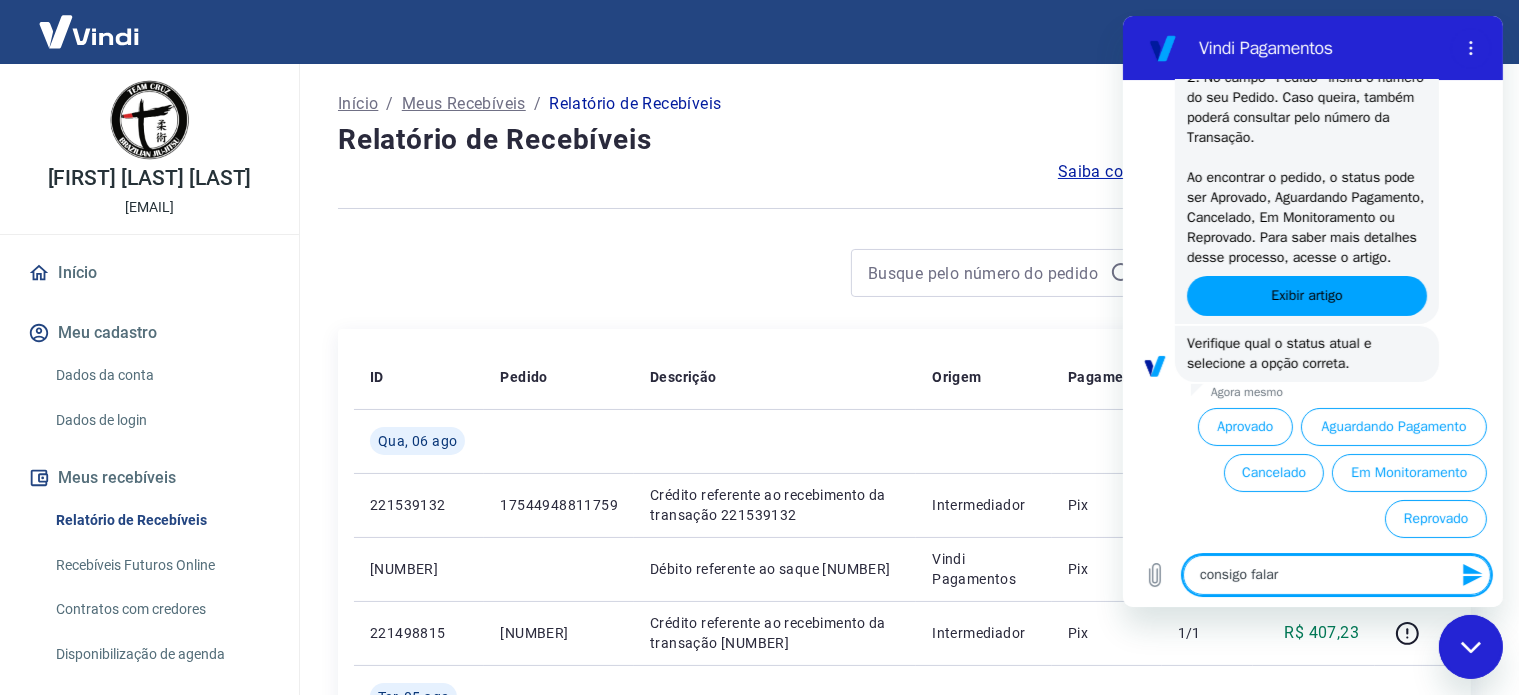 type on "consigo falar" 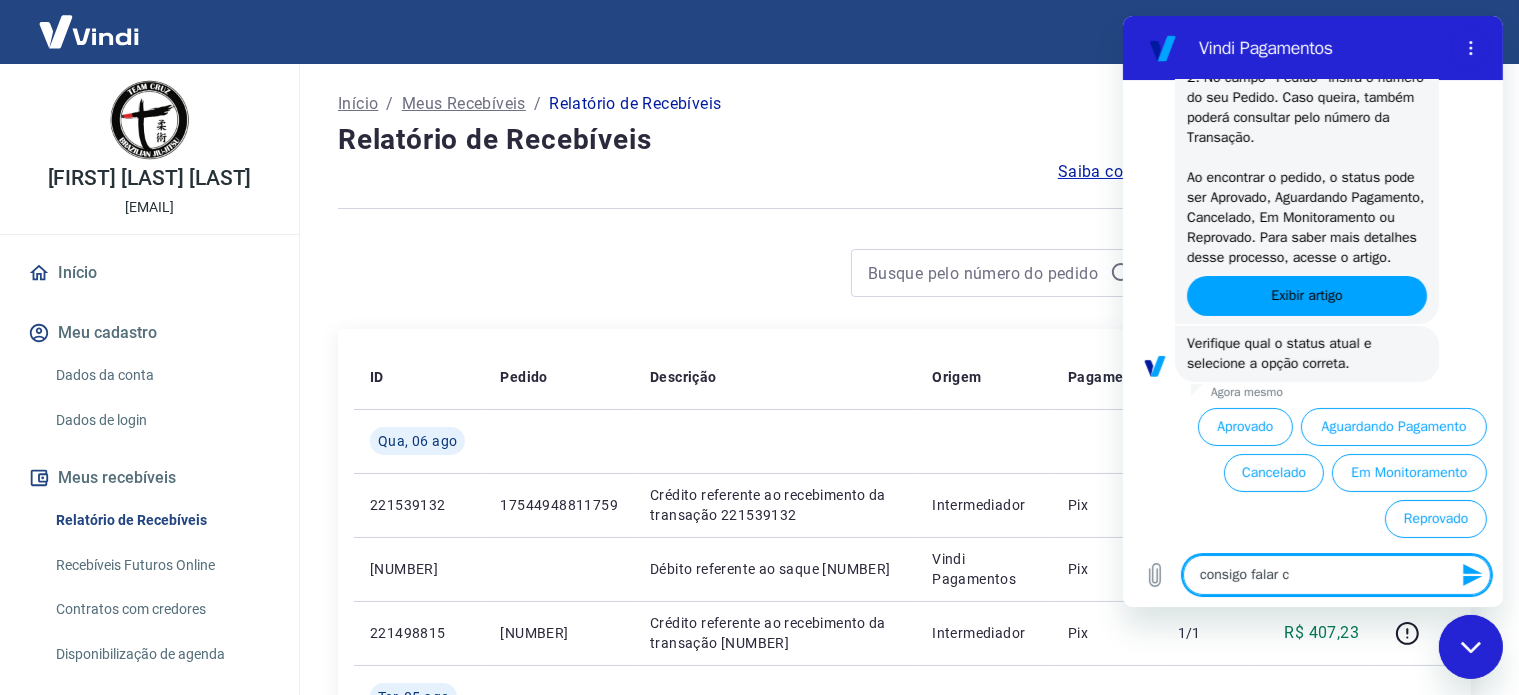 type on "consigo falar co" 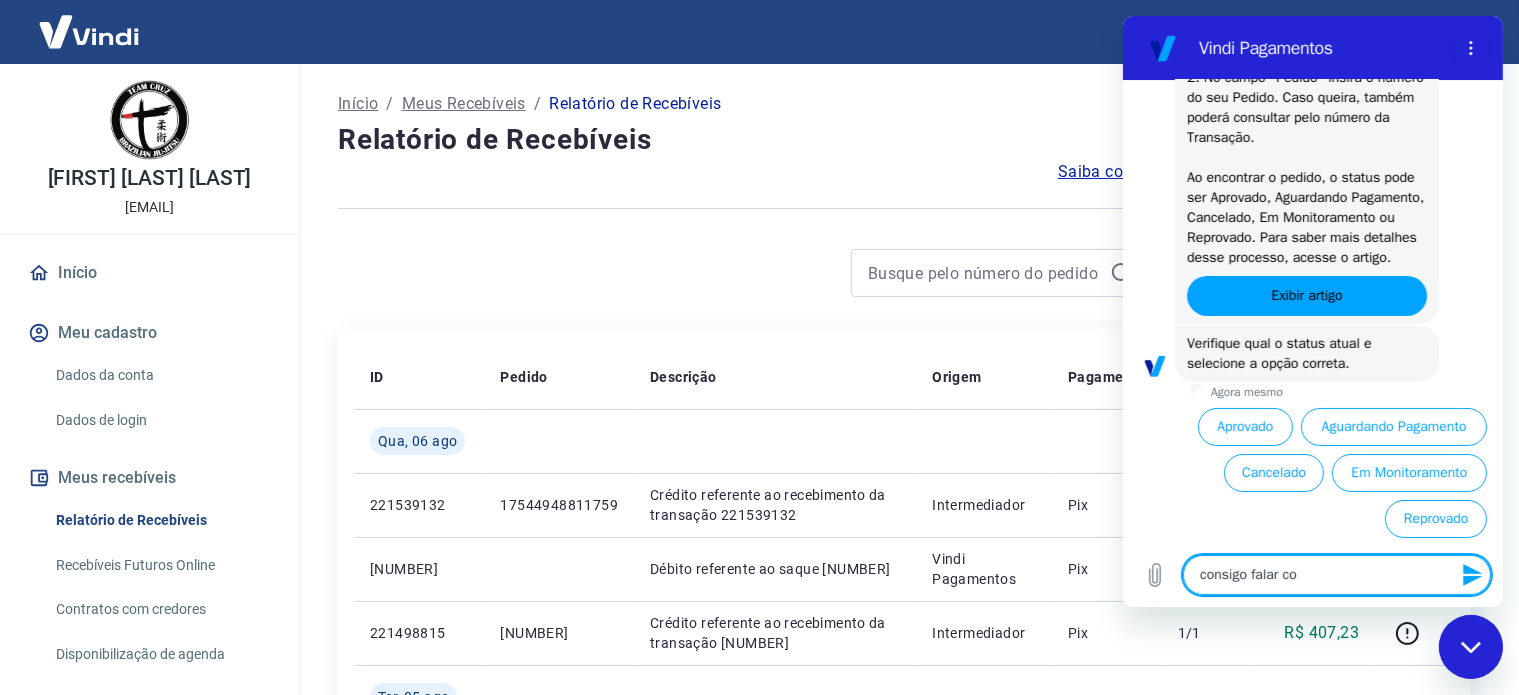 type on "consigo falar com" 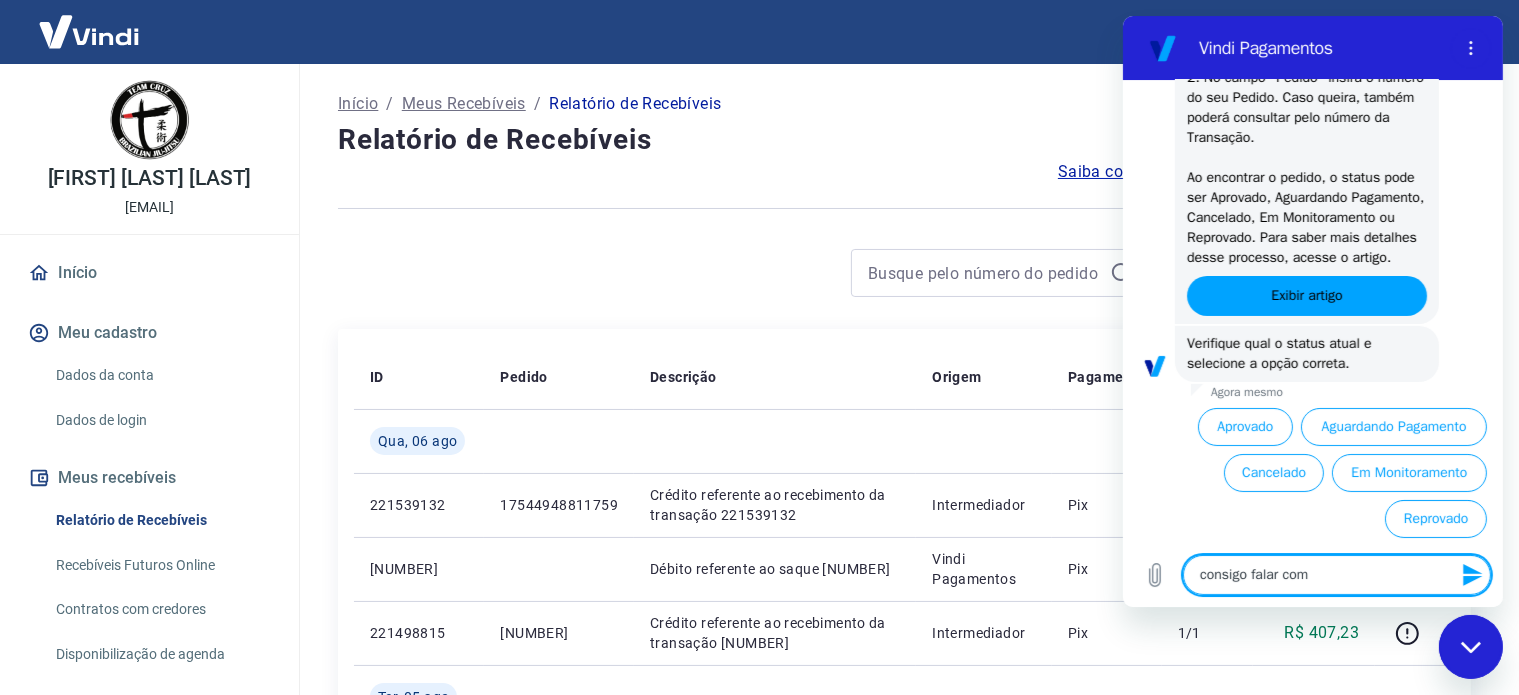 type on "x" 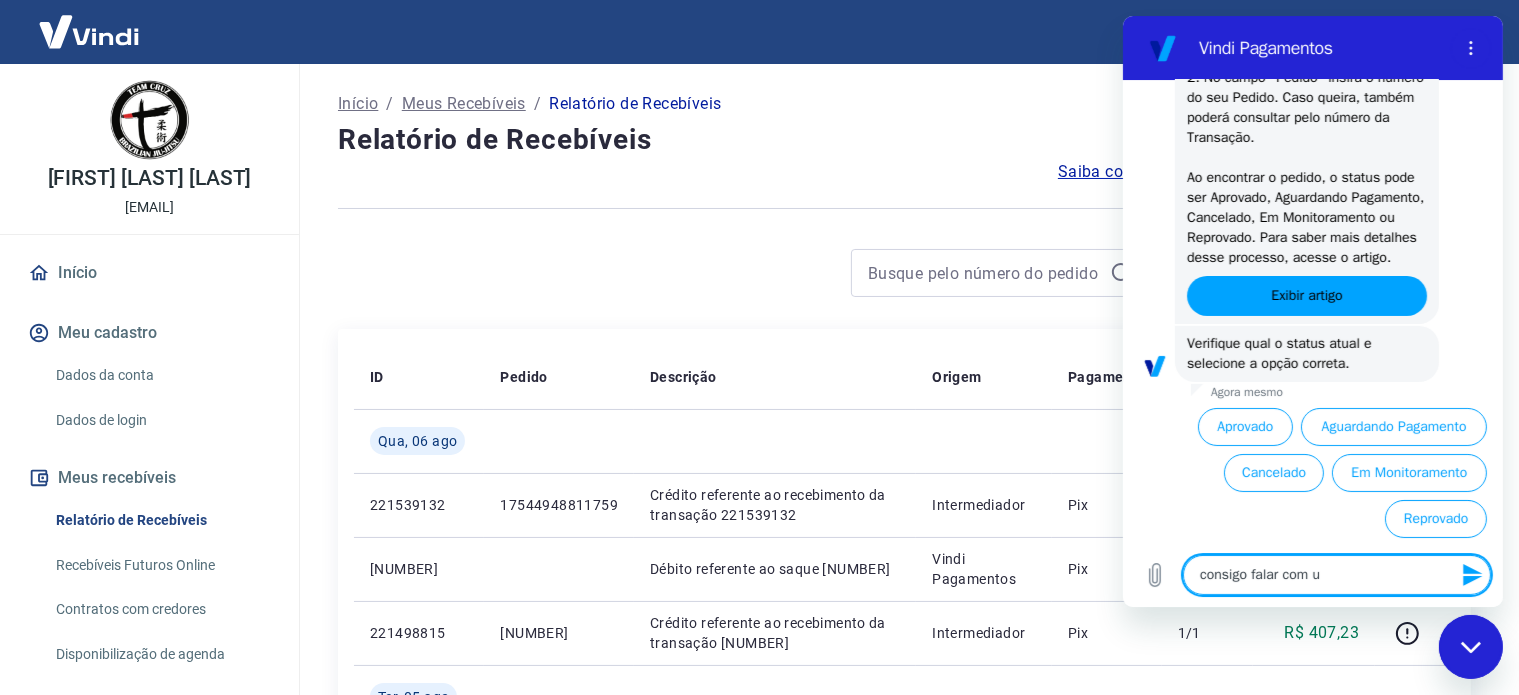 type on "x" 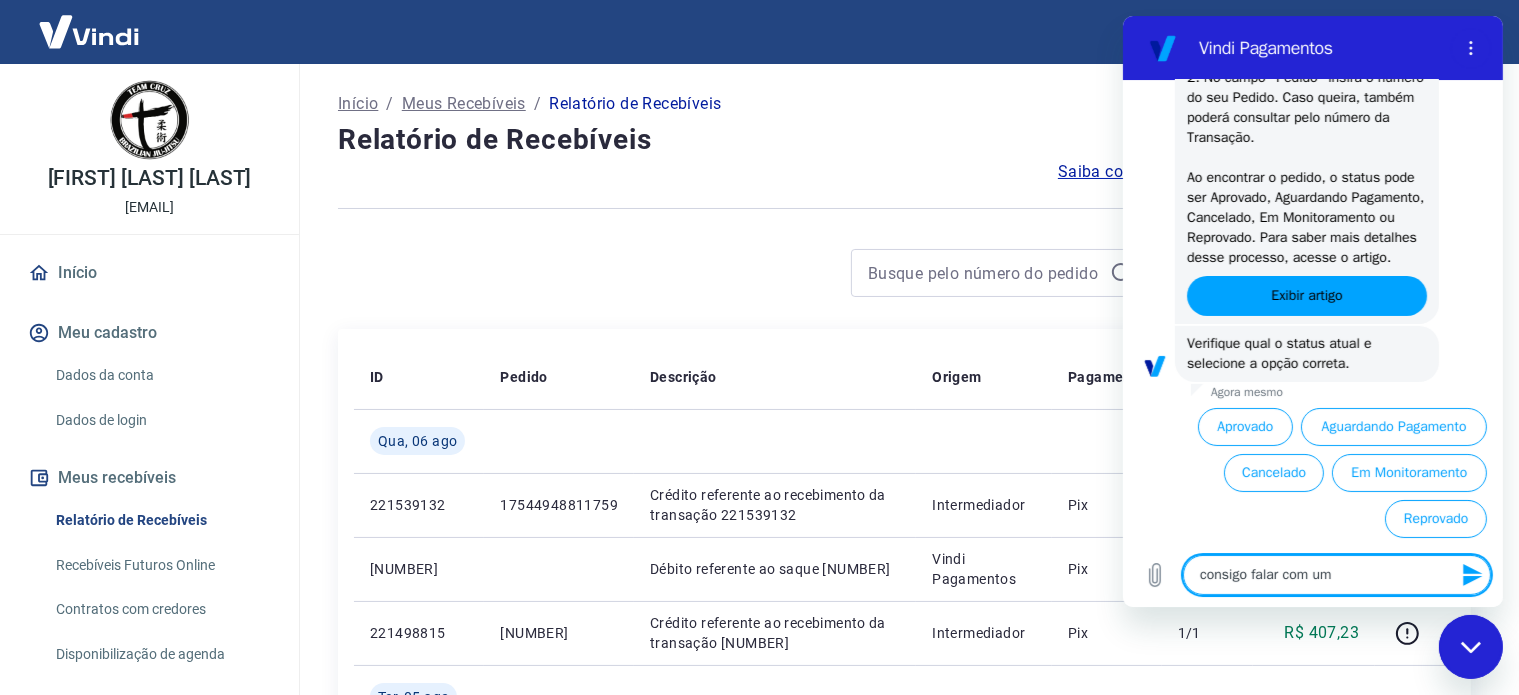 type on "consigo falar com um" 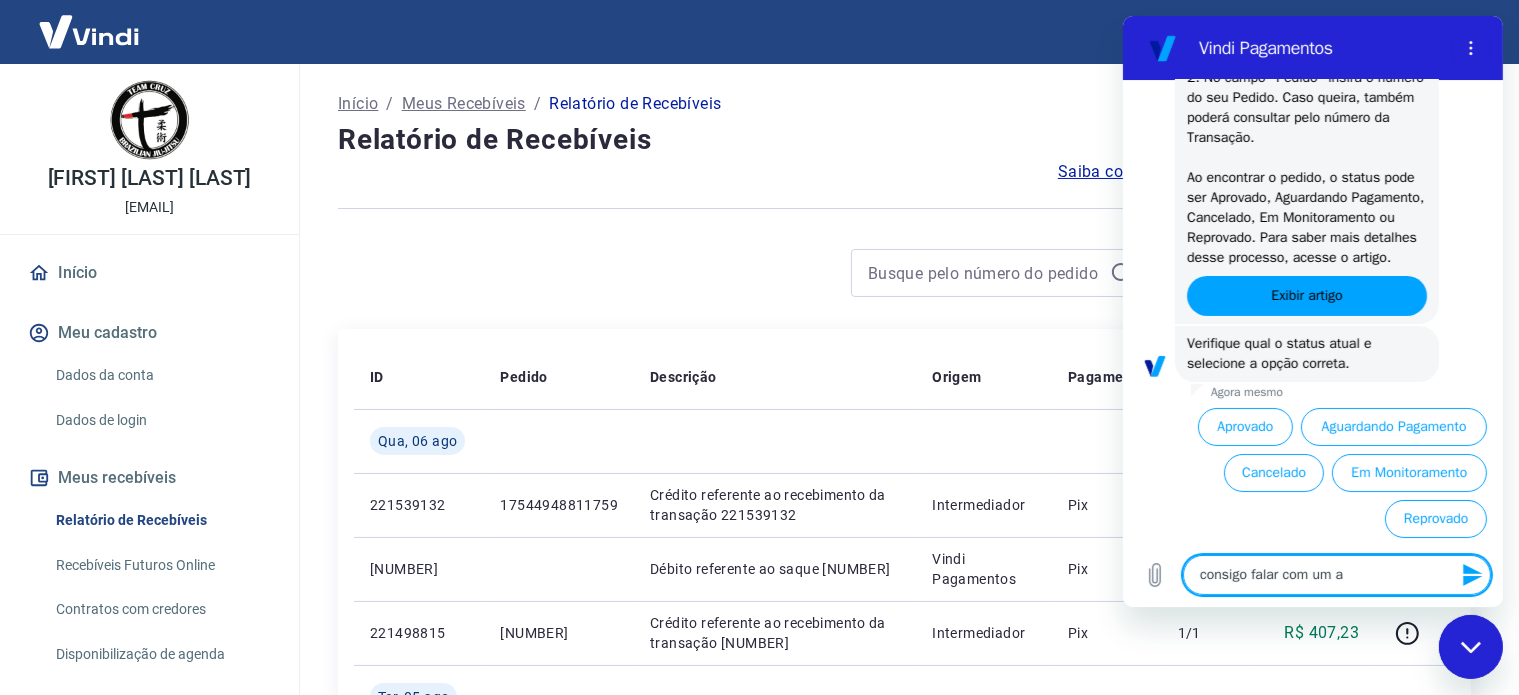 type on "consigo falar com um at" 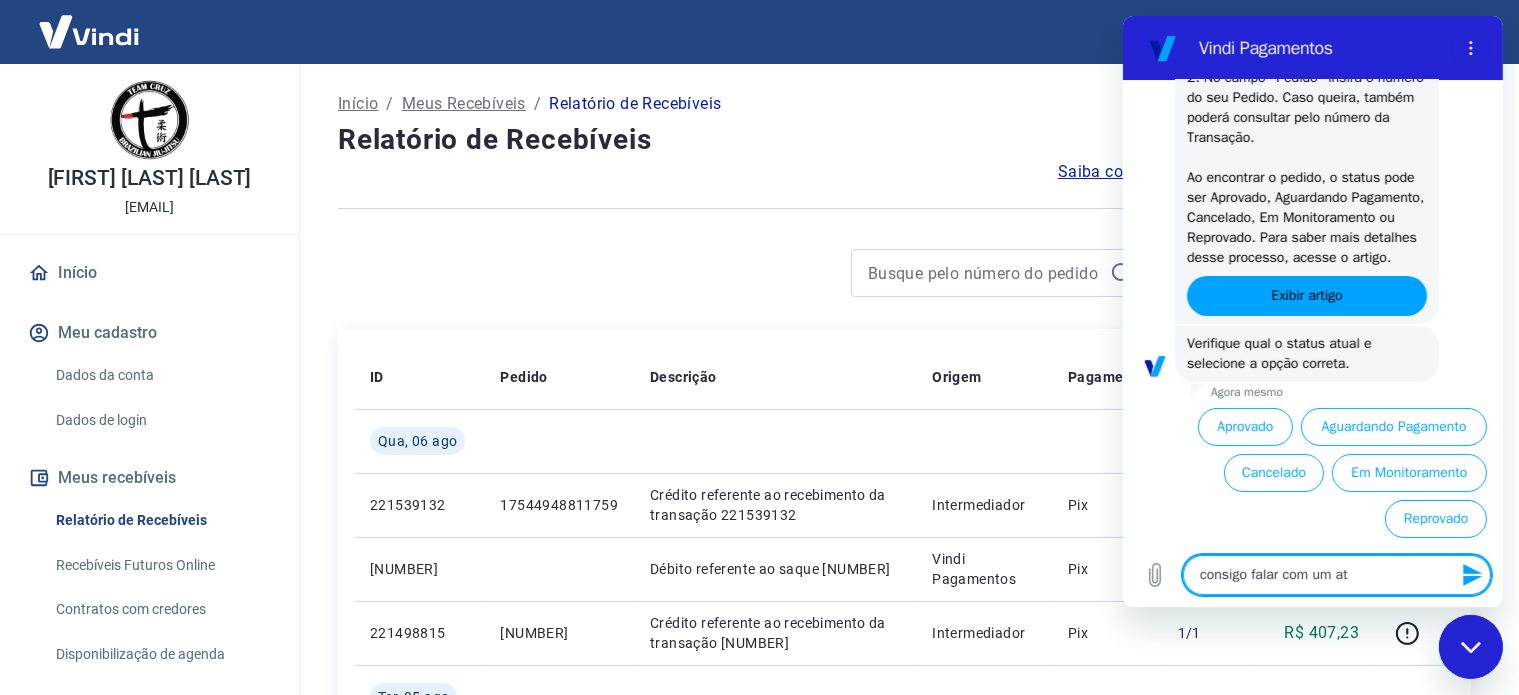 type on "consigo falar com um ate" 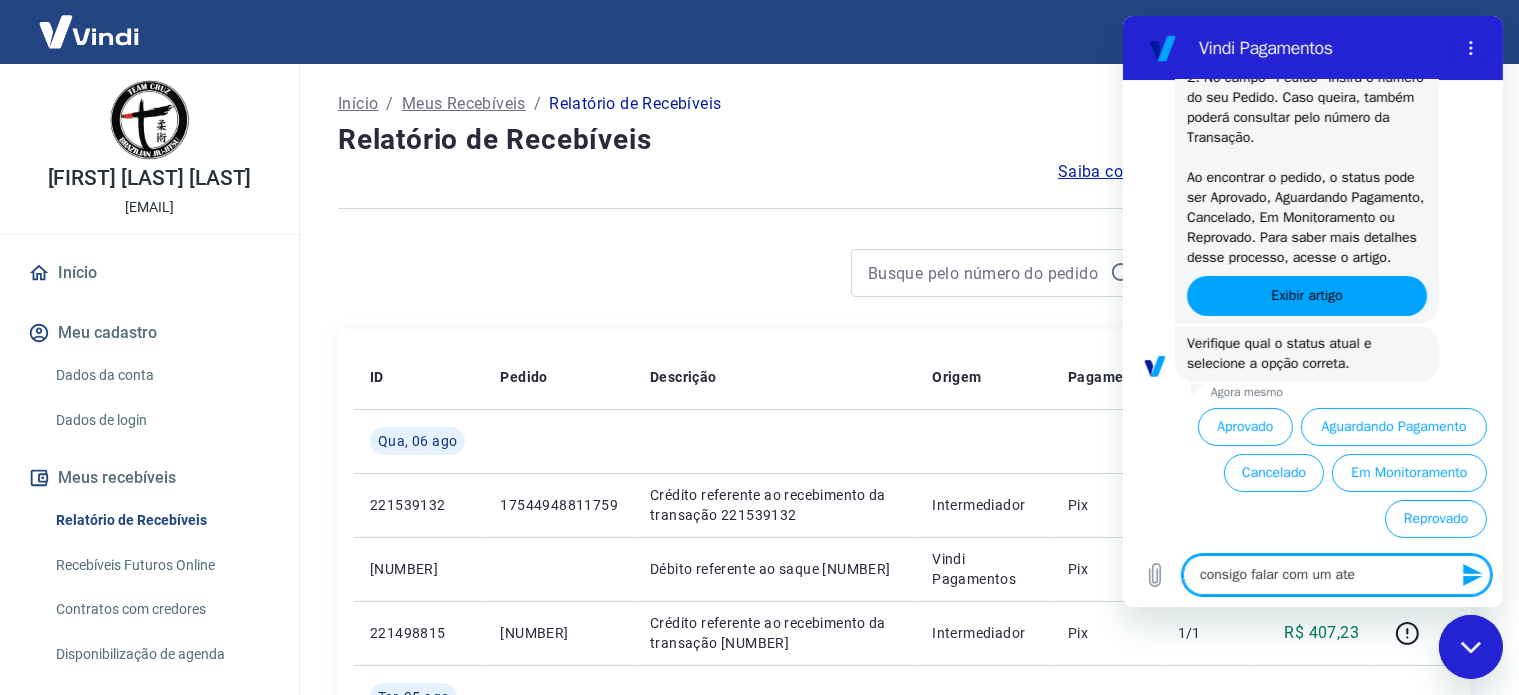 type on "x" 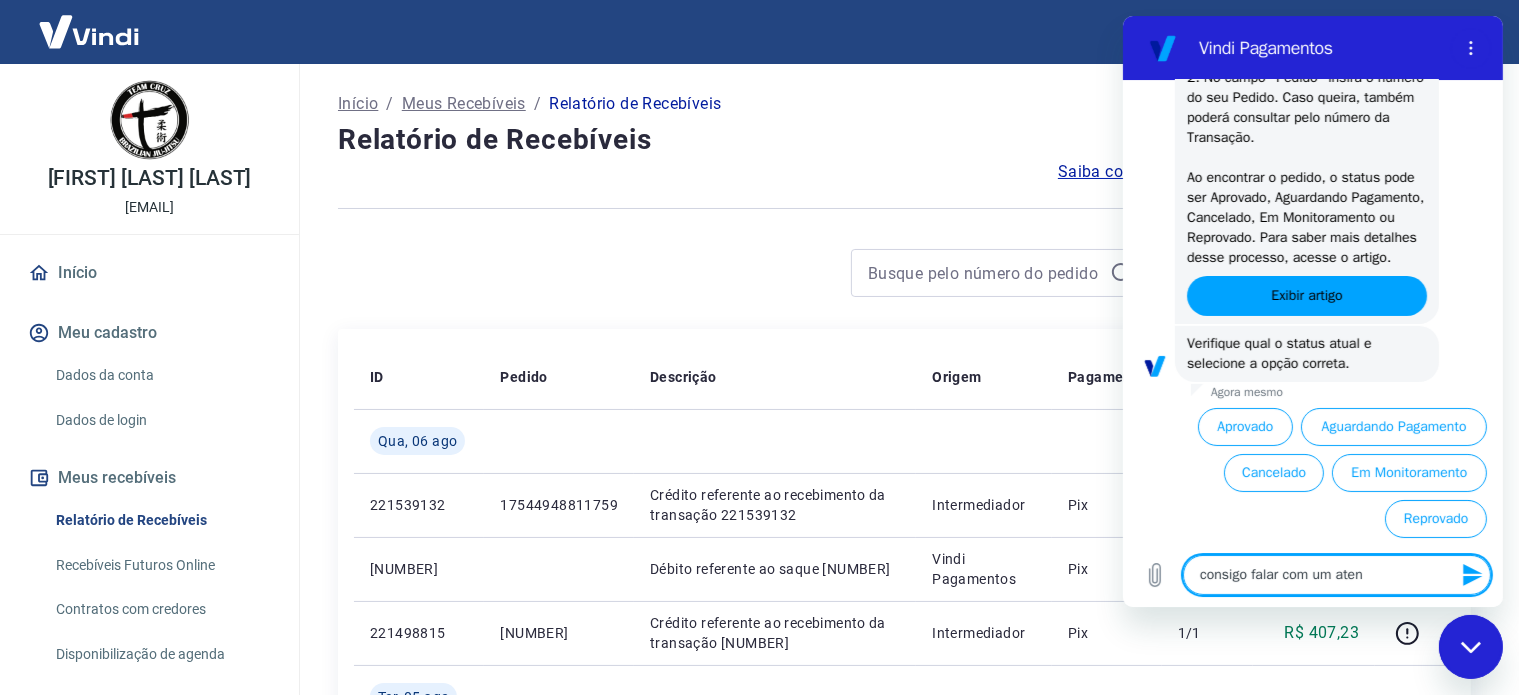 type on "consigo falar com um atend" 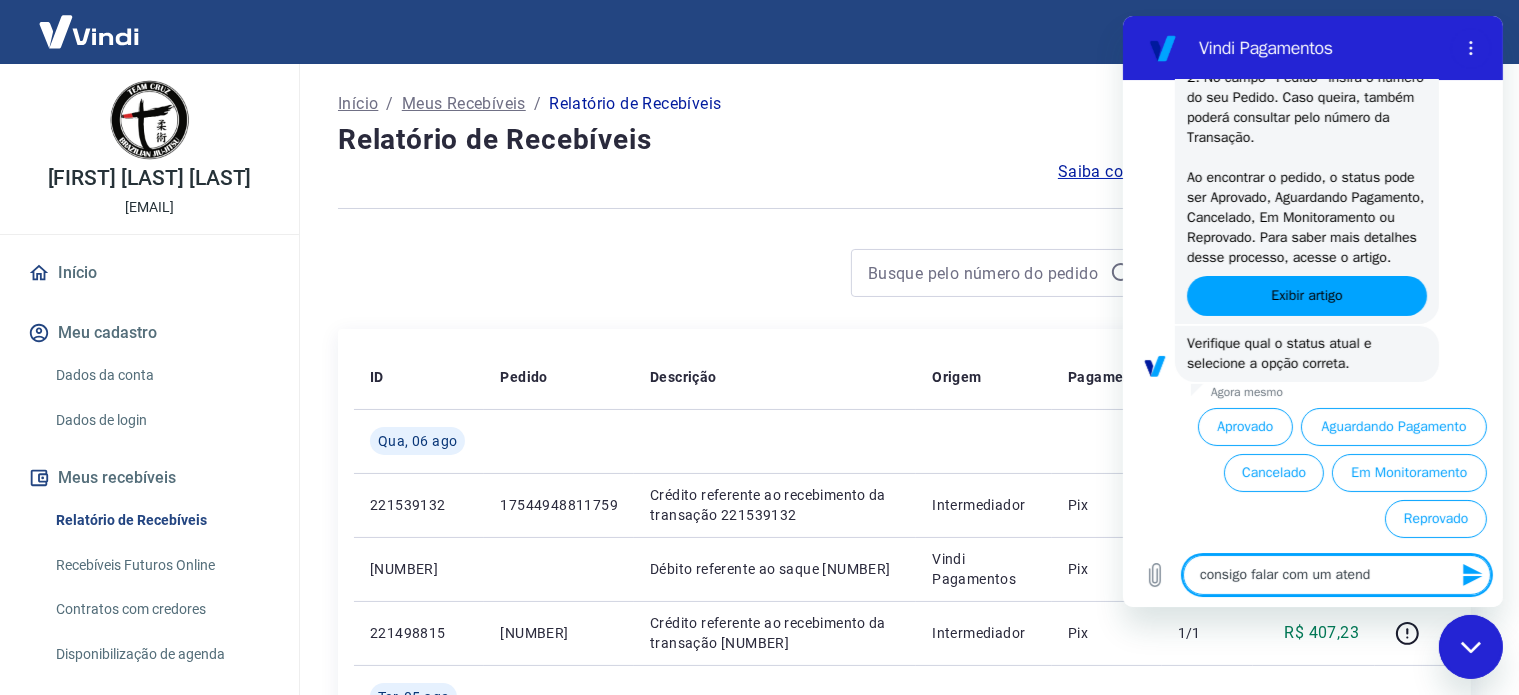 type on "x" 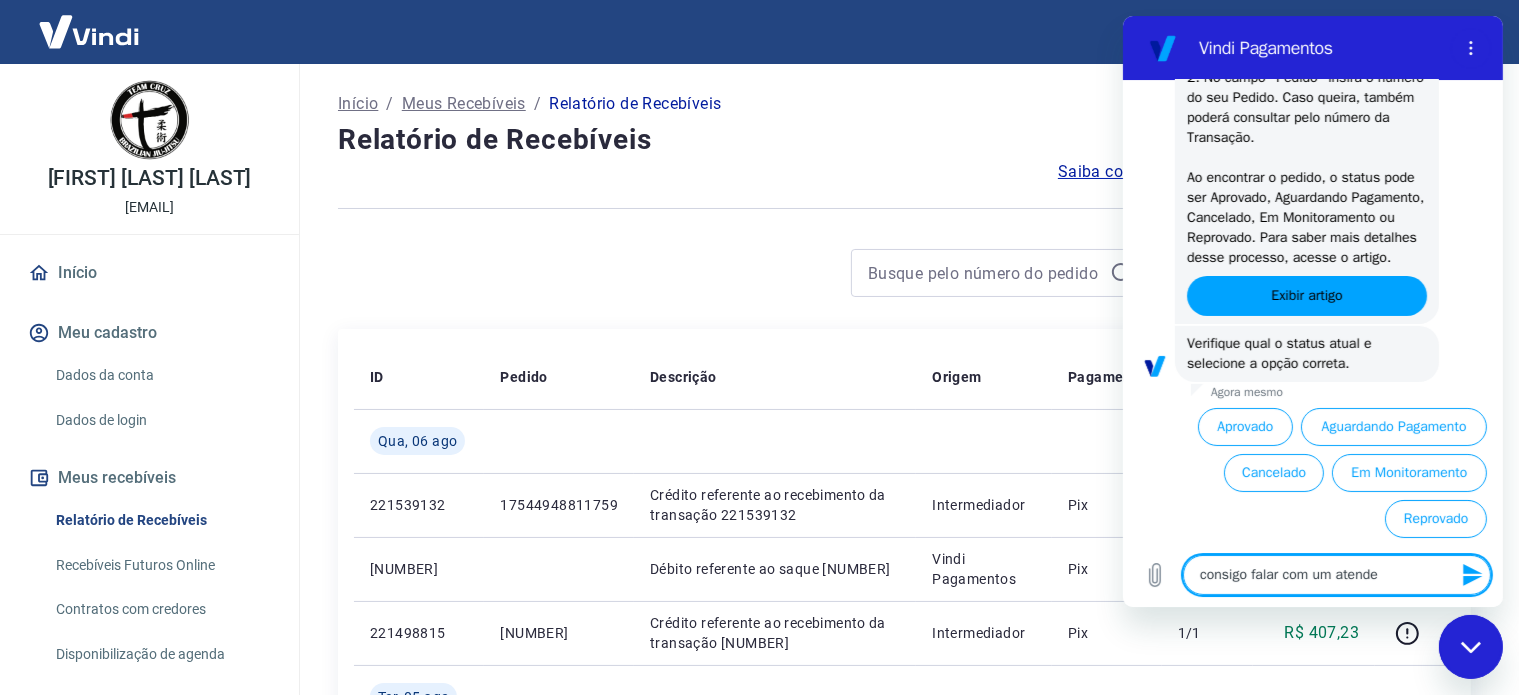 type on "consigo falar com um atenden" 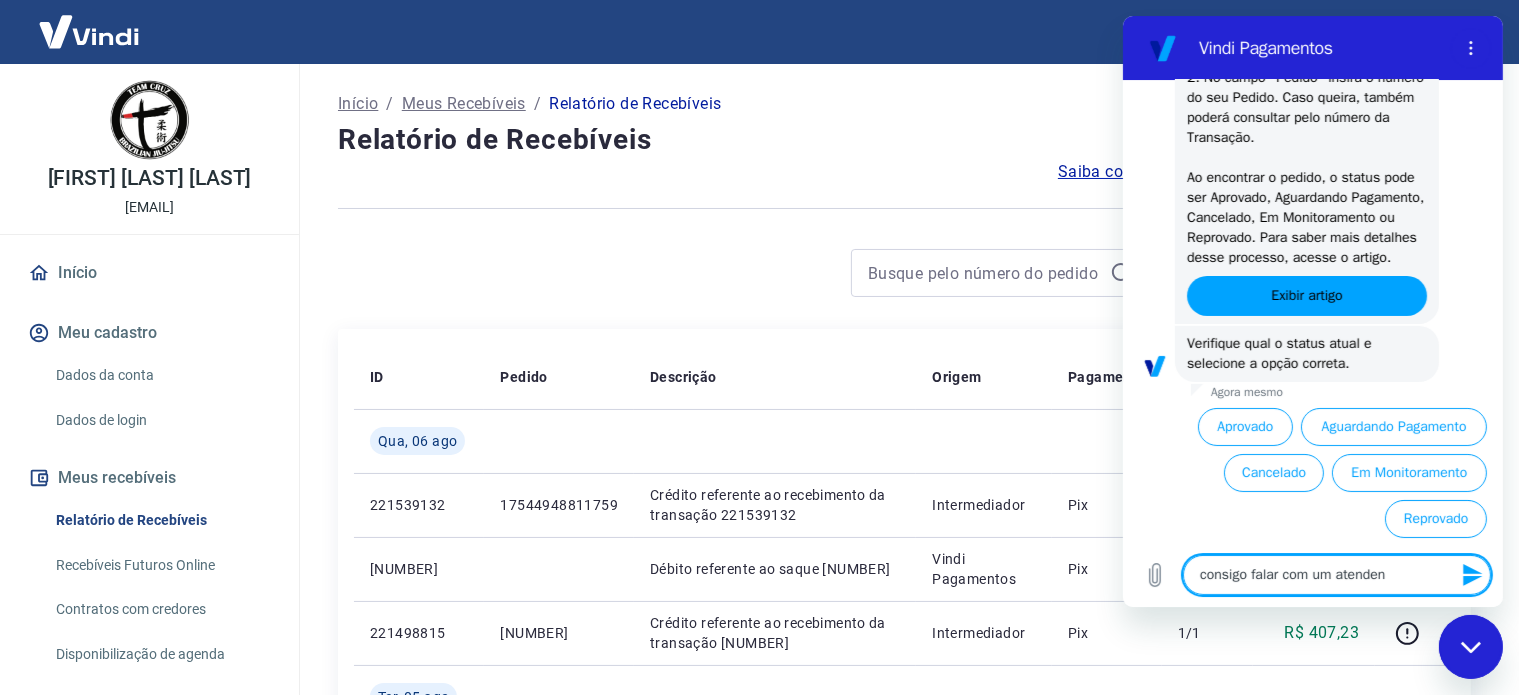 type on "consigo falar com um atendent" 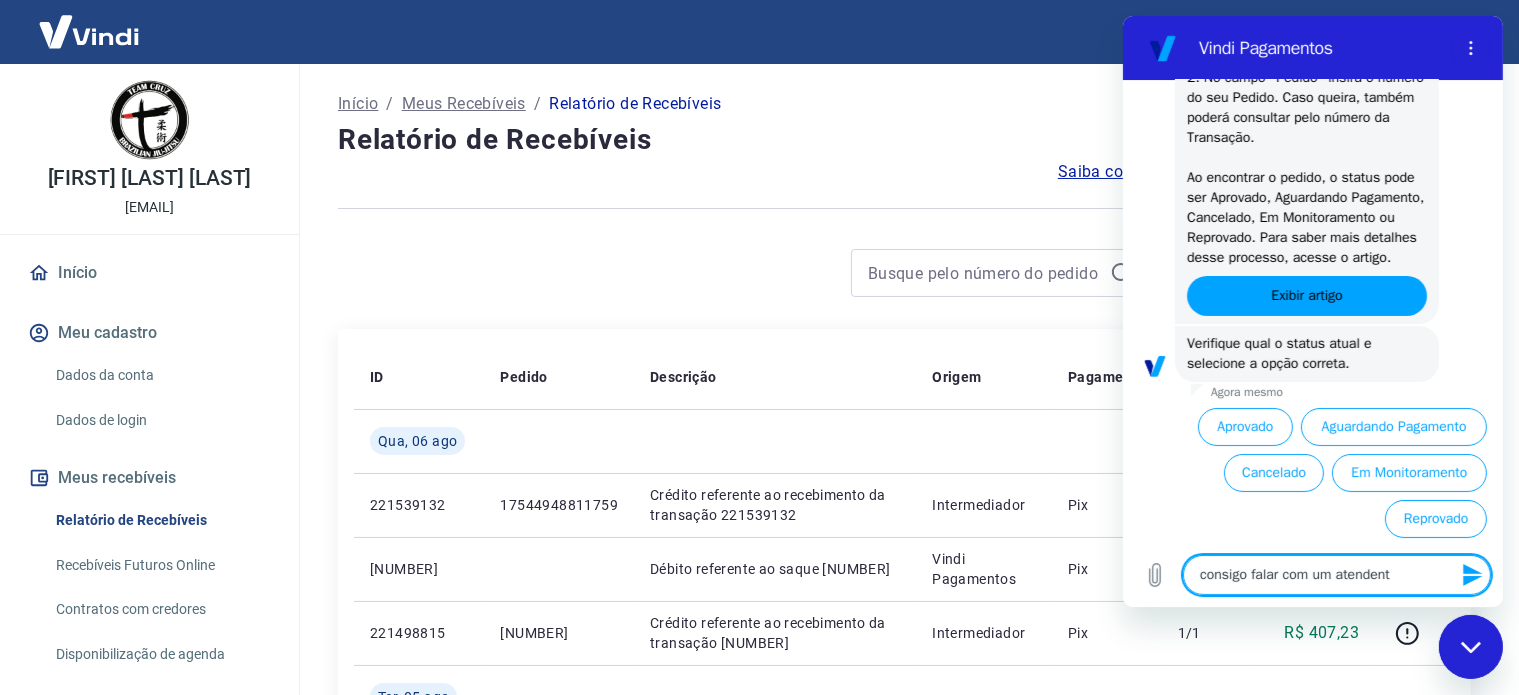 type on "consigo falar com um atendente" 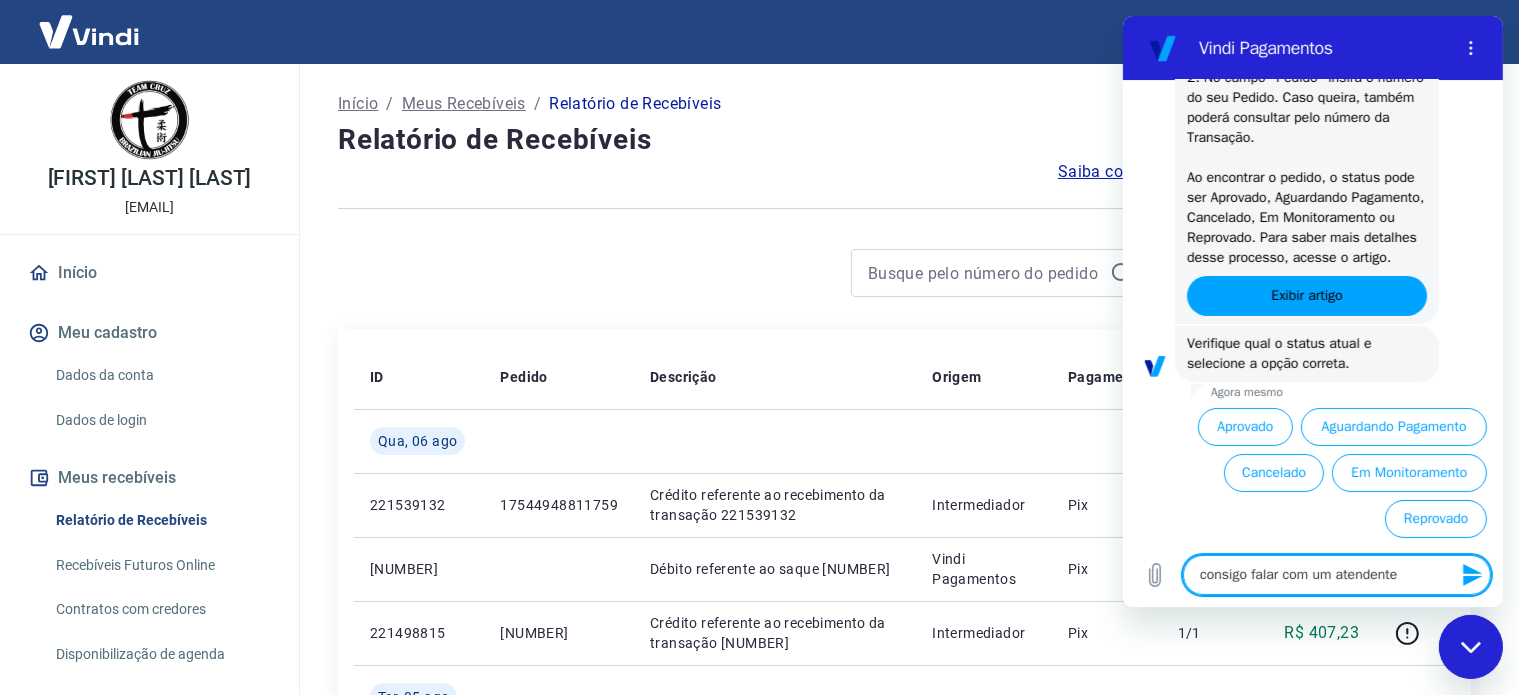 type on "consigo falar com um atendente?" 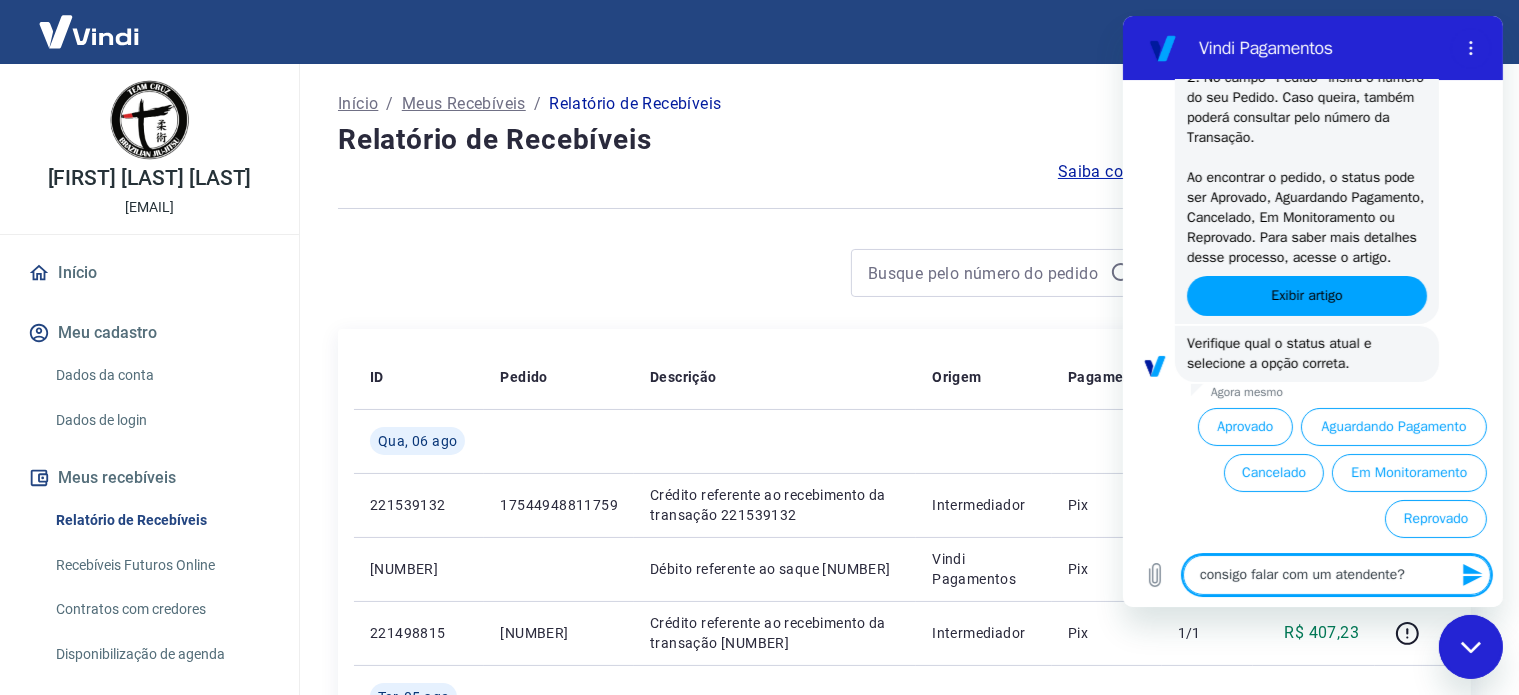 type 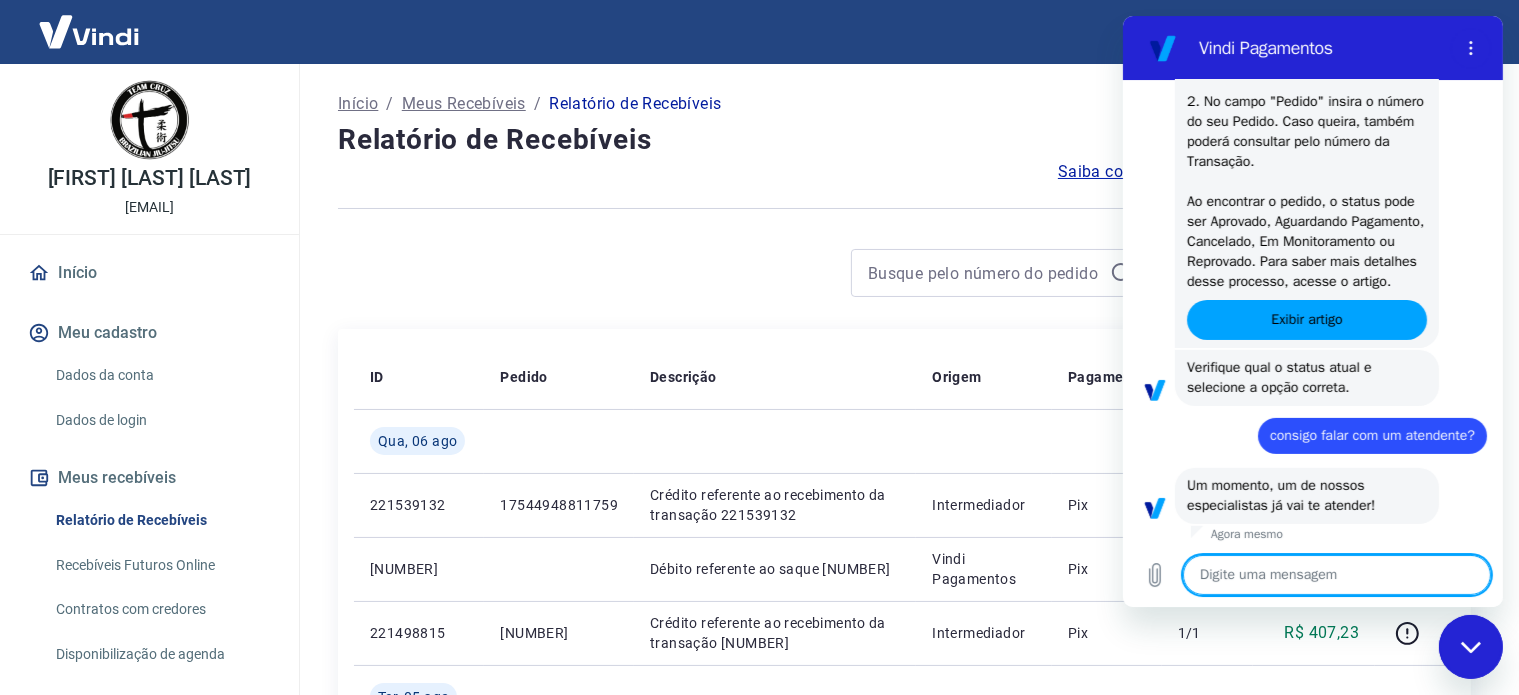 scroll, scrollTop: 496, scrollLeft: 0, axis: vertical 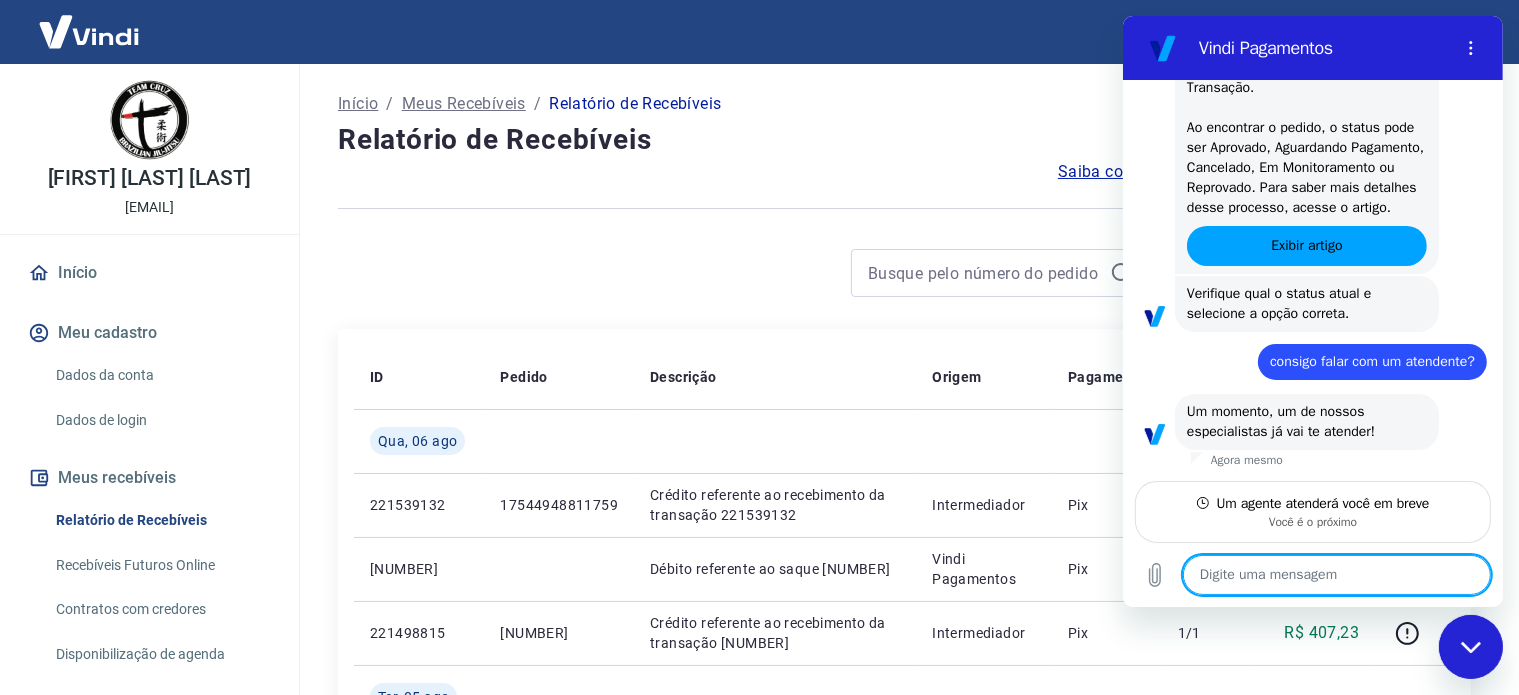 click at bounding box center [1336, 575] 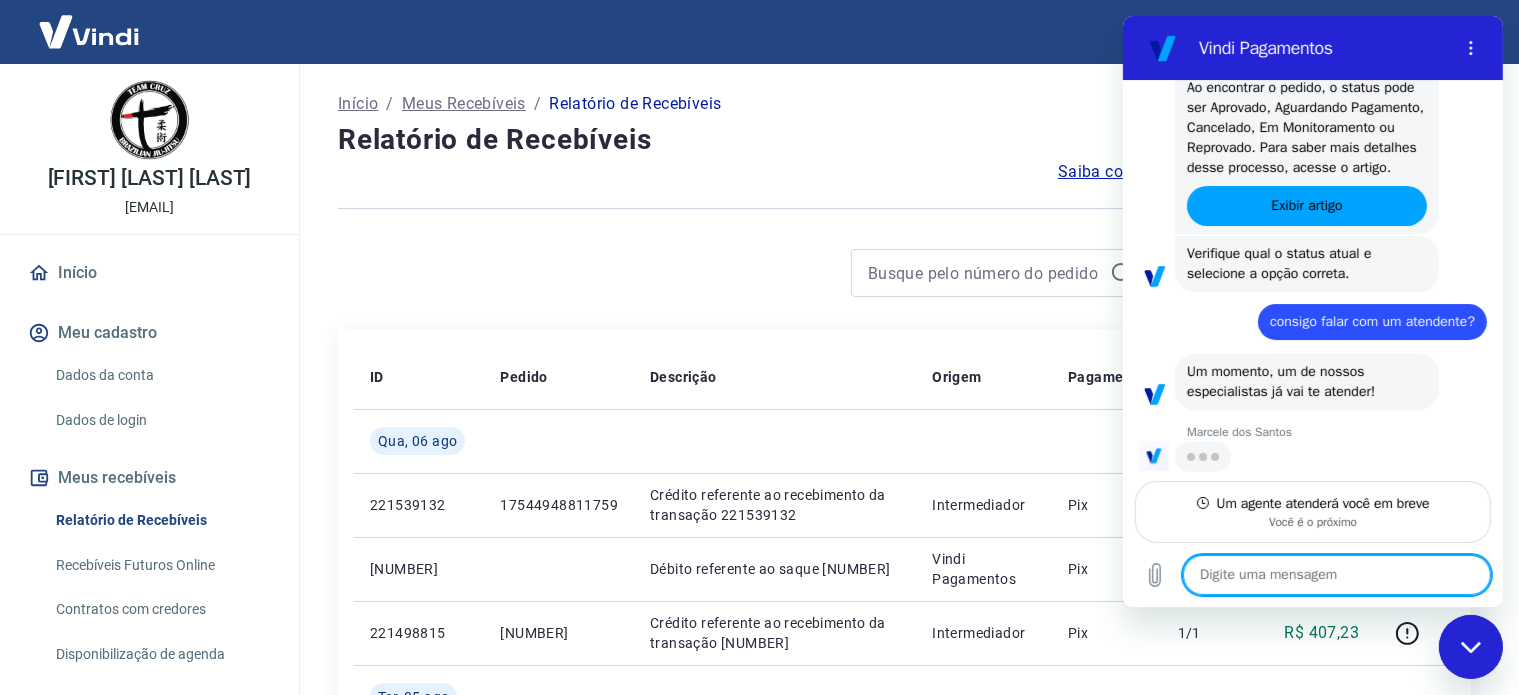 type on "x" 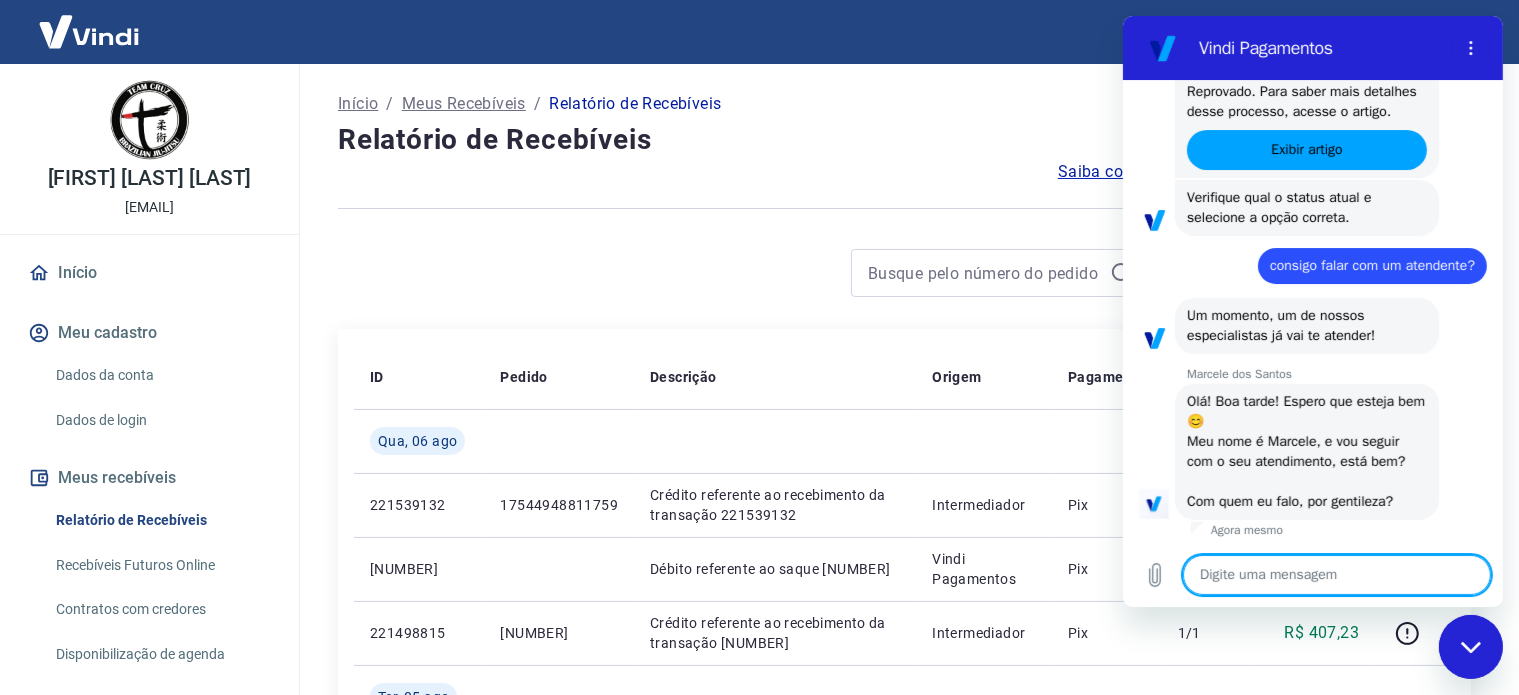 scroll, scrollTop: 665, scrollLeft: 0, axis: vertical 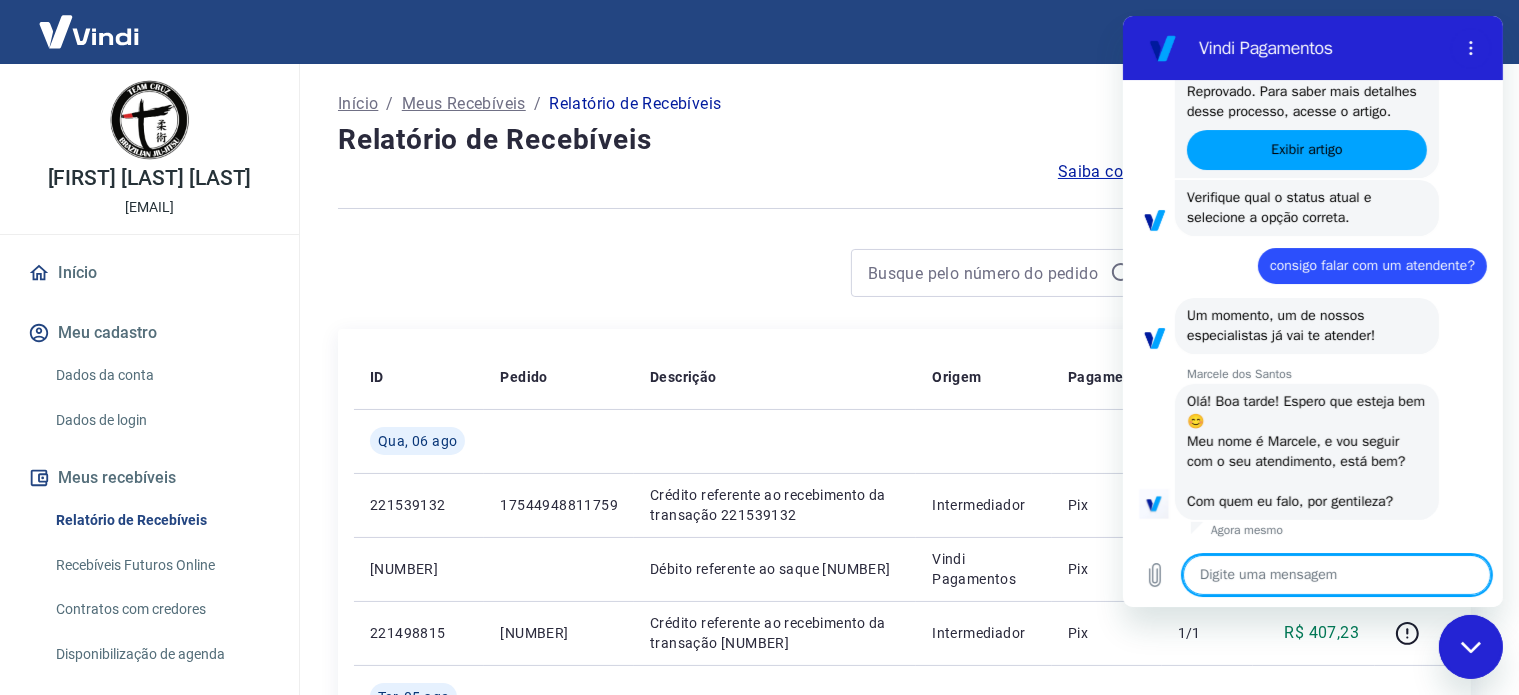type on "N" 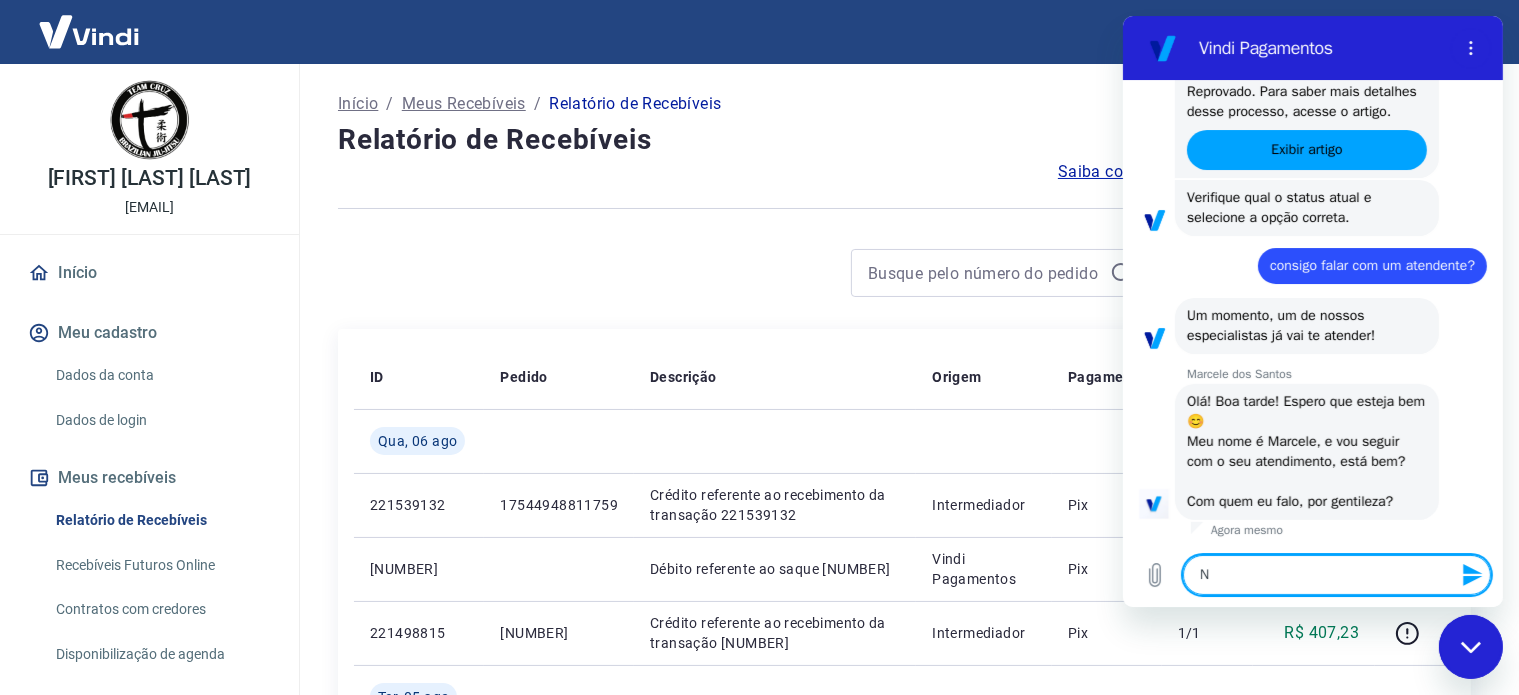 type on "Nu" 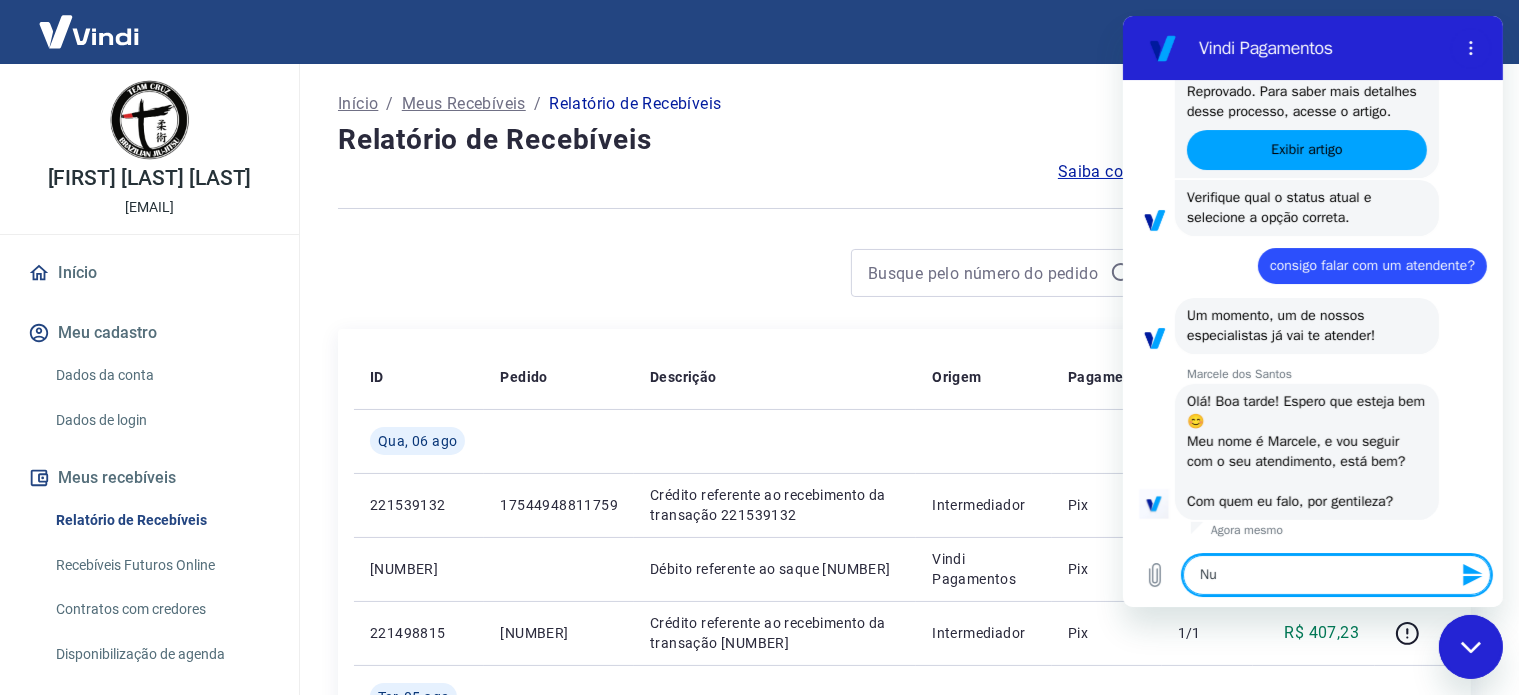 type on "Nur" 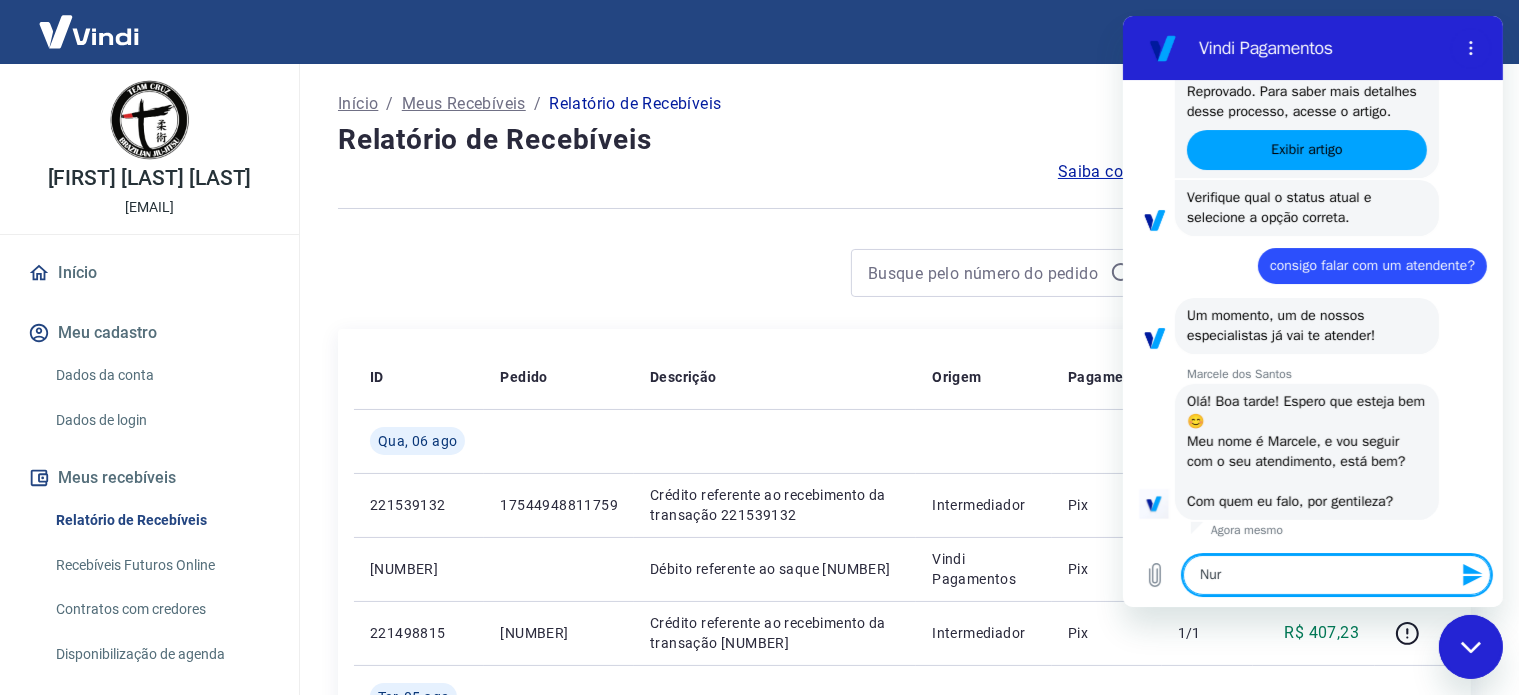 type on "Nuri" 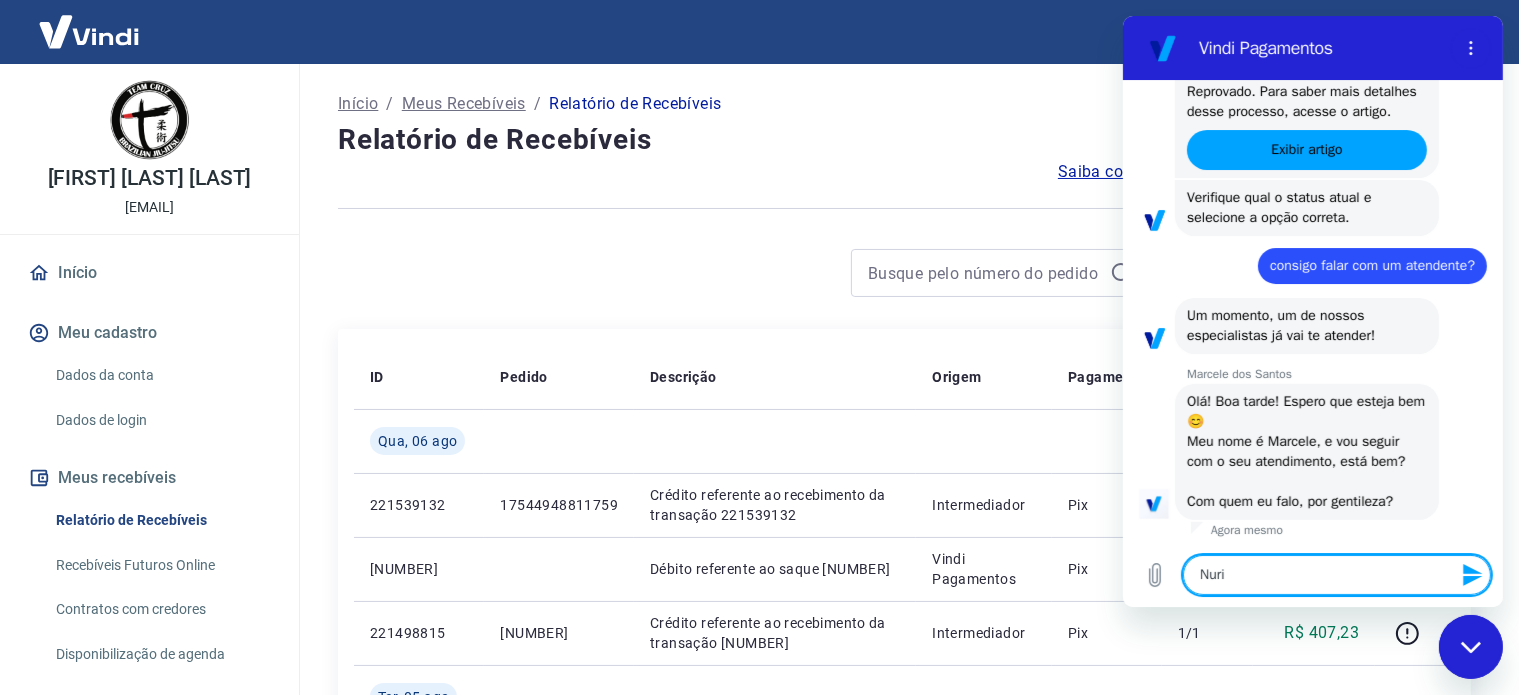 type on "[FIRST] [LAST]" 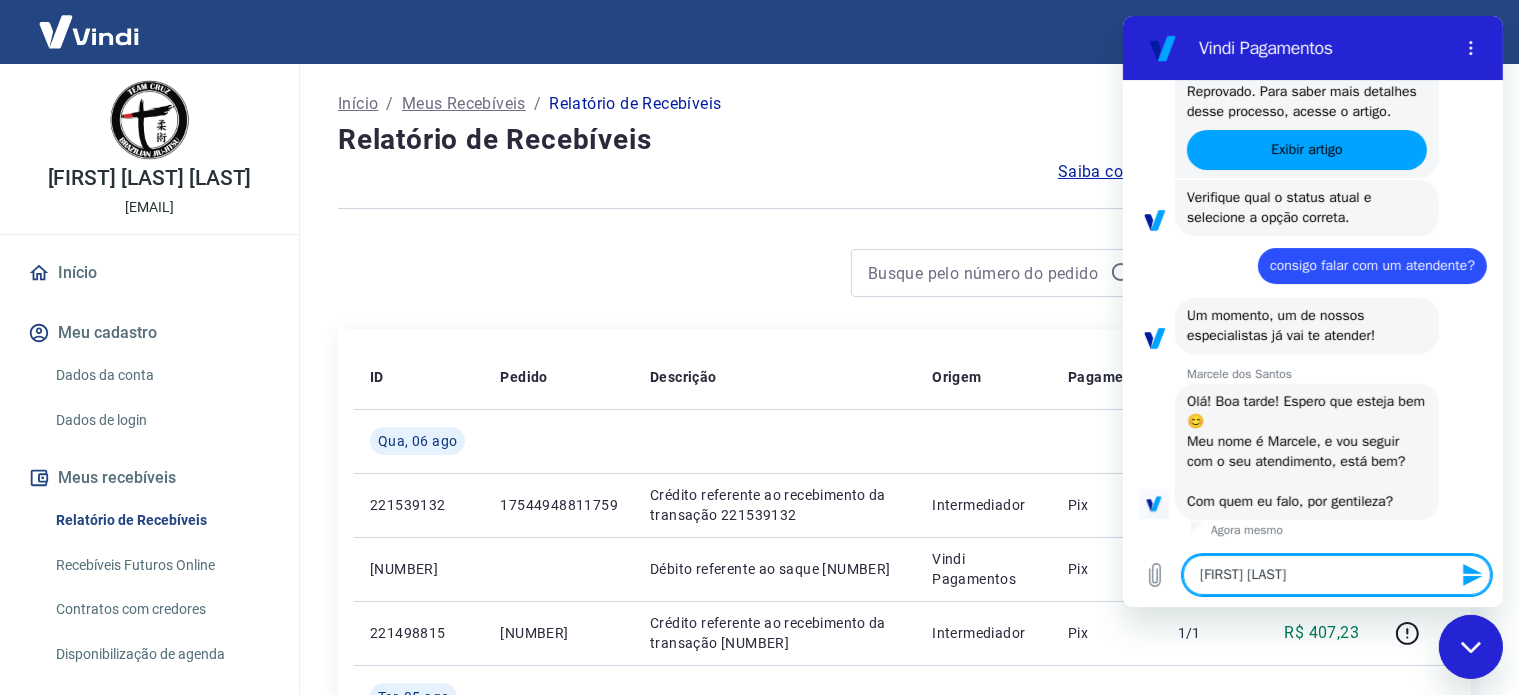 type on "Nuria," 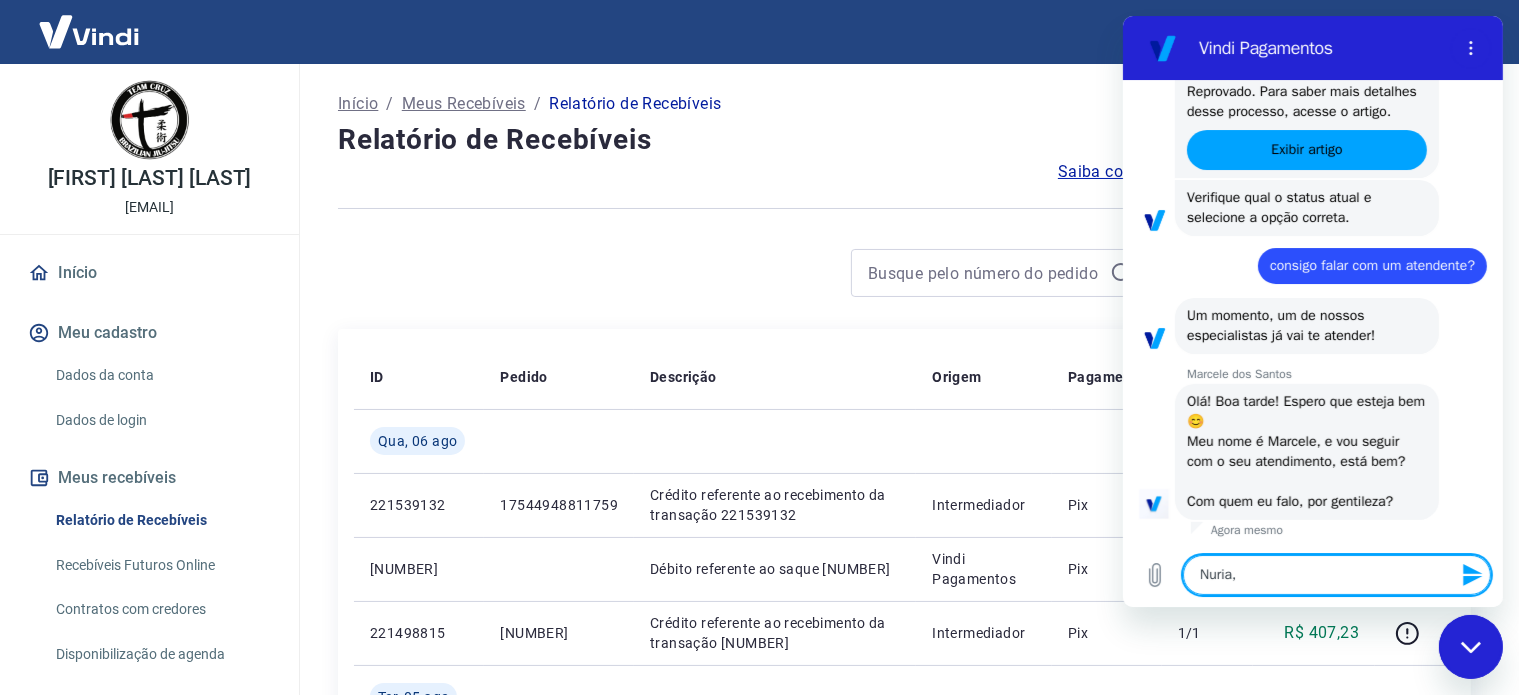 type on "Nuria," 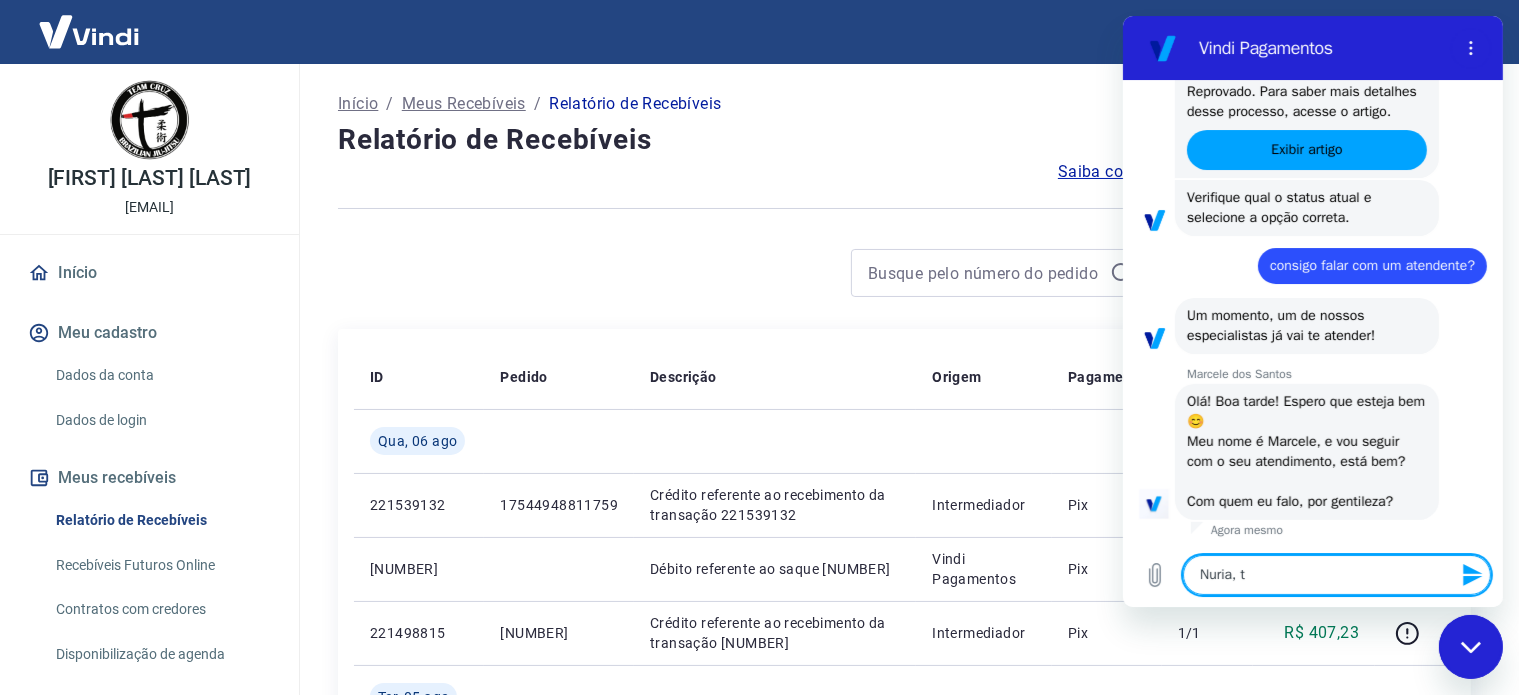 type on "[FIRST], tu" 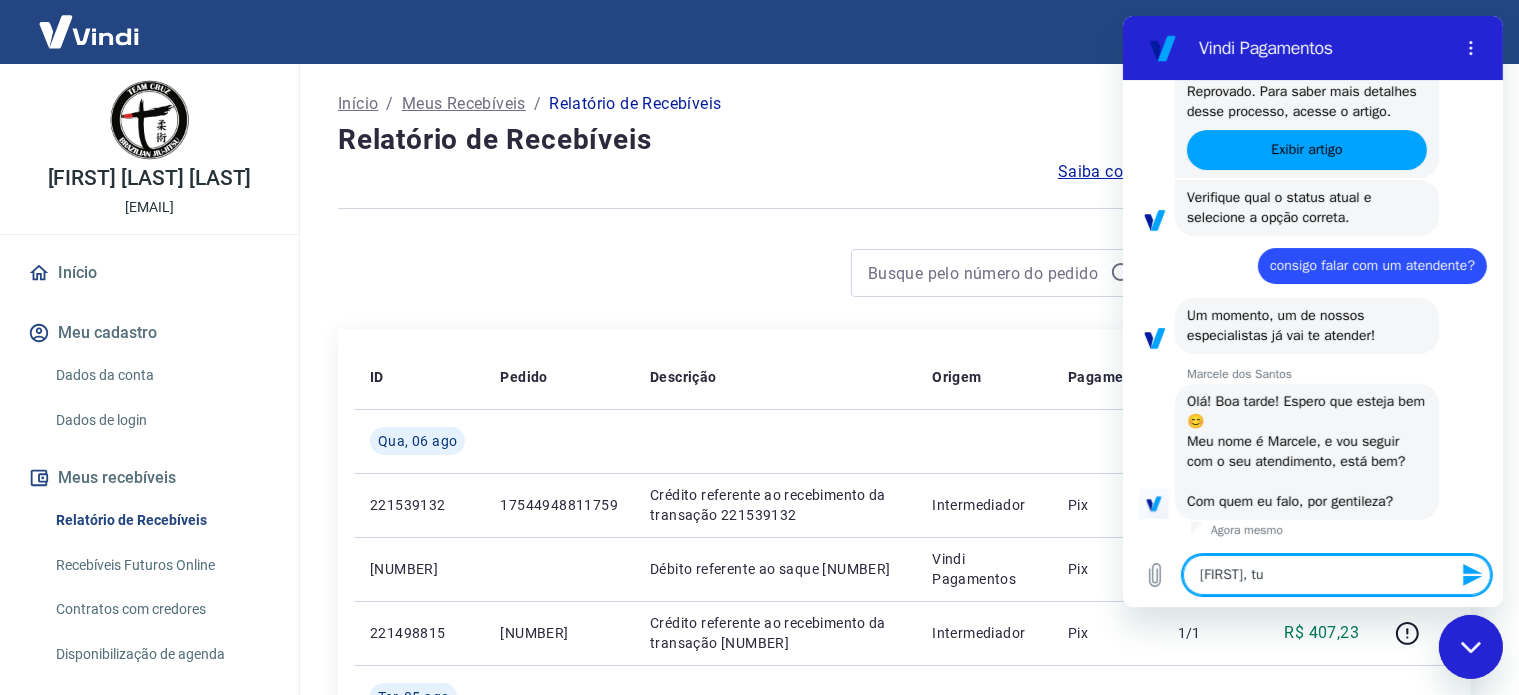 type on "[FIRST], tud" 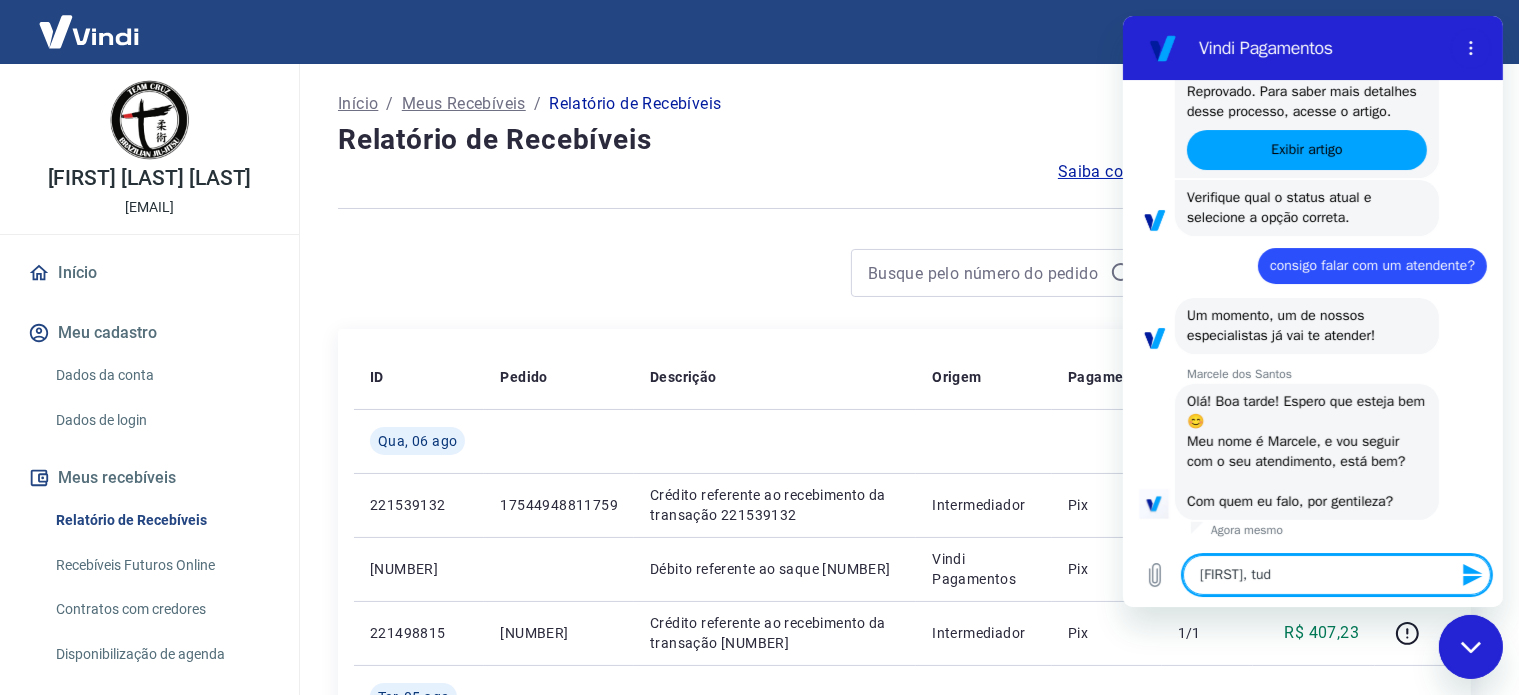type on "[NAME], tudo" 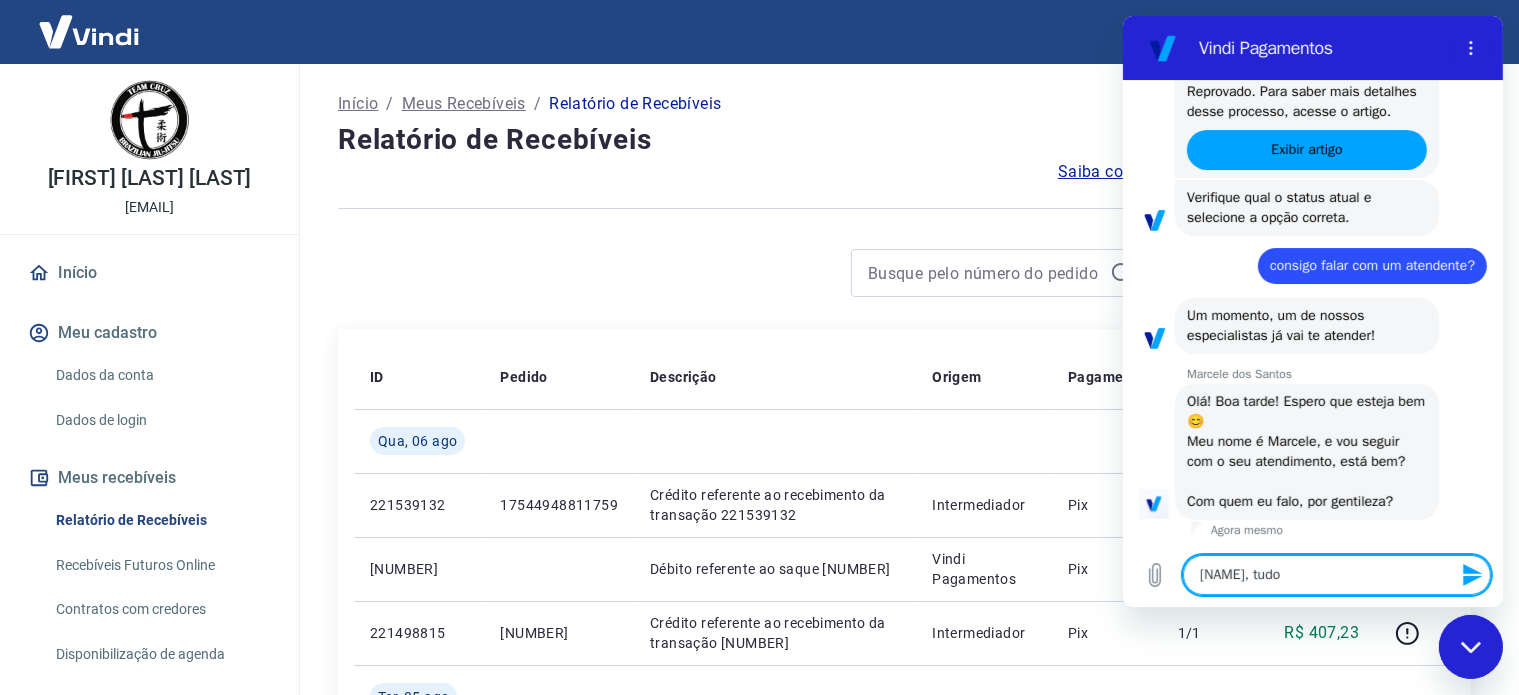 type on "[NAME], tudo" 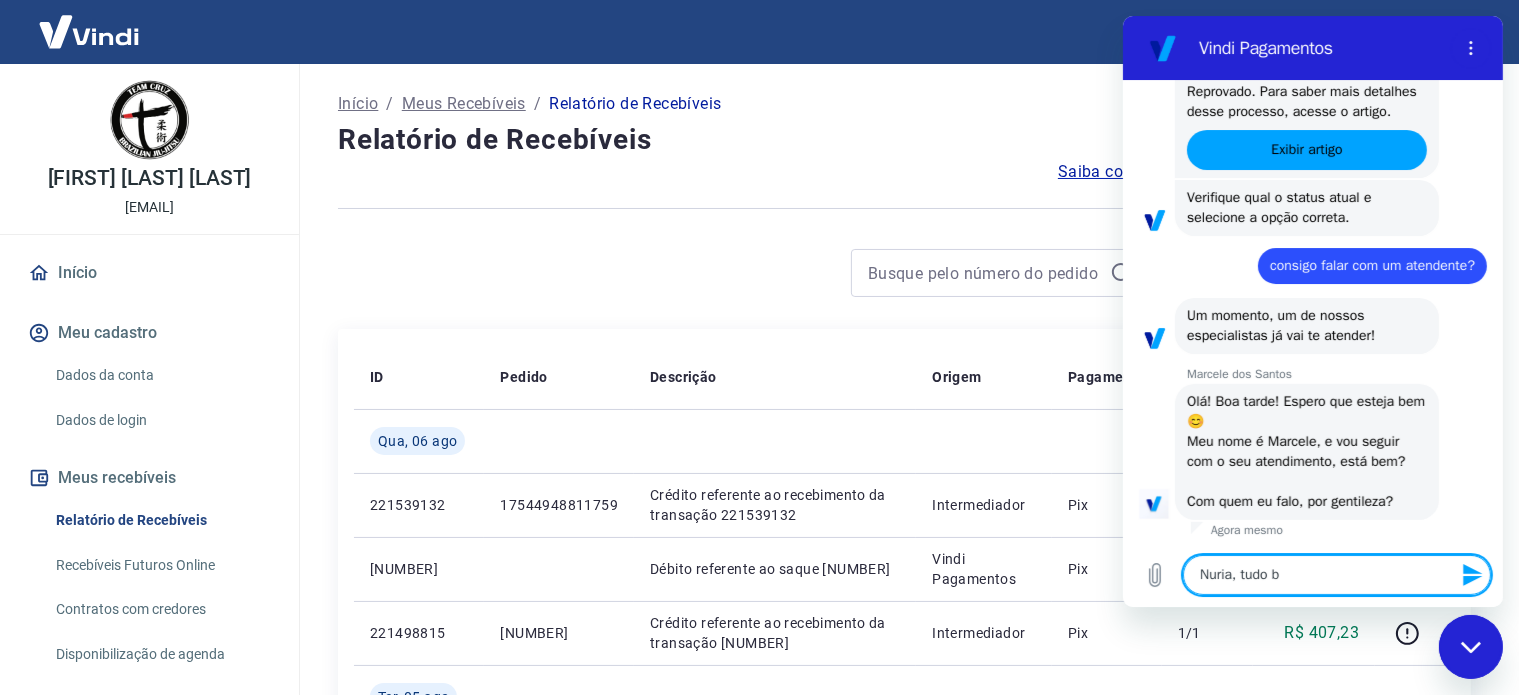 type on "[NAME], tudo be" 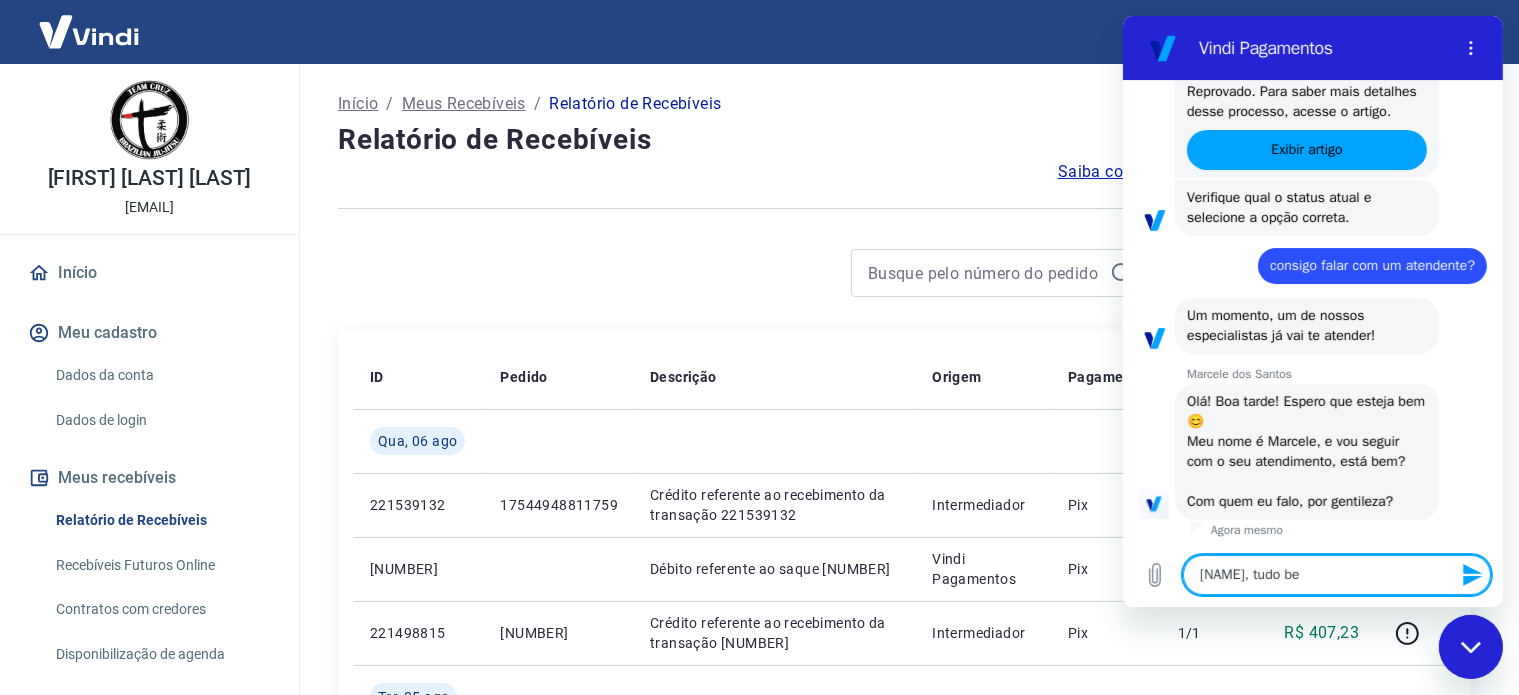 type on "[NAME], tudo bem" 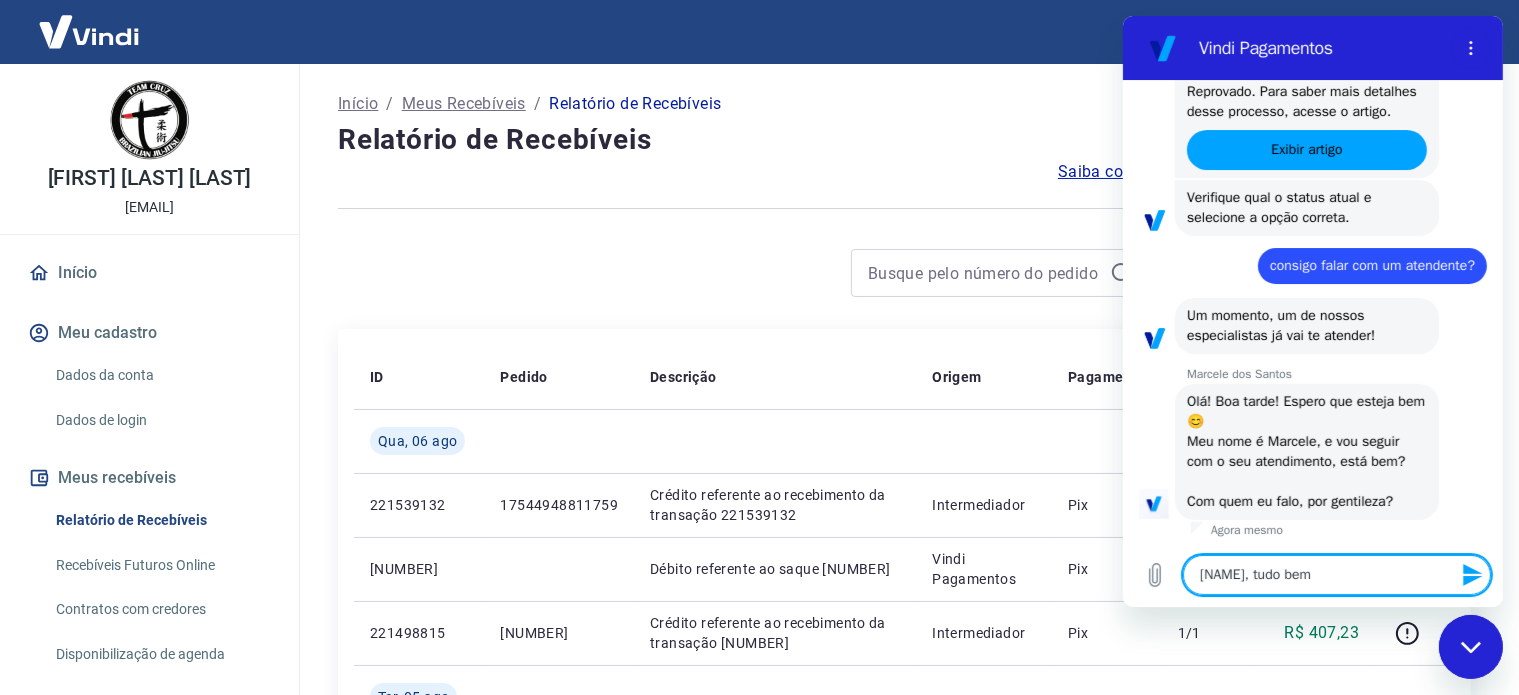 type on "[NAME], tudo bem" 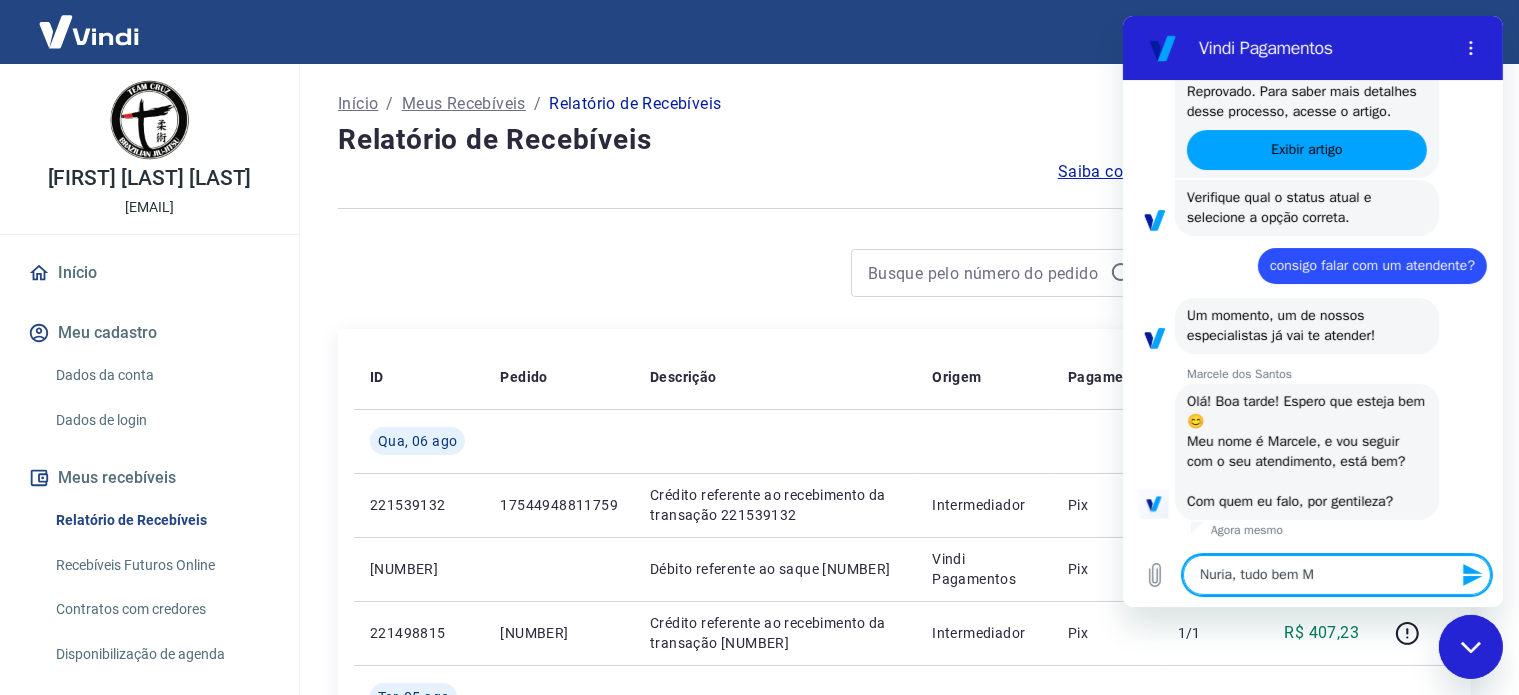 type on "[FIRST], tudo bem [FIRST]" 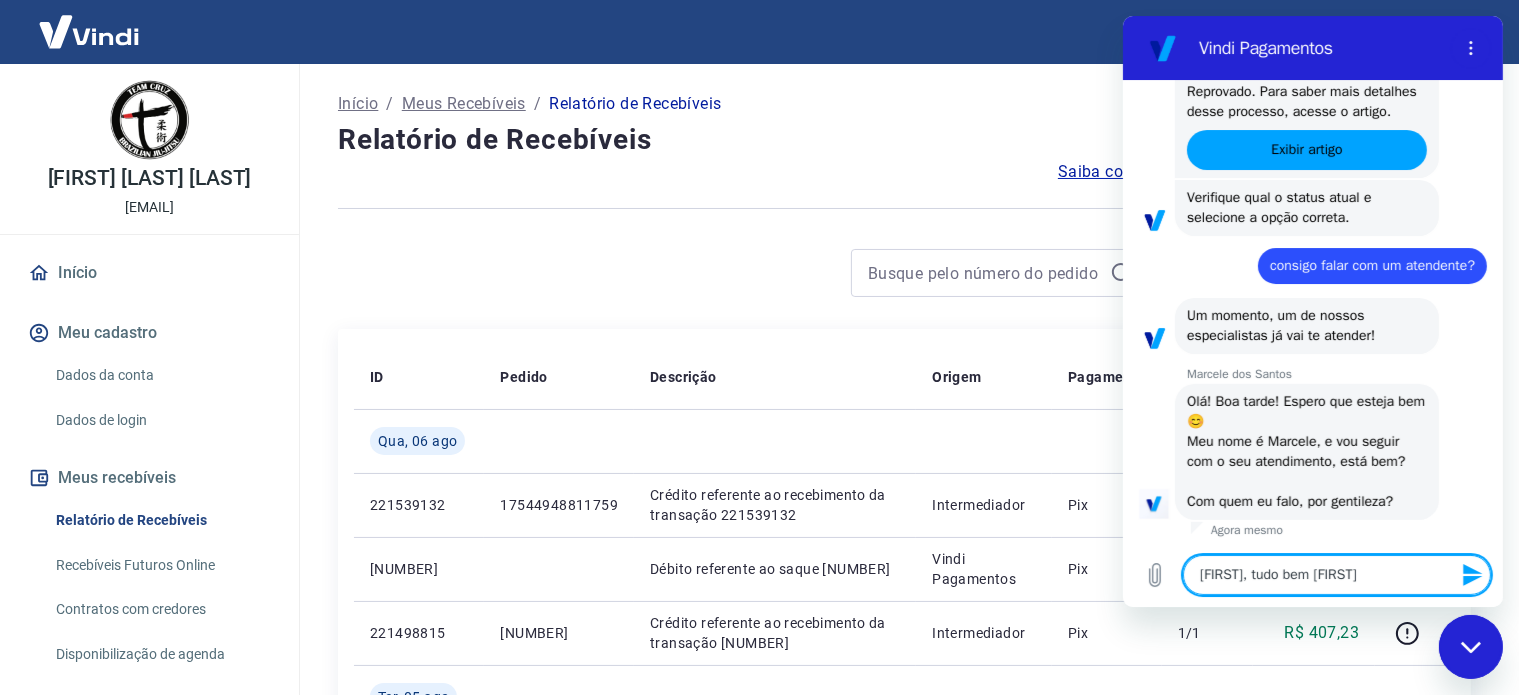 type on "Nuria, tudo bem Mar" 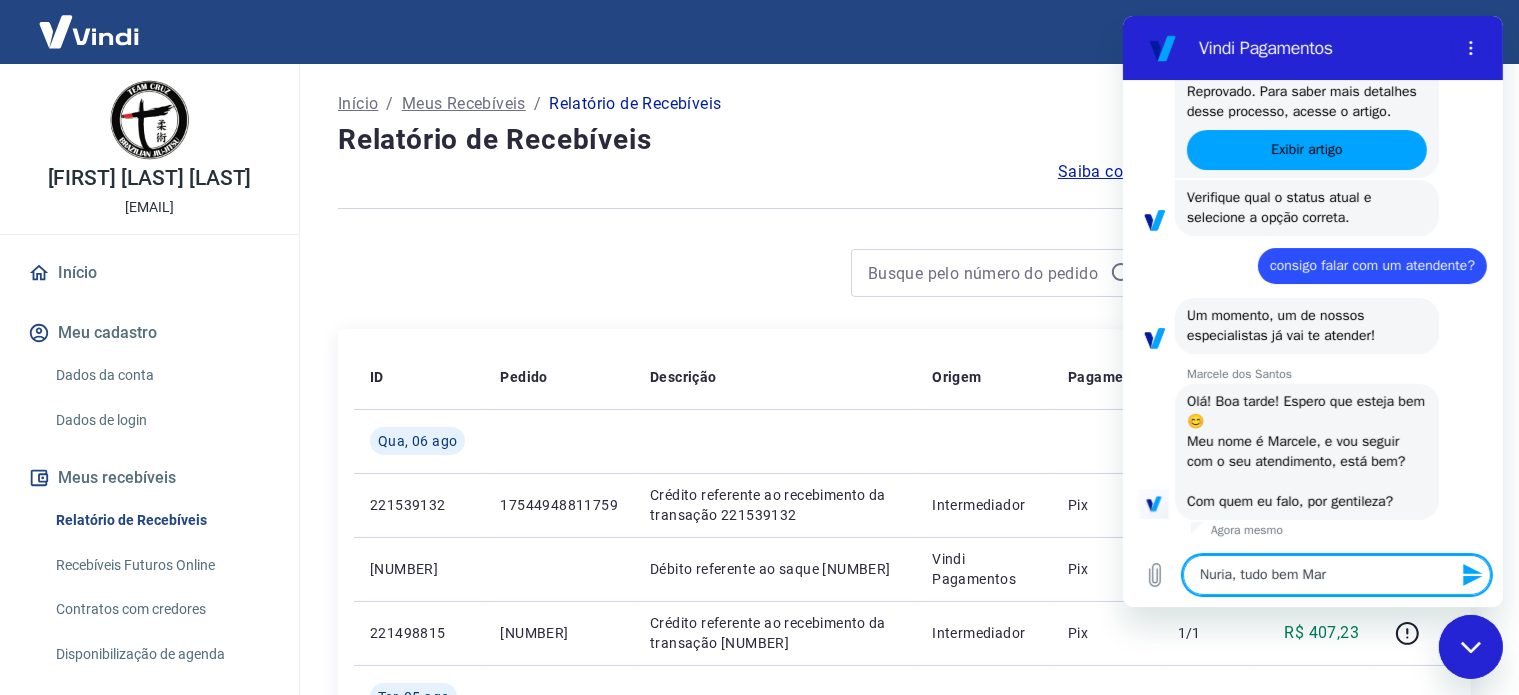 type on "[FIRST] [LAST], tudo bem [FIRST]" 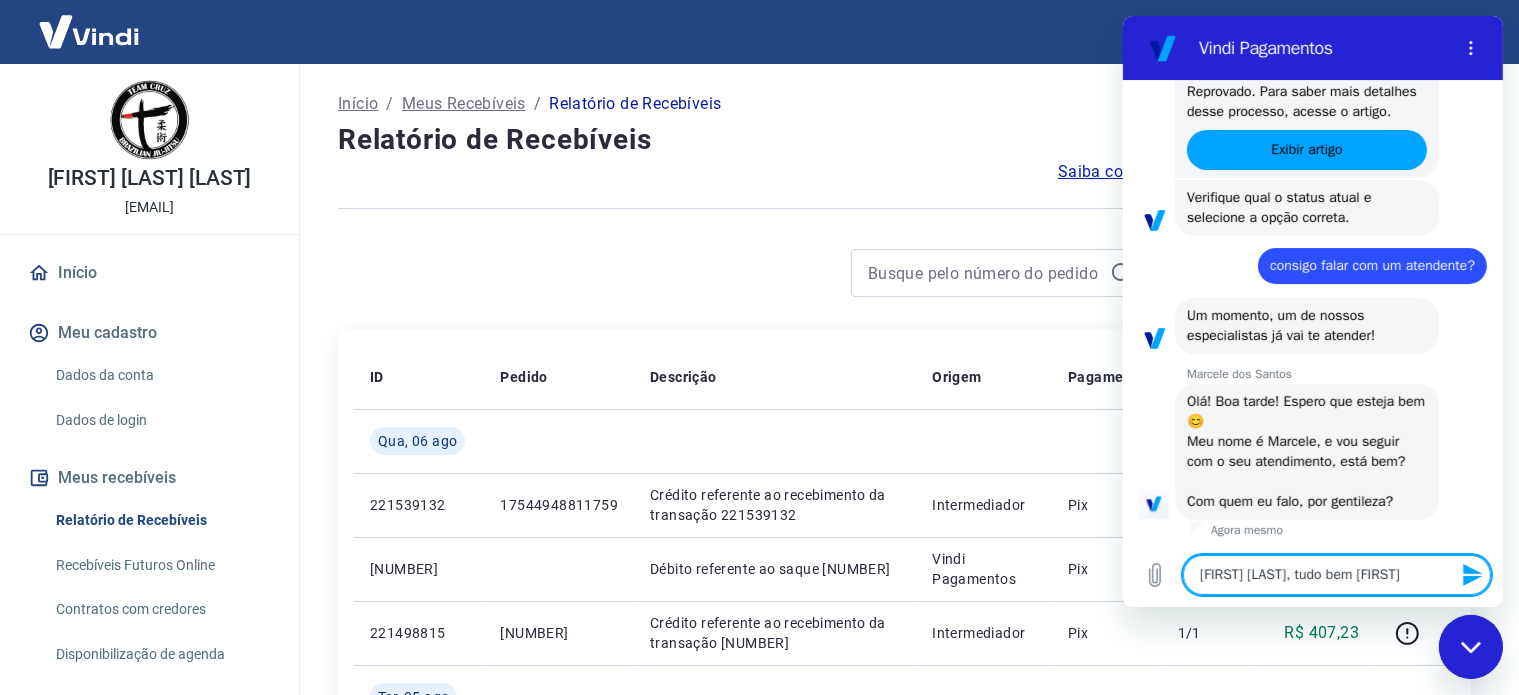 type on "Nuria, tudo bem Marce" 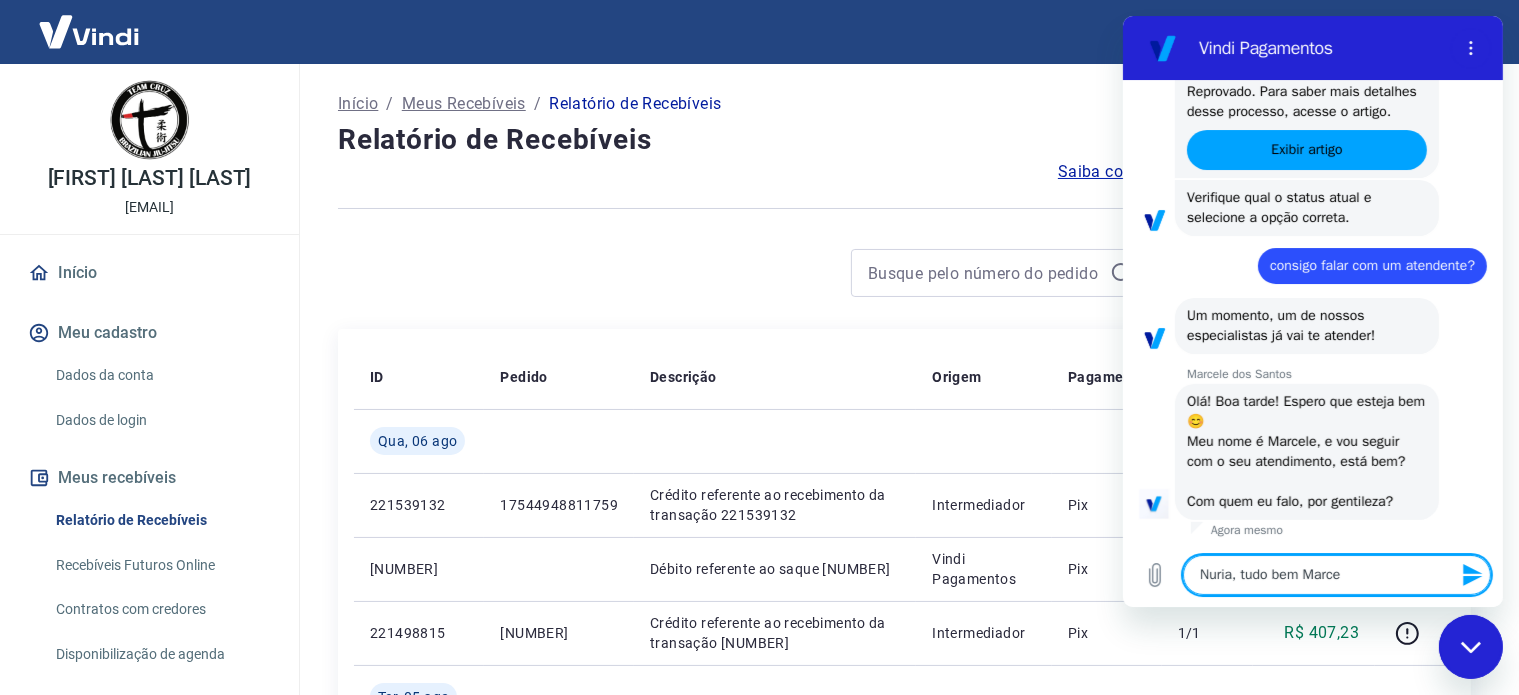 type on "[FIRST] [LAST], tudo bem [FIRST]" 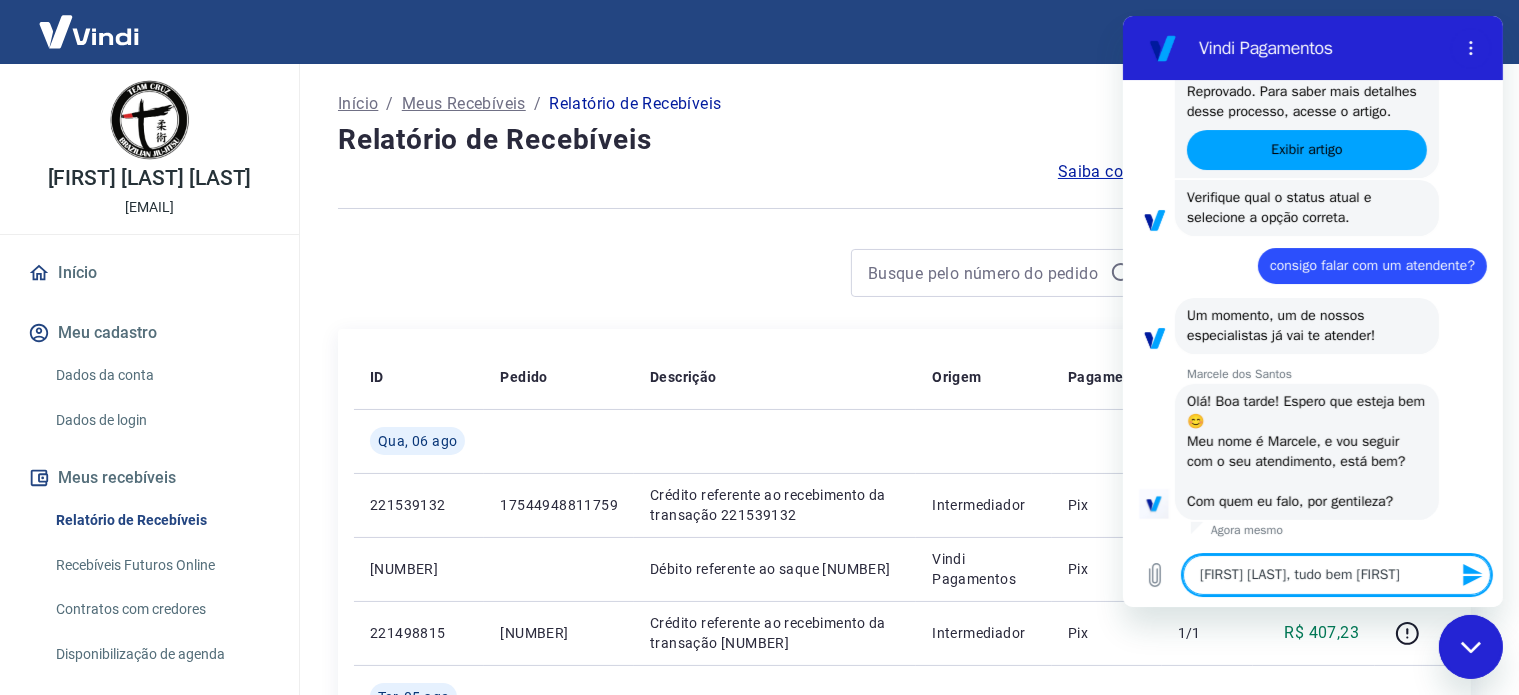 type on "[FIRST] [LAST], tudo bem [FIRST] [LAST]" 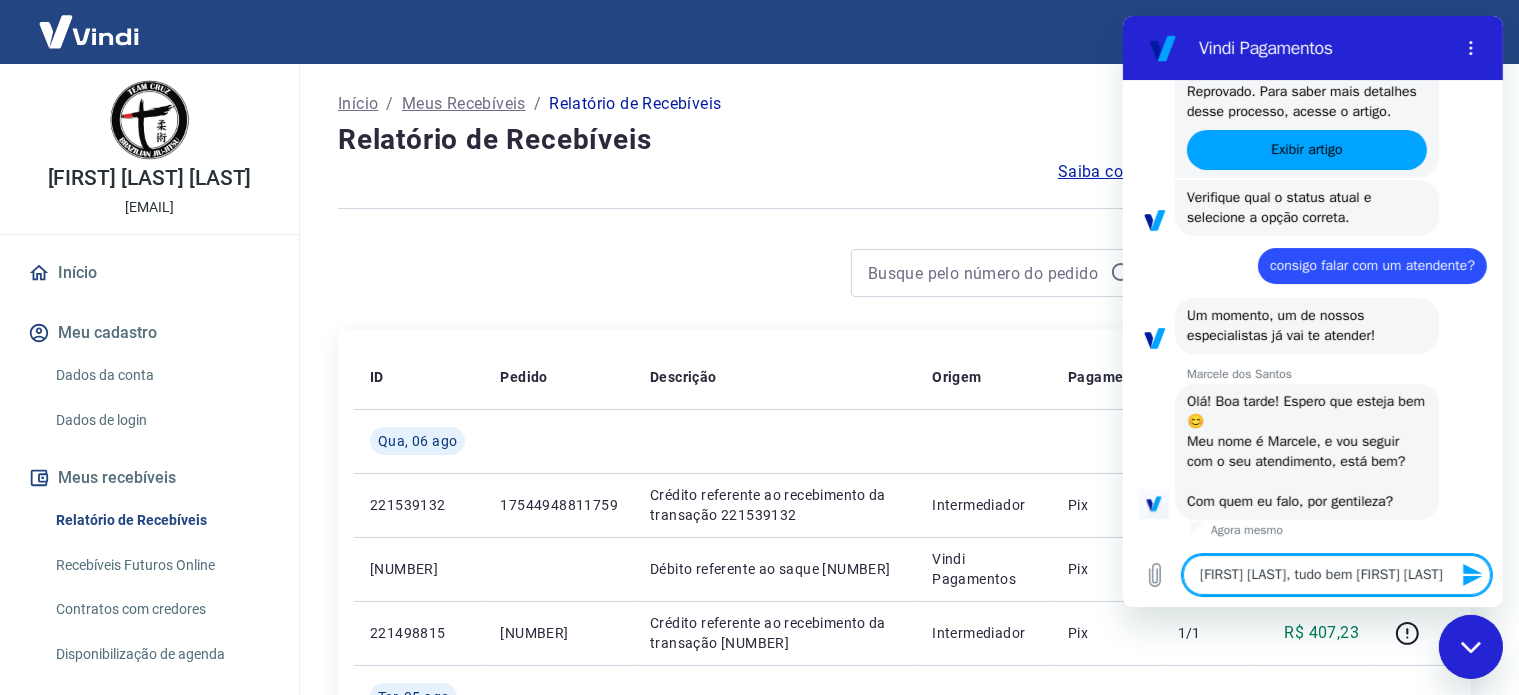 type on "[FIRST] [LAST], tudo bem [FIRST] [LAST]" 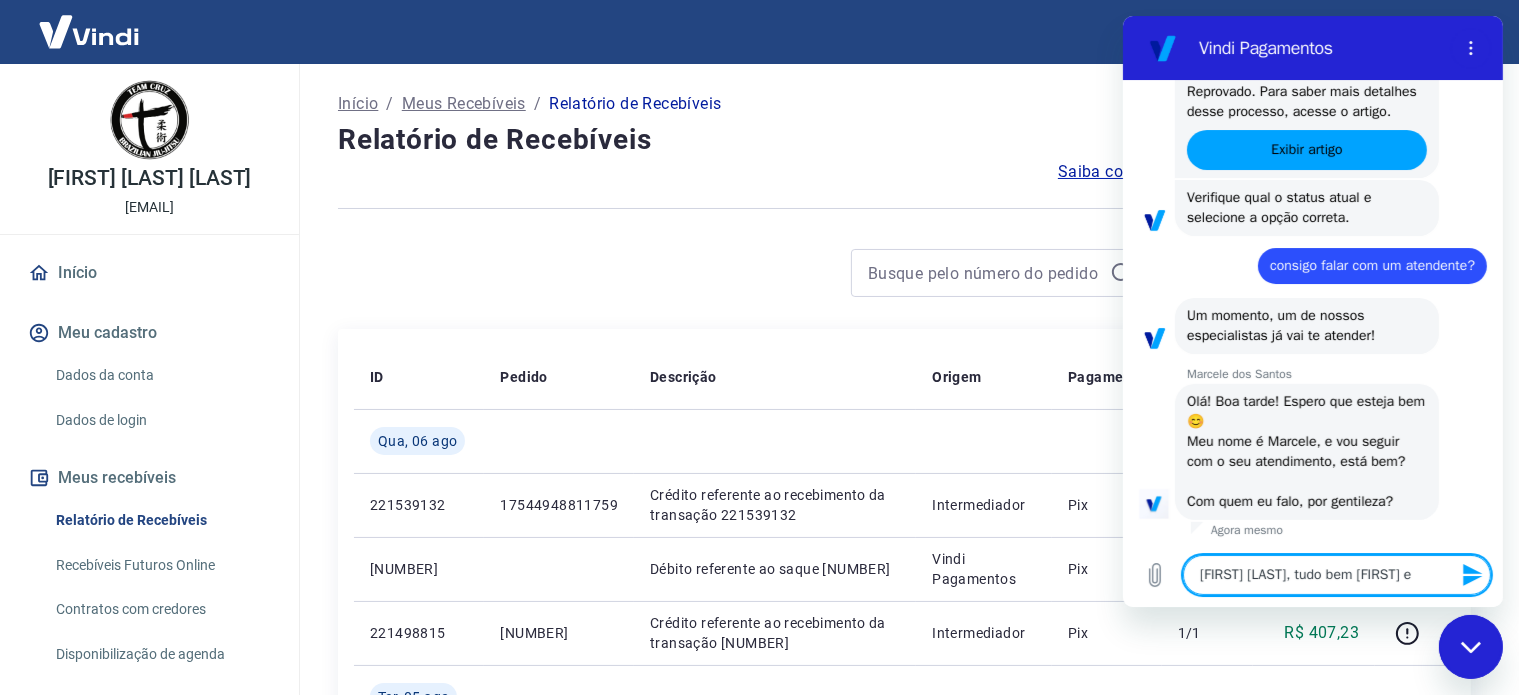 type on "[FIRST] [LAST], tudo bem [FIRST] e" 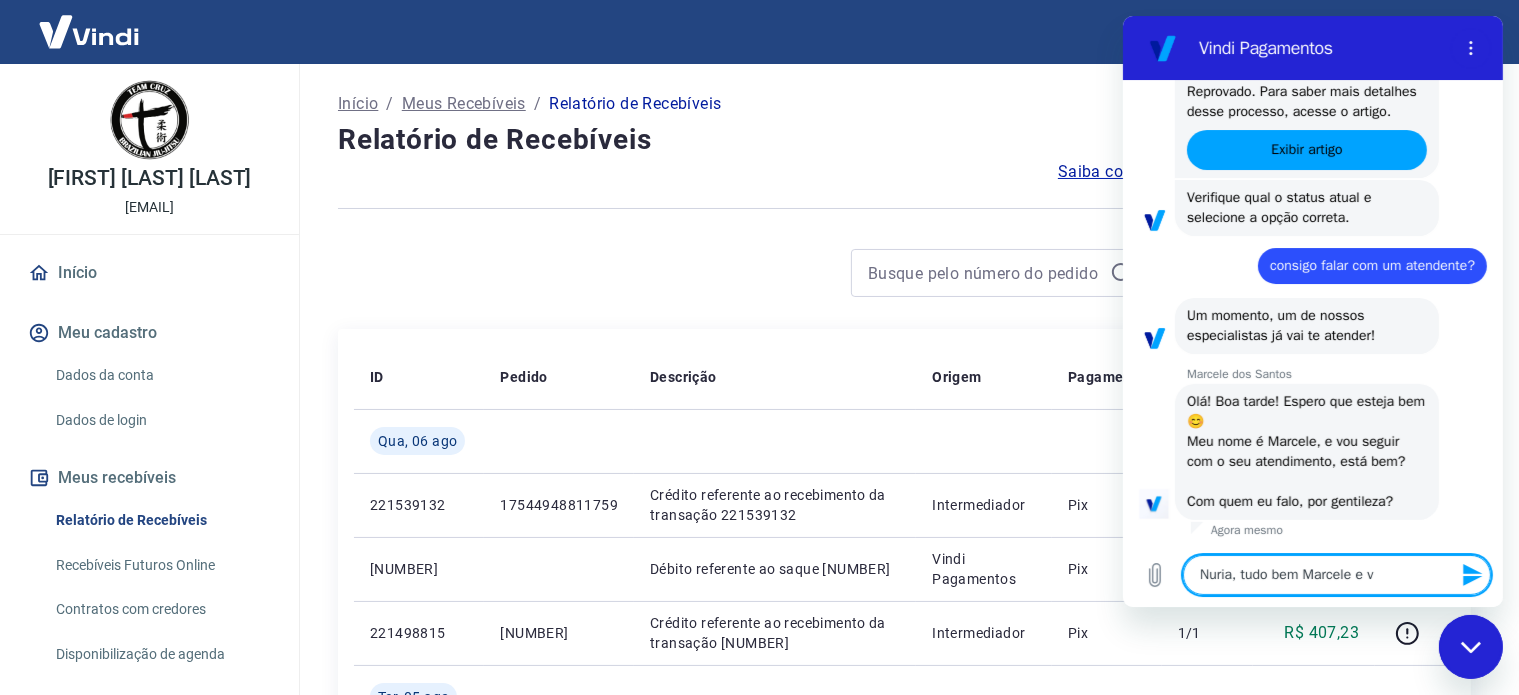 type on "[NAME], tudo bem Marcele e vc?" 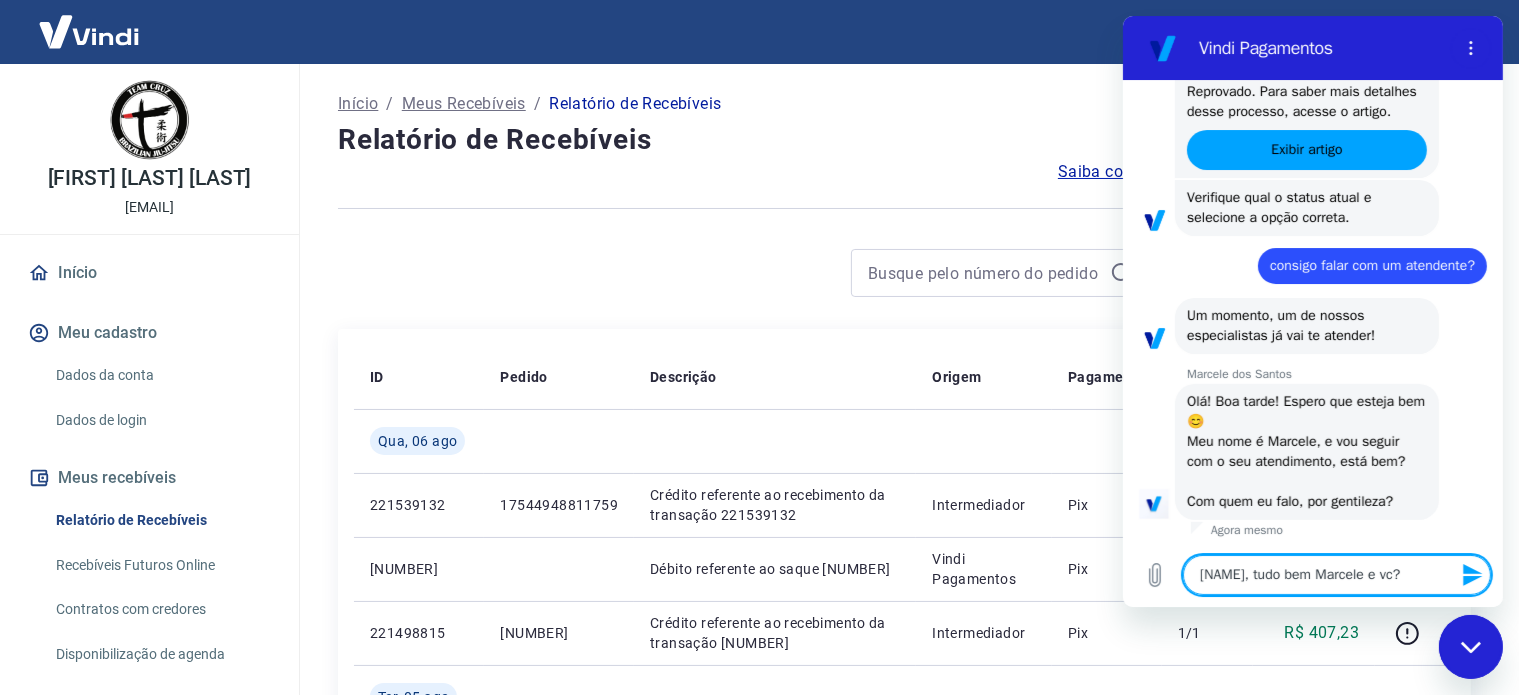 type on "[NAME], tudo bem [NAME] e vc?" 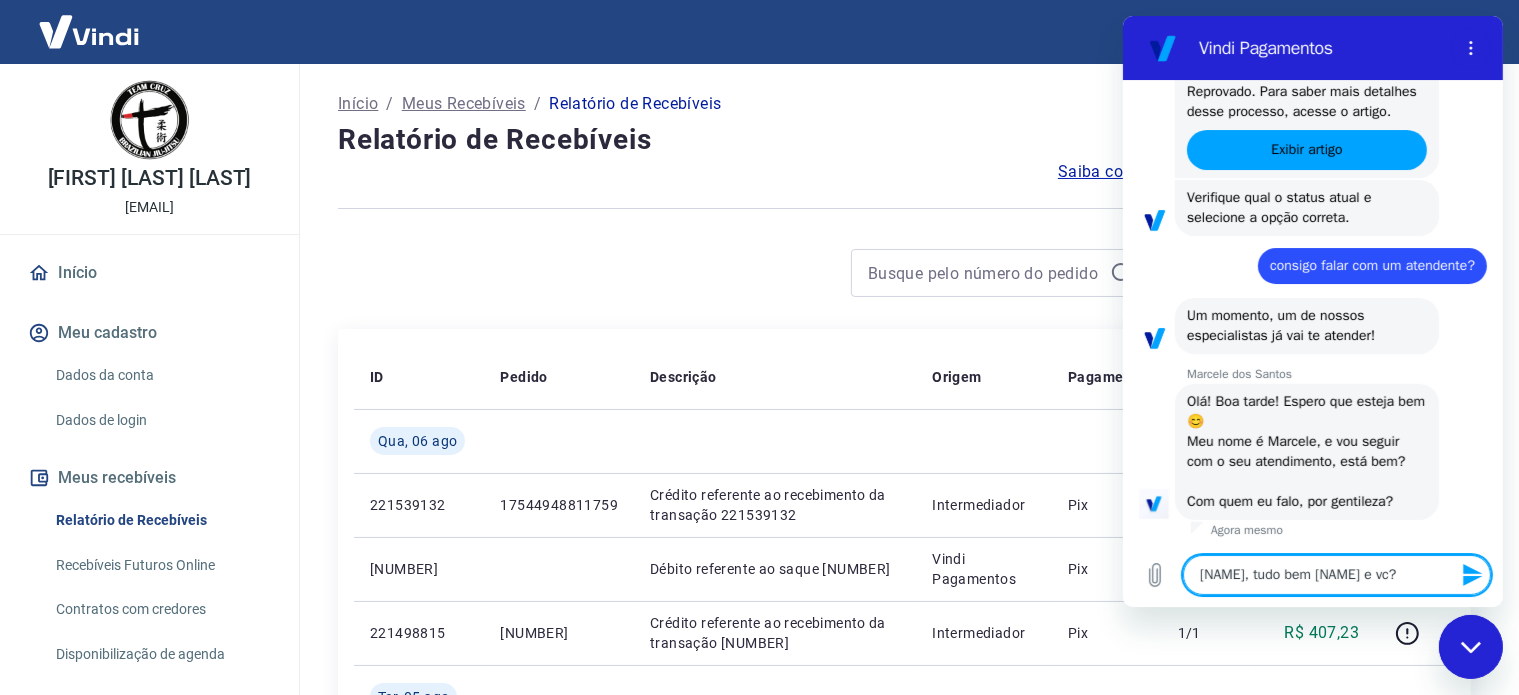 type on "[NAME], tudo bem [NAME] e vc?" 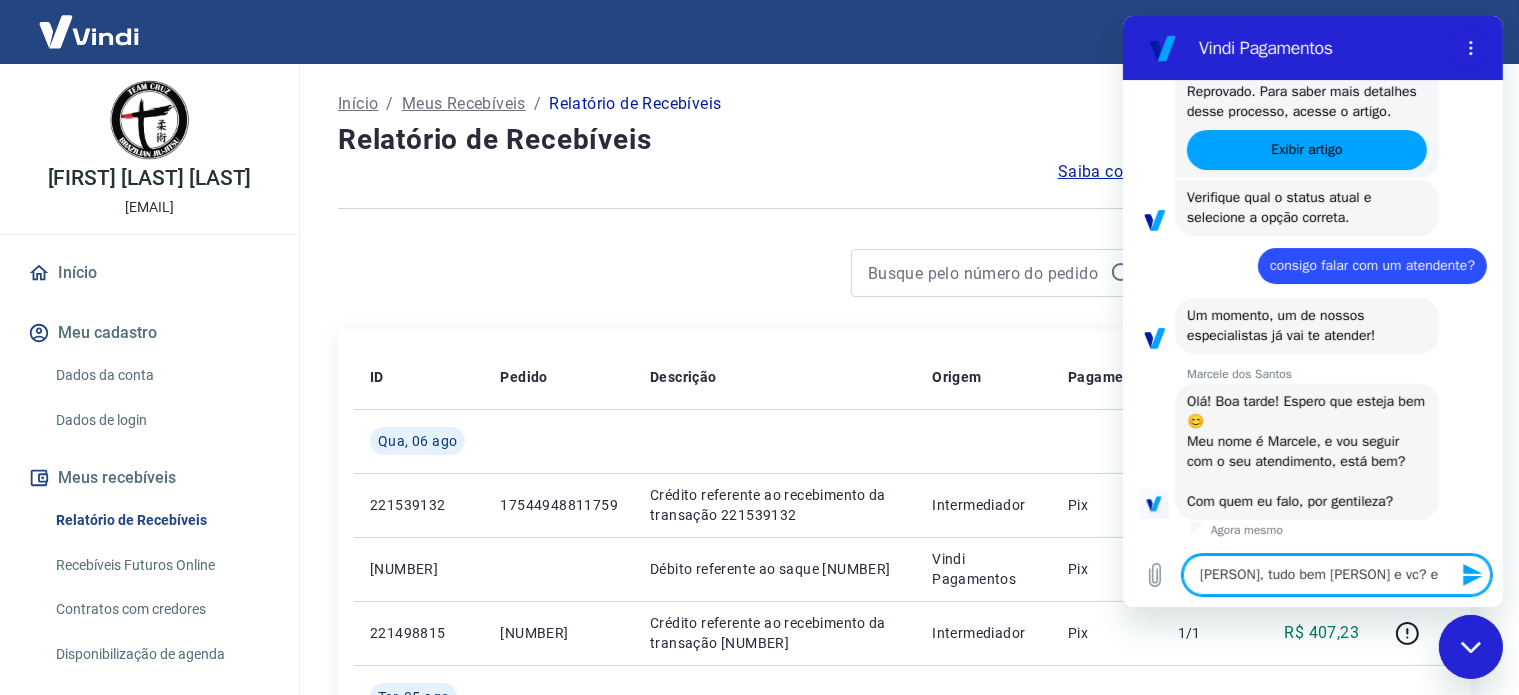 type on "[FIRST], tudo bem Marcele e vc? es" 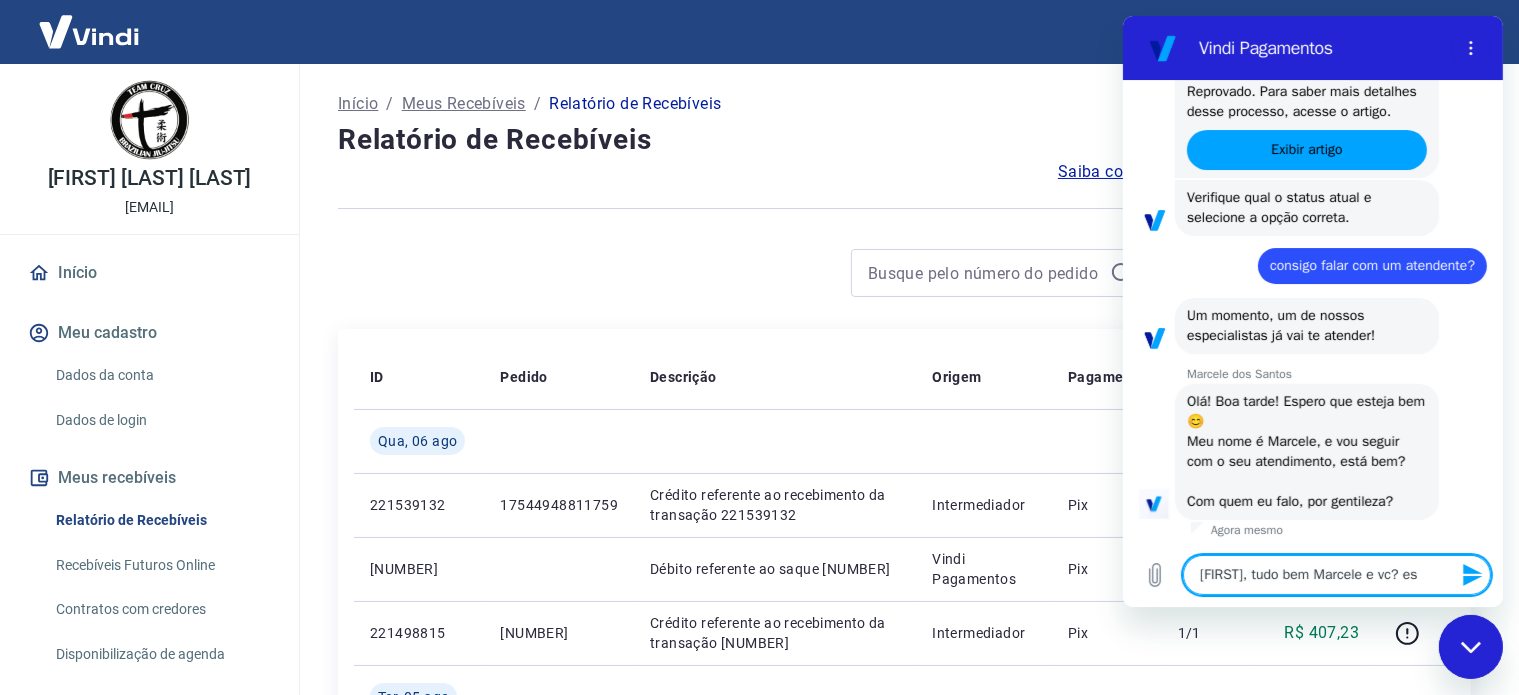 type on "Nuria, tudo bem Marcele e vc? est" 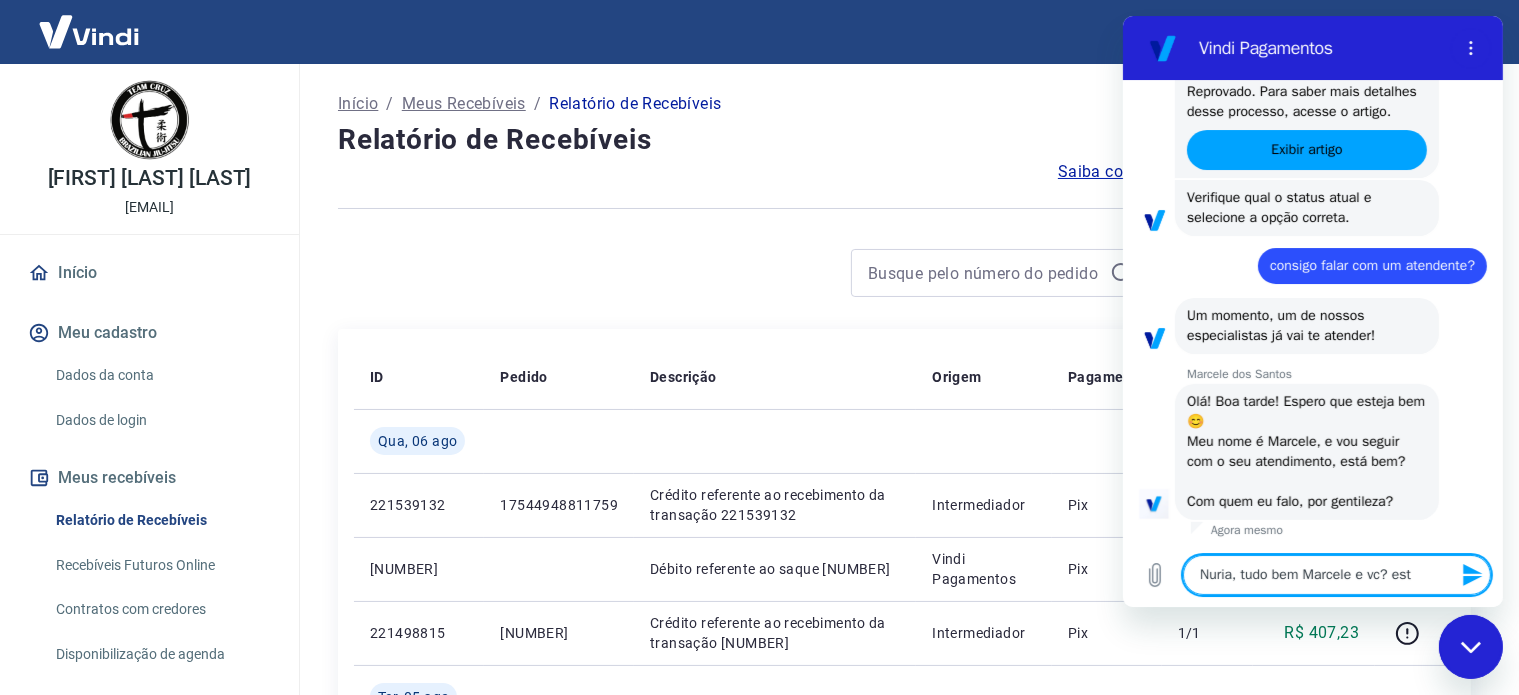 type on "[FIRST], tudo bem Marcele e vc? esto" 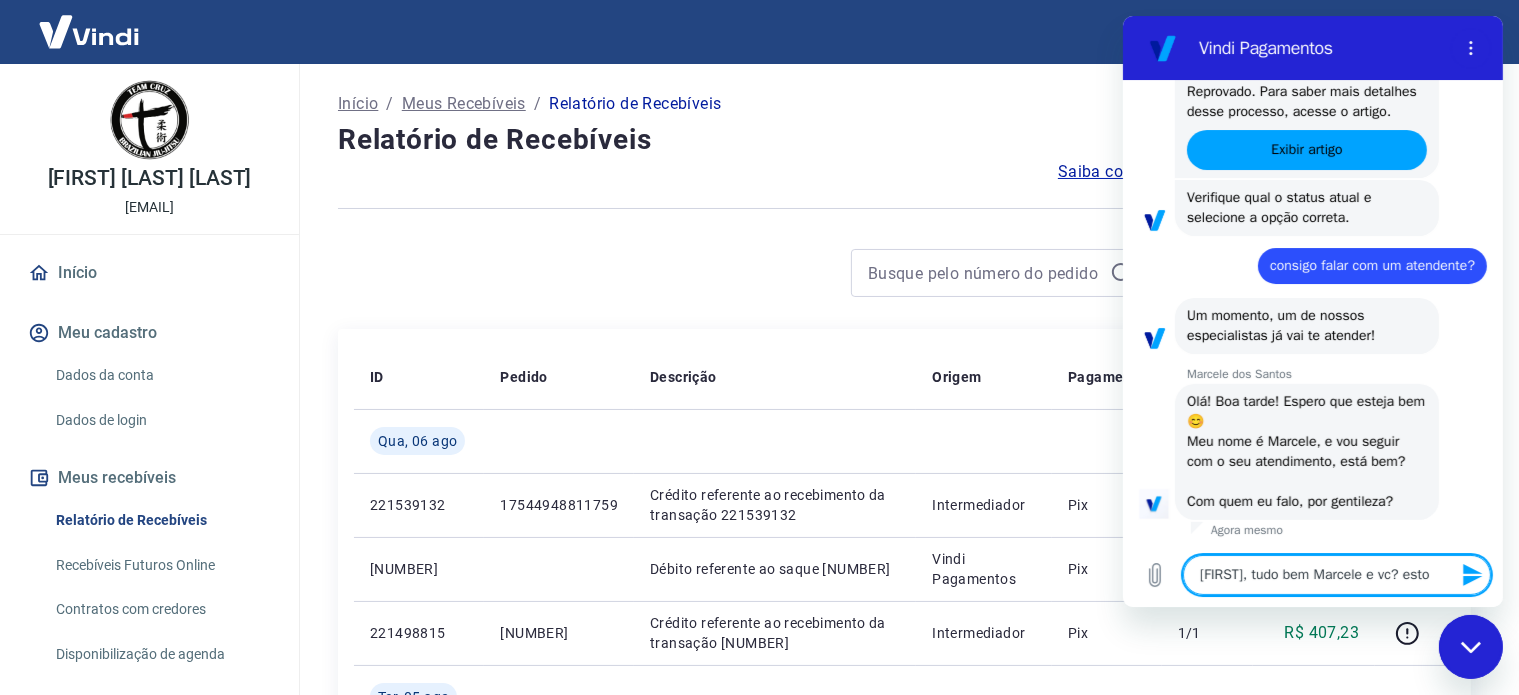 type on "[FIRST], tudo bem [FIRST] e vc? estou" 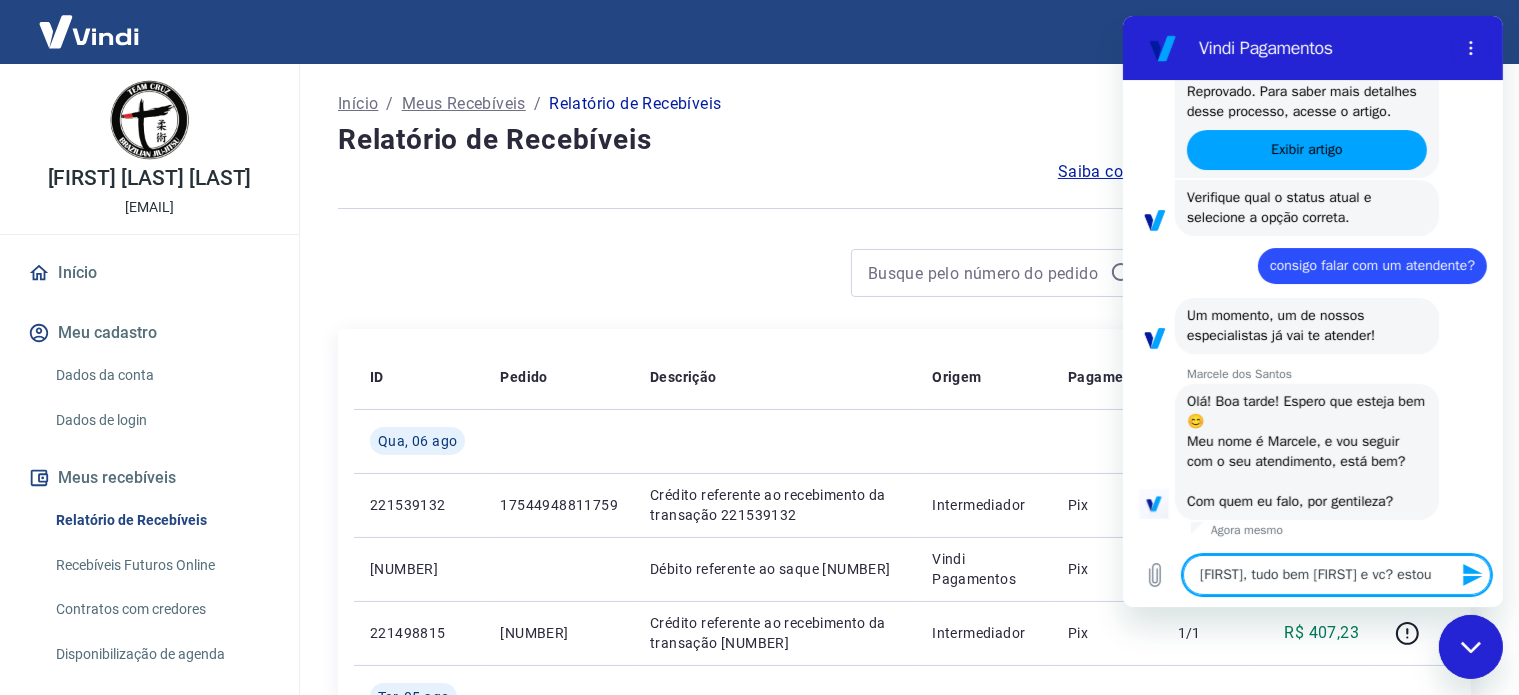 type on "[FIRST], tudo bem [FIRST] e vc? estou" 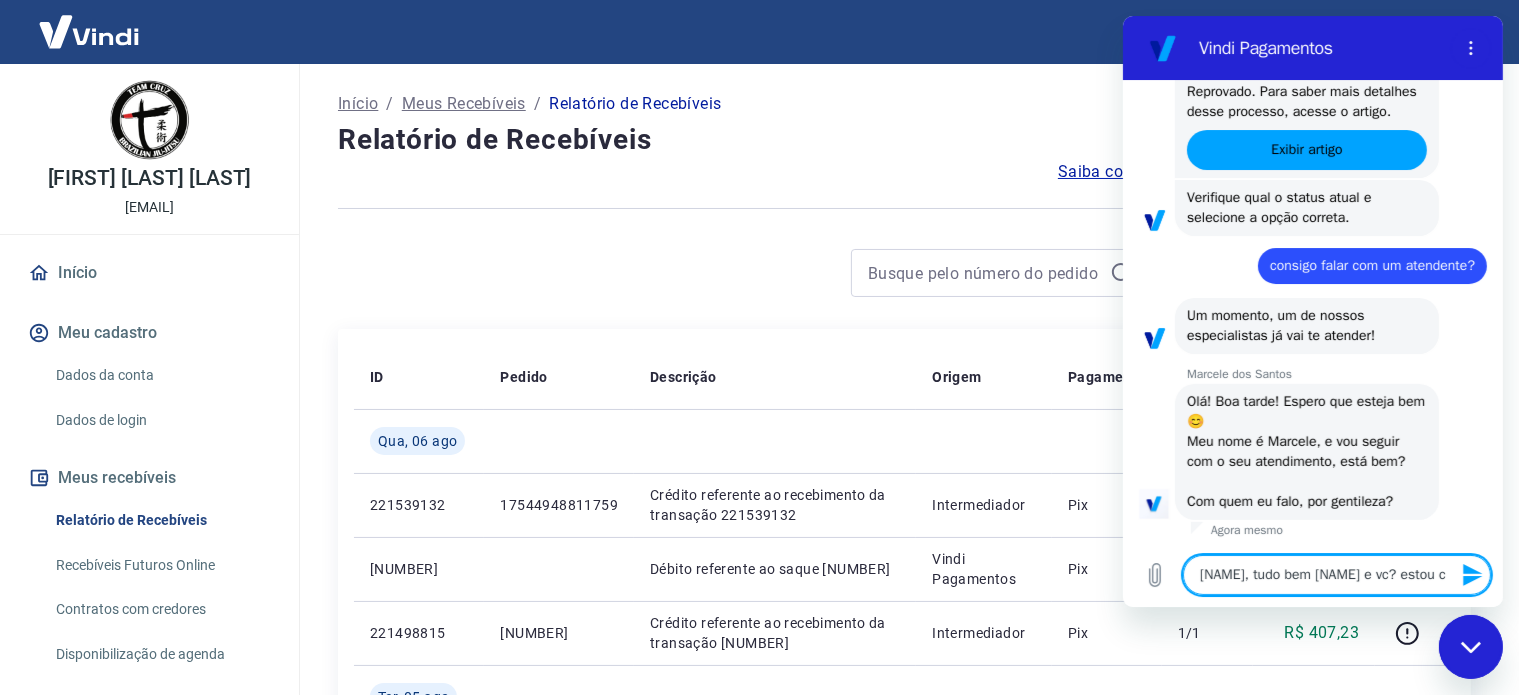 type on "Nuria, tudo bem Marcele e vc? estou co" 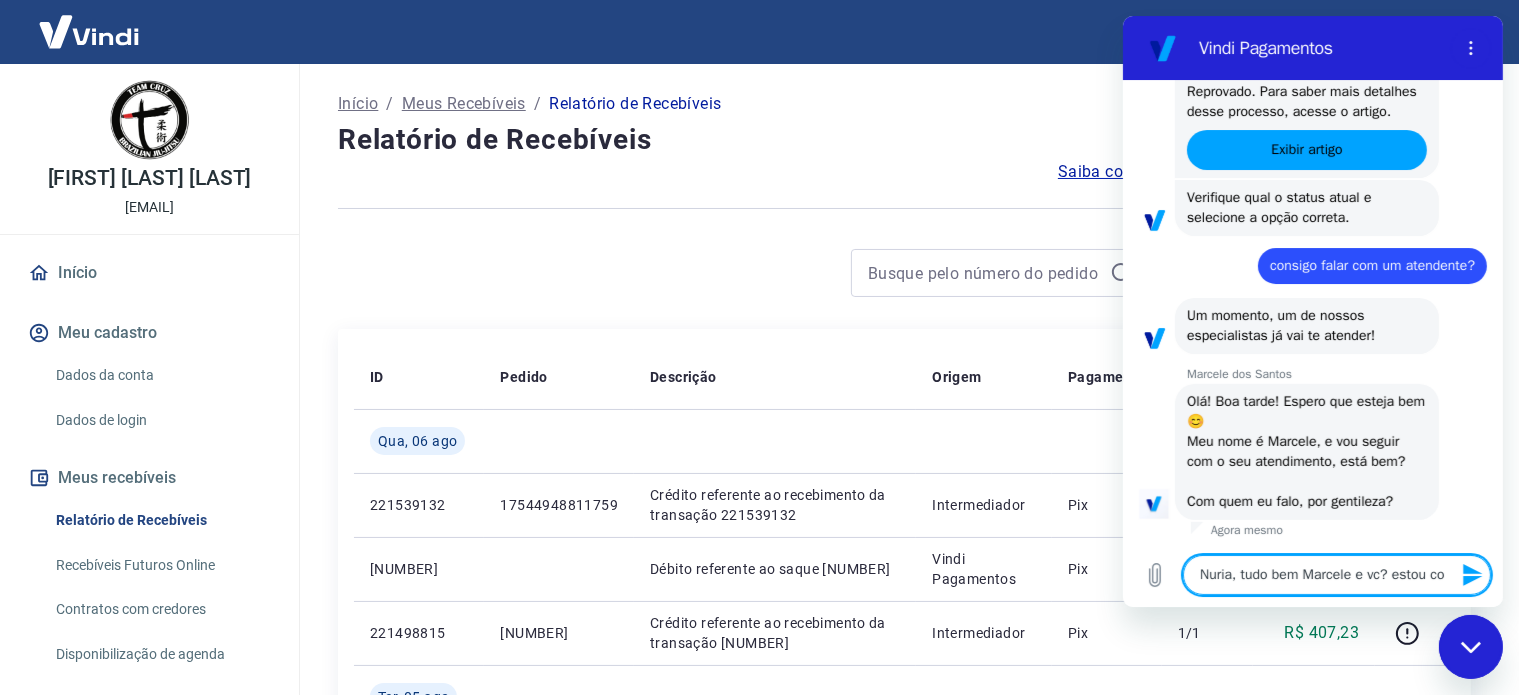 type on "[FIRST], tudo bem [FIRST] e vc? estou com" 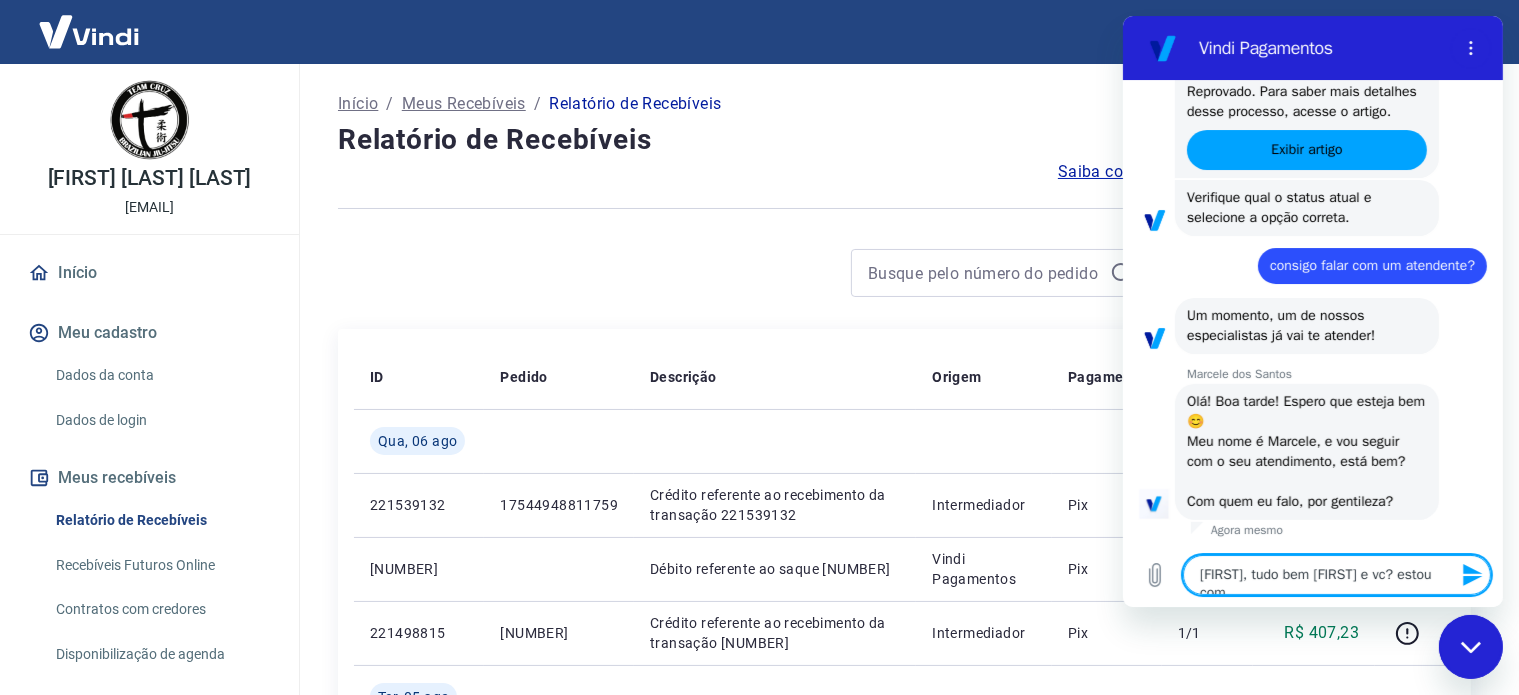 scroll, scrollTop: 681, scrollLeft: 0, axis: vertical 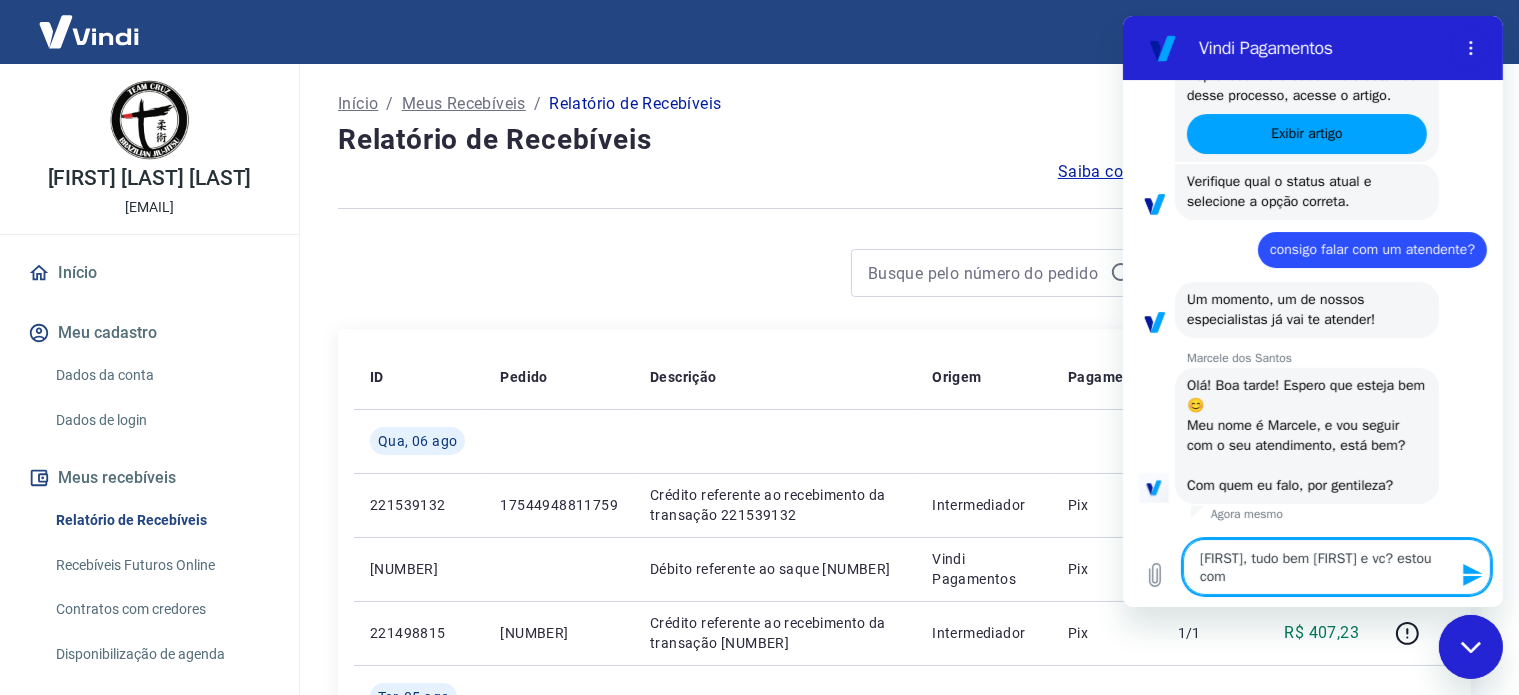 type on "[FIRST], tudo bem [FIRST] e vc? estou com" 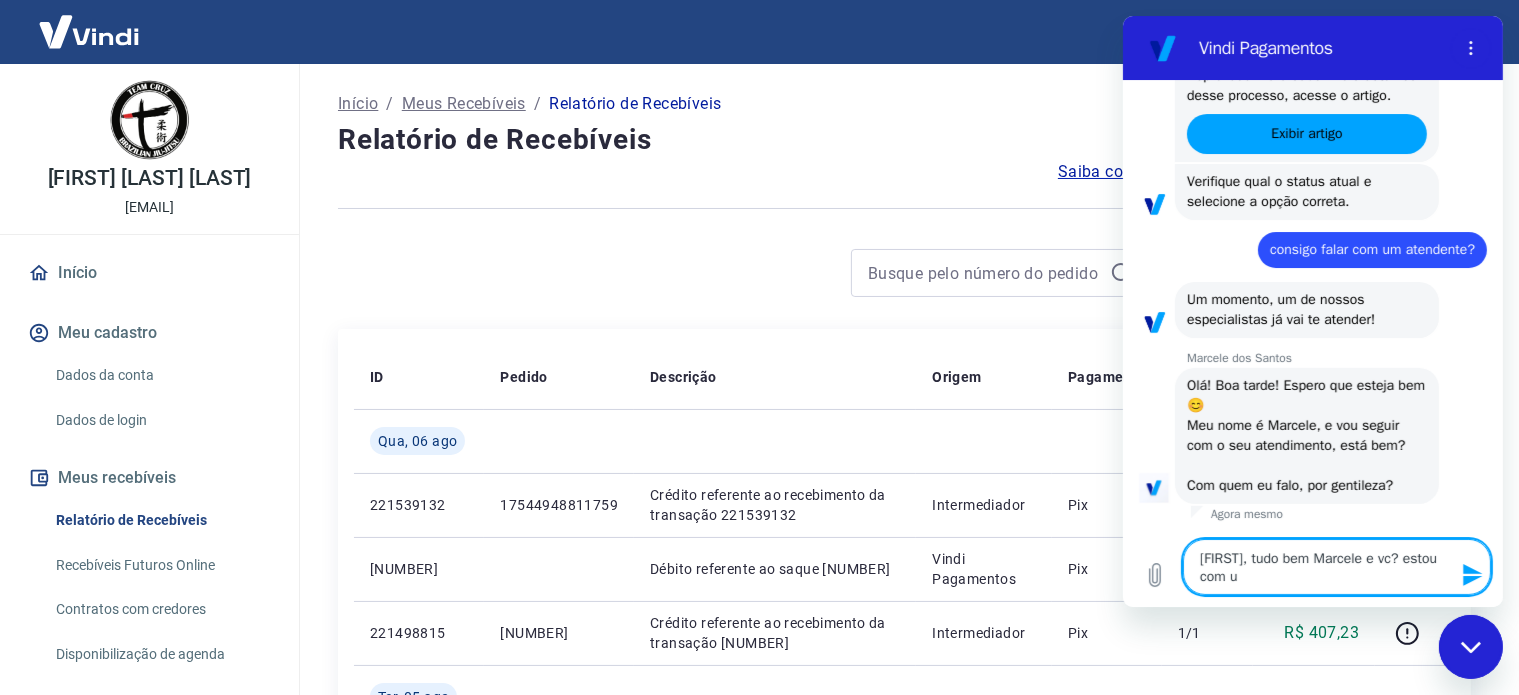 type on "[FIRST], tudo bem [FIRST] e vc? estou com um" 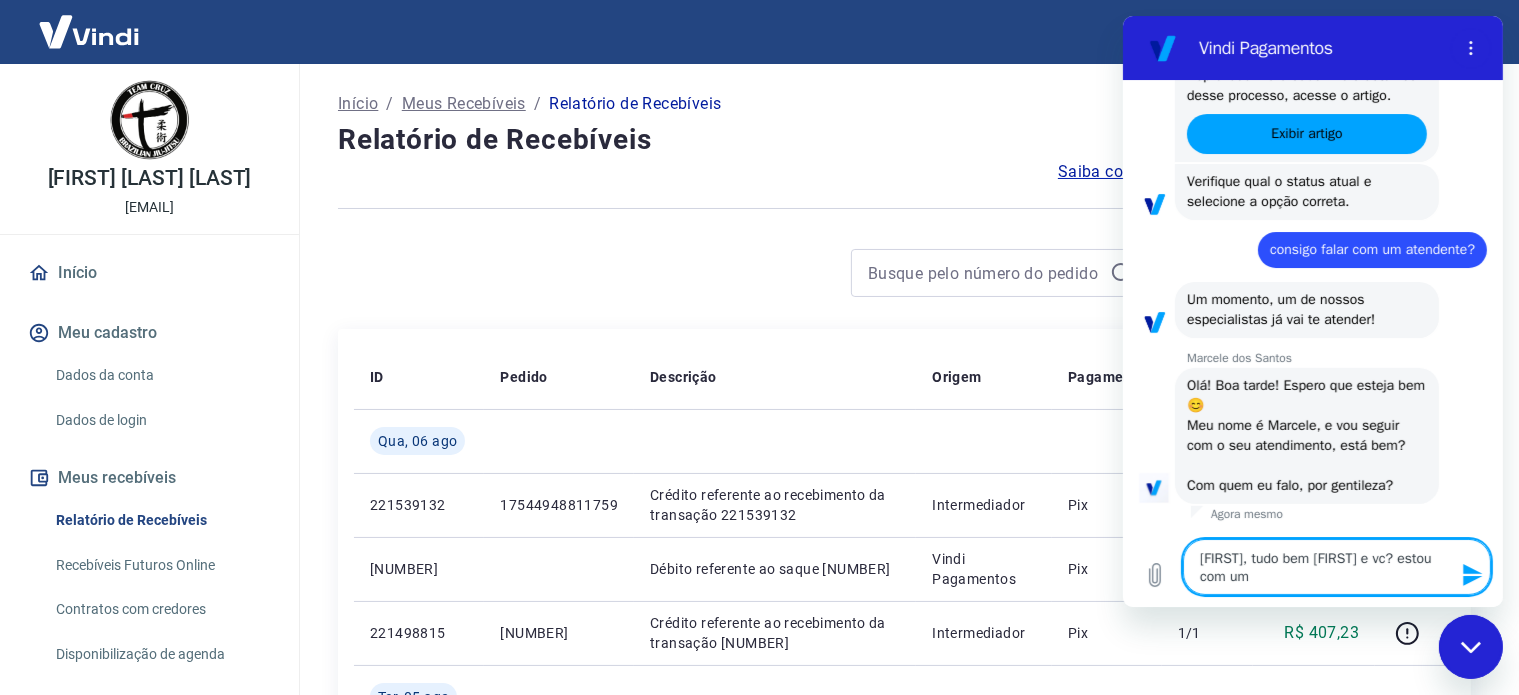 type on "[FIRST], tudo bem [FIRST] e vc? estou com uma" 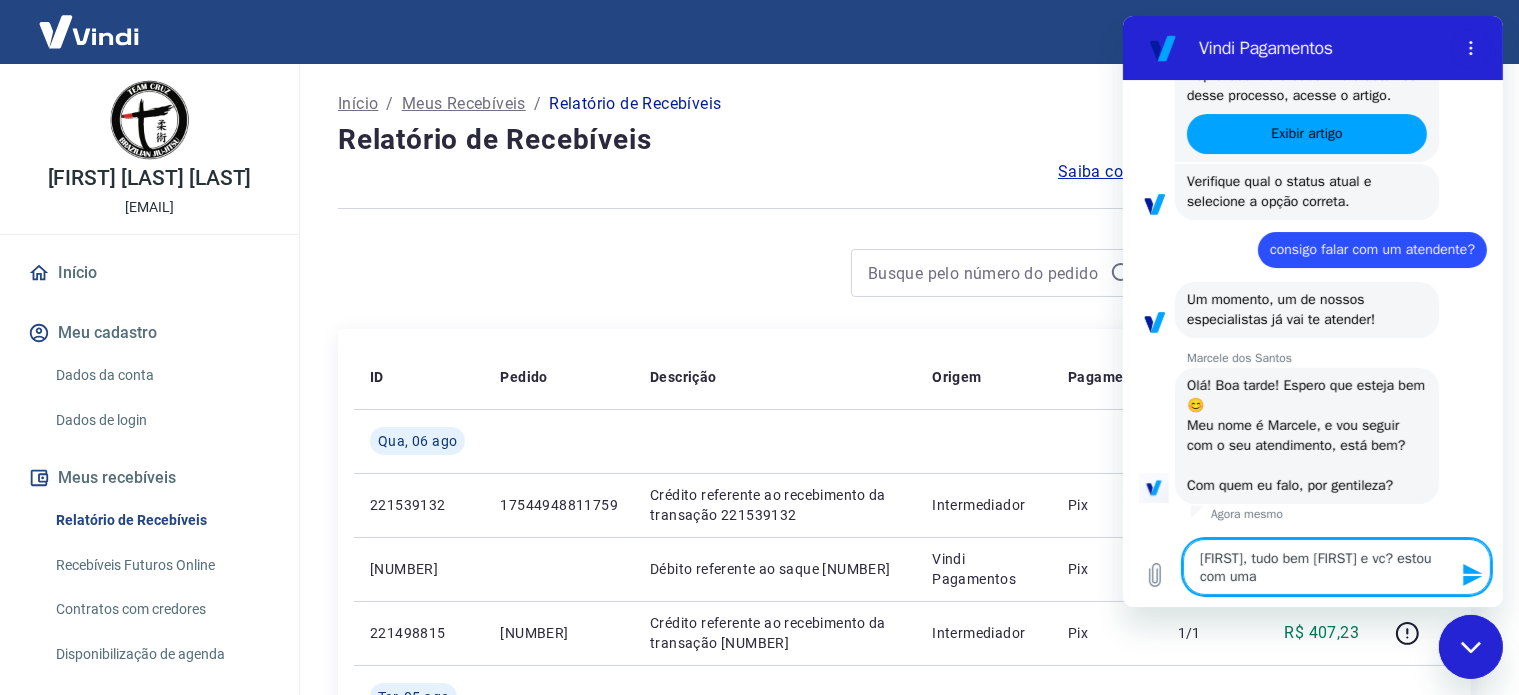 type on "[FIRST], tudo bem [FIRST] e vc? estou com uma" 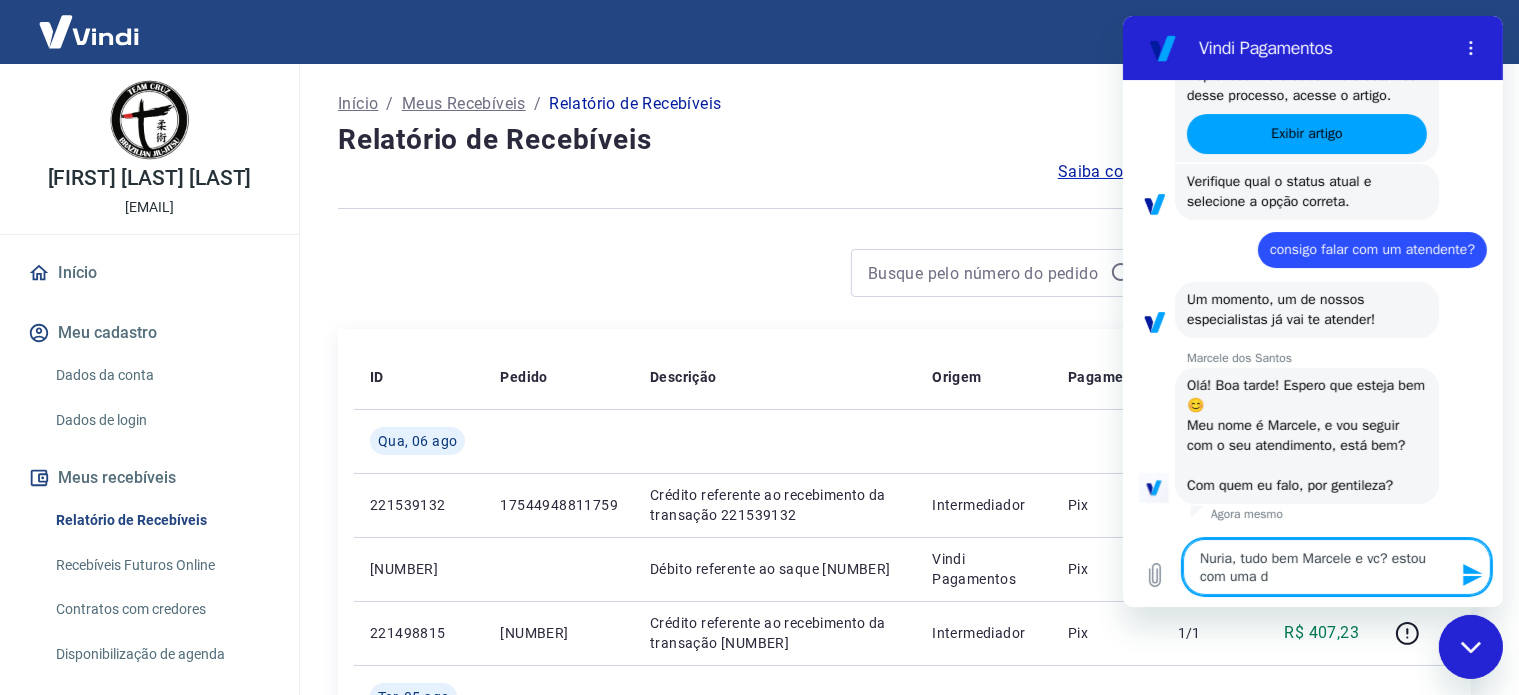 type on "[FIRST], tudo bem Marcele e vc? estou com uma du" 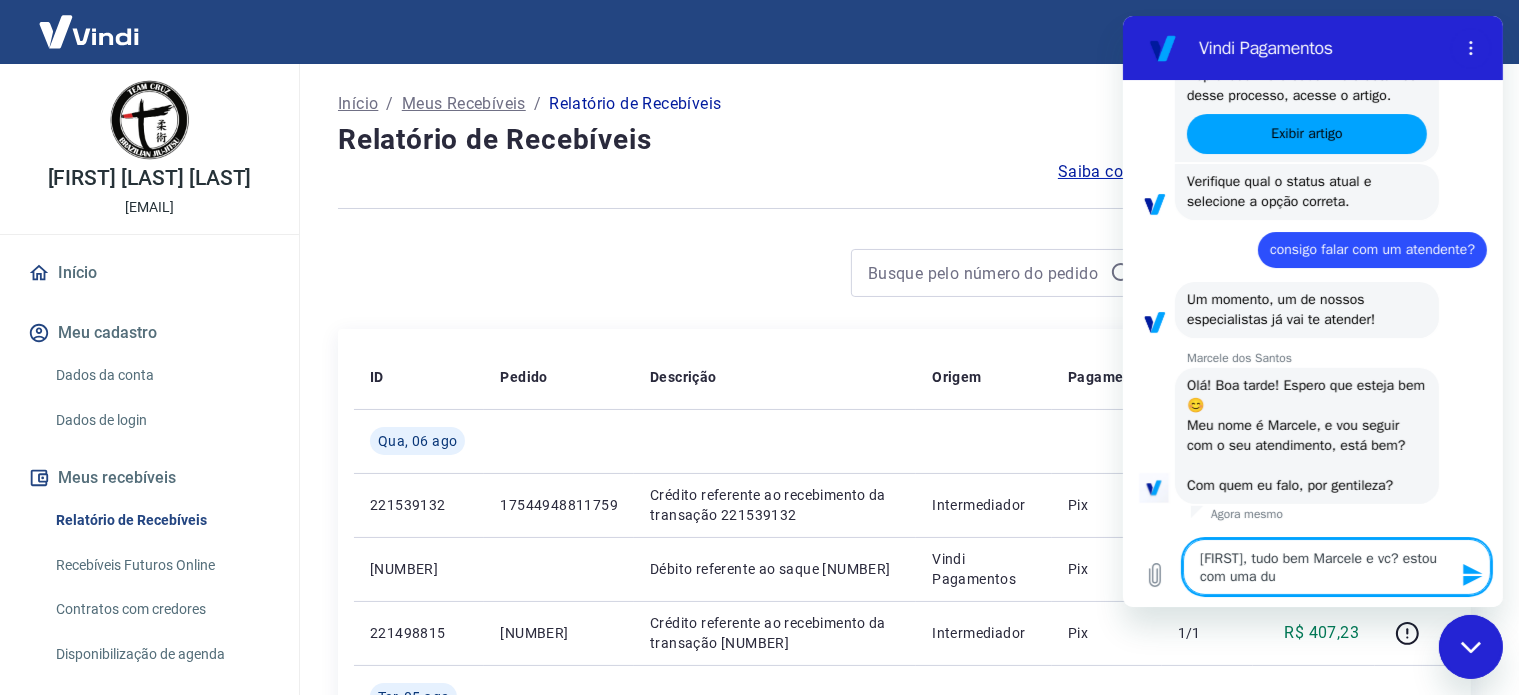 type on "Nuria, tudo bem Marcele e vc? estou com uma duv" 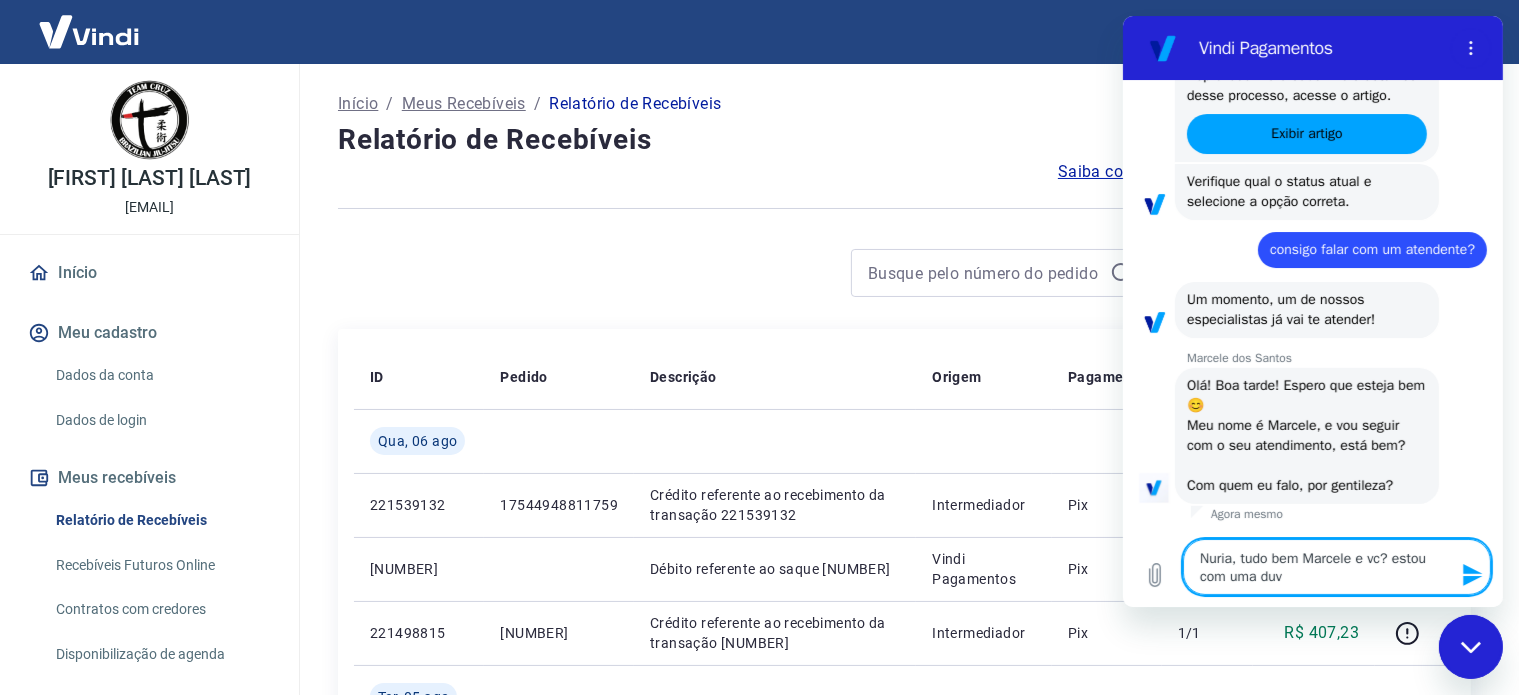 type on "[PERSON], tudo bem [PERSON] e vc? estou com uma duvi" 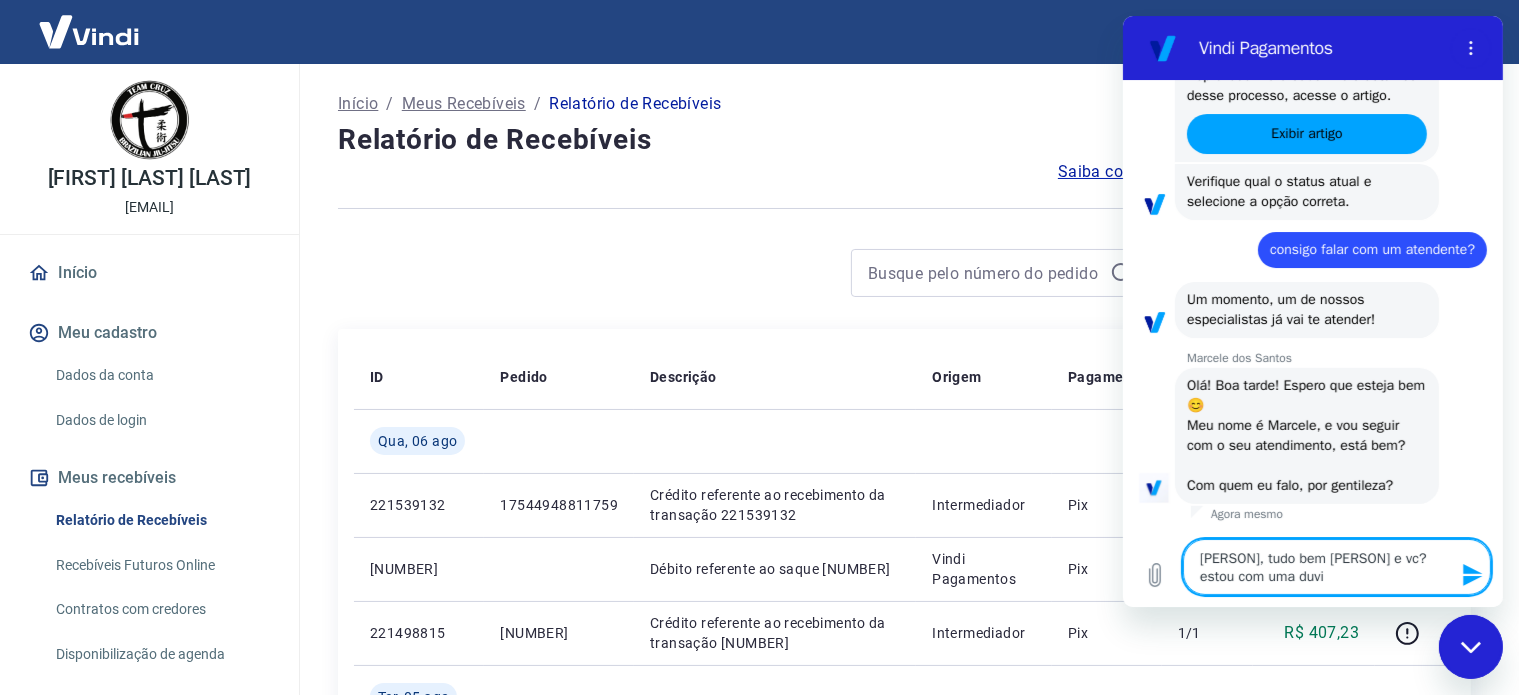 type on "[FIRST], tudo bem [FIRST] e vc? estou com uma duvid" 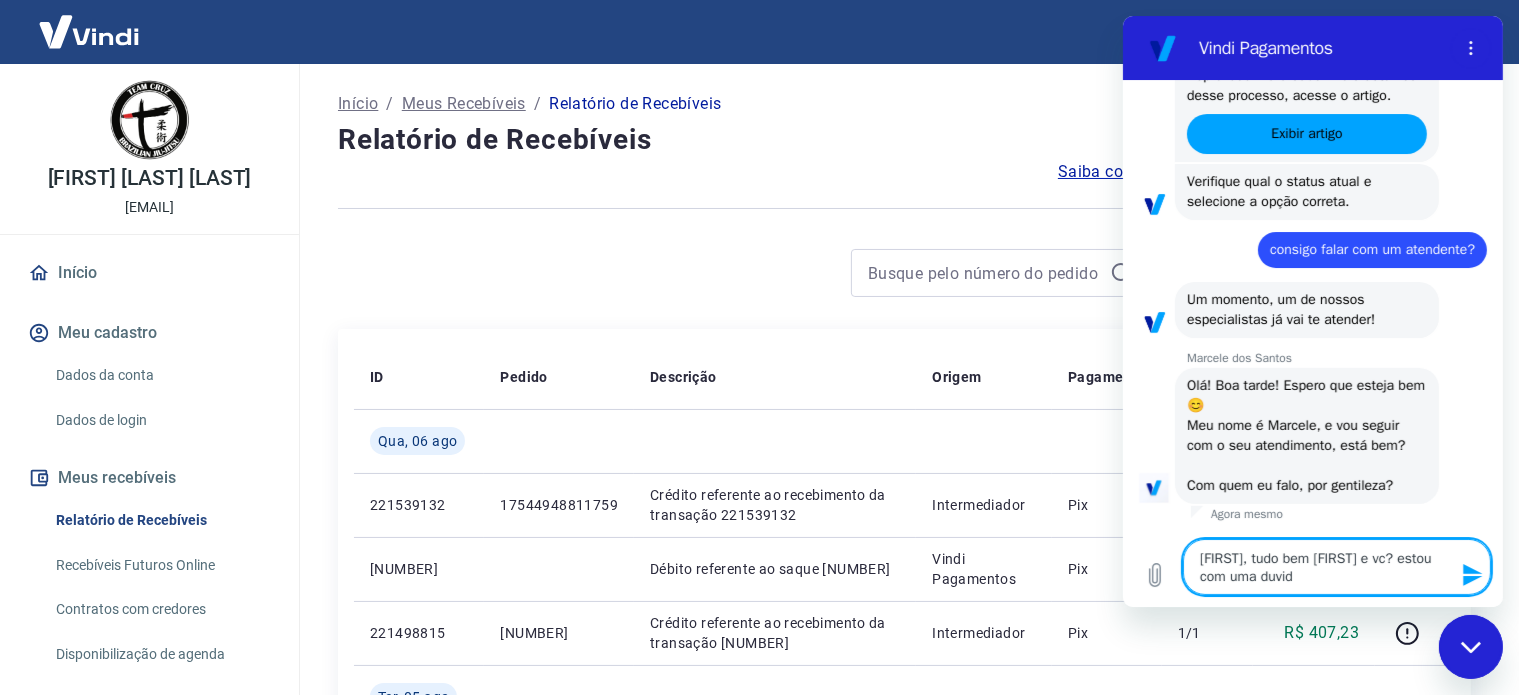 type on "Nuria, tudo bem Marcele e vc? estou com uma duvido" 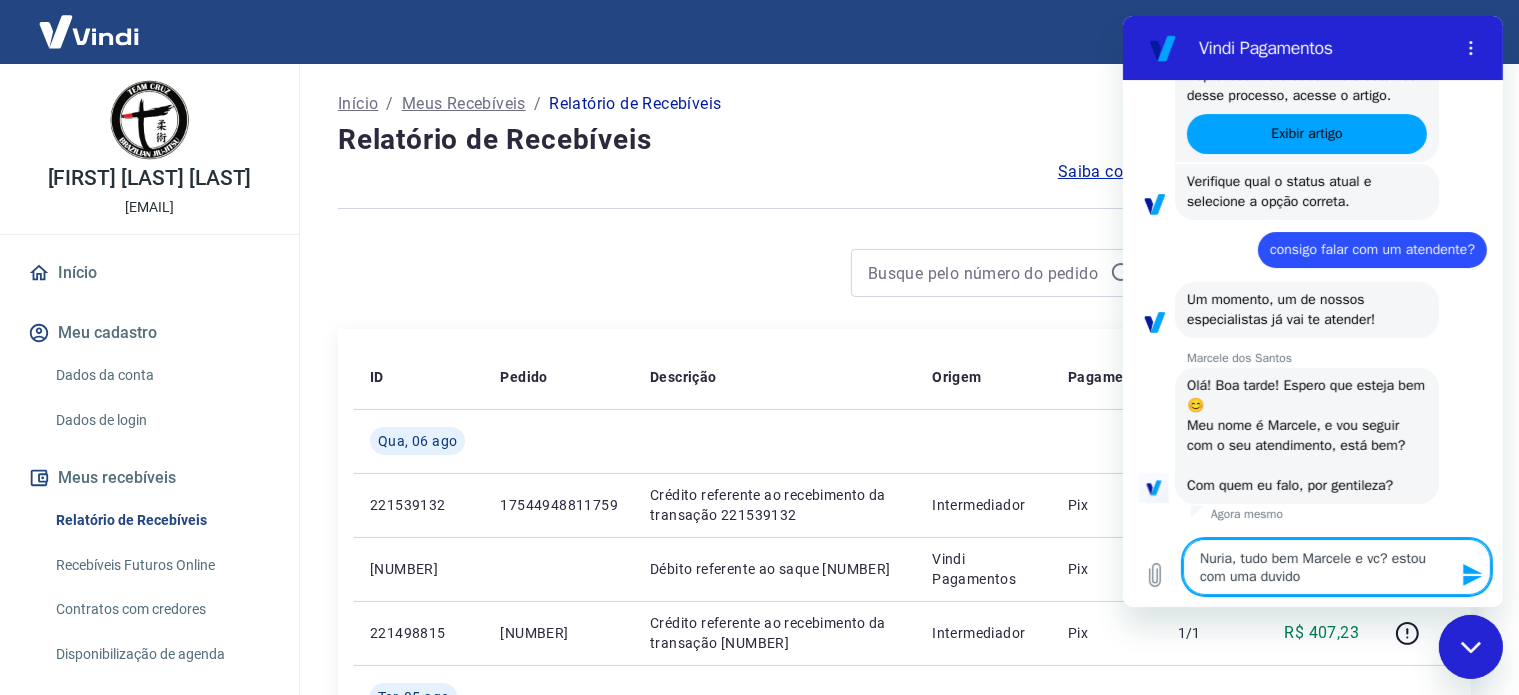 type on "Nuria, tudo bem Marcele e vc? estou com uma duvido" 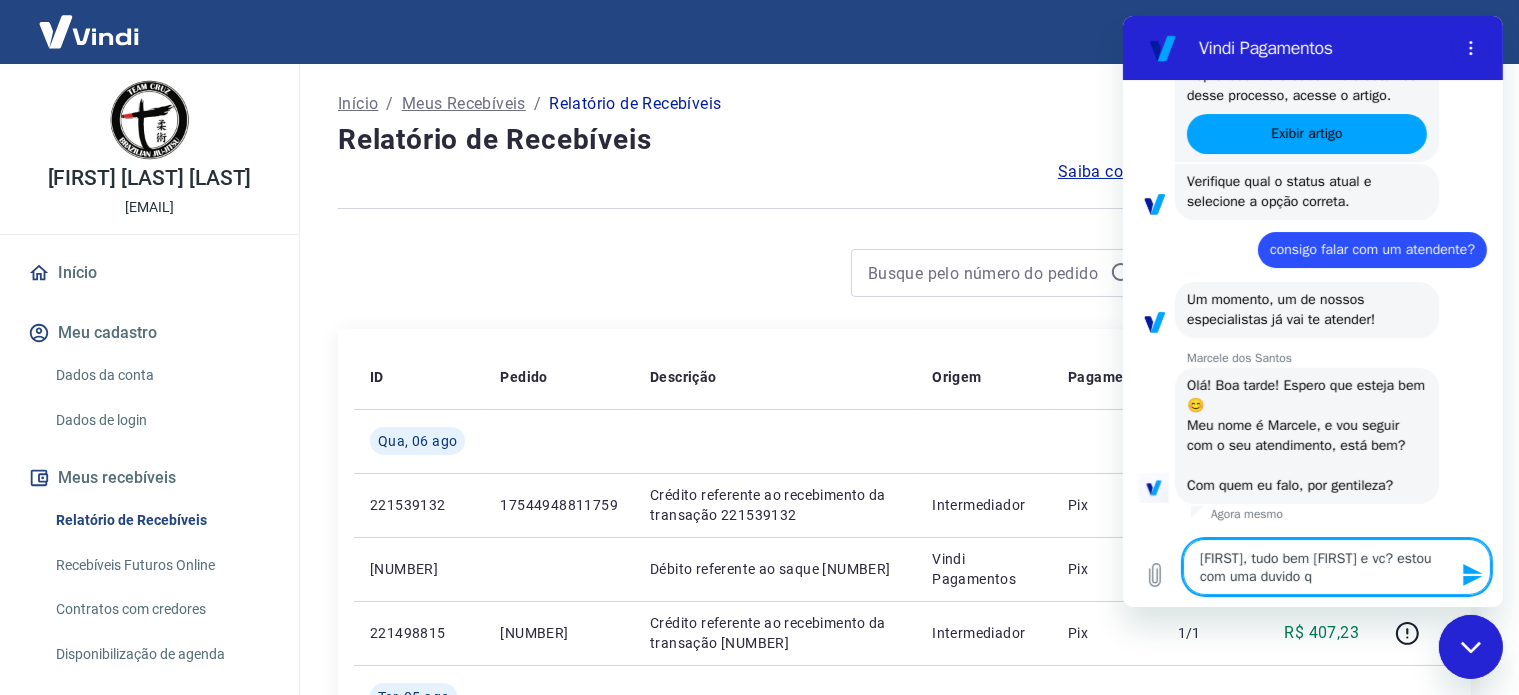 type on "Nuria, tudo bem Marcele e vc? estou com uma duvido qu" 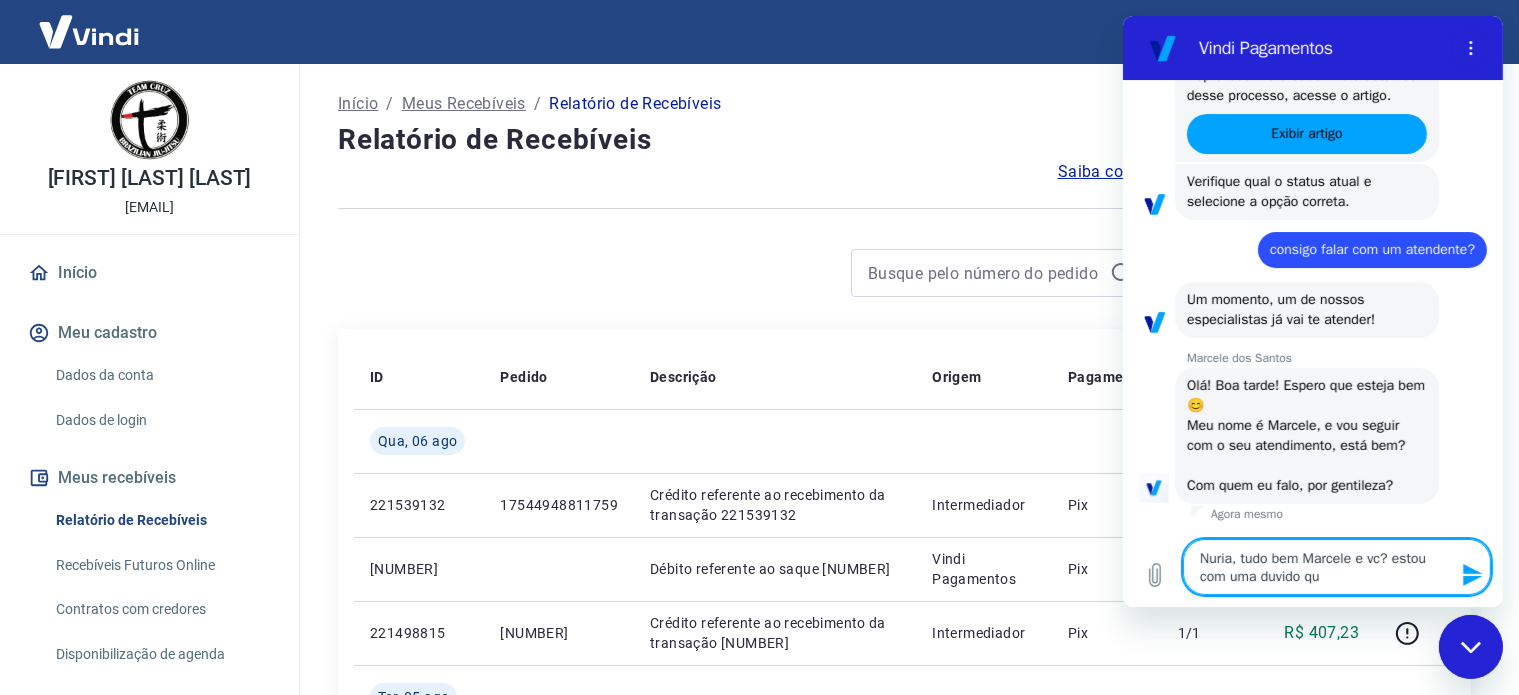 type on "[NAME], tudo bem Marcele e vc? estou com uma duvido que" 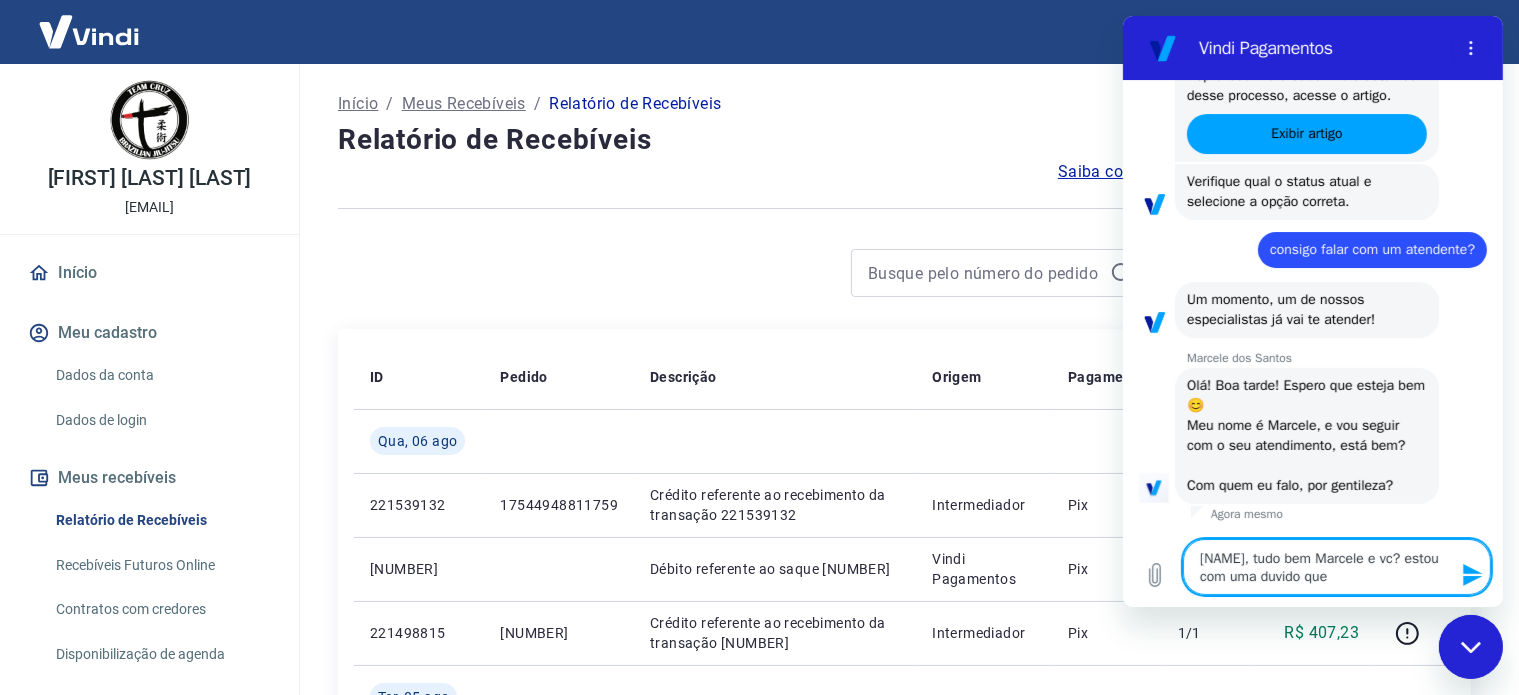 type on "[NAME], tudo bem [NAME] e vc? estou com uma duvido quer" 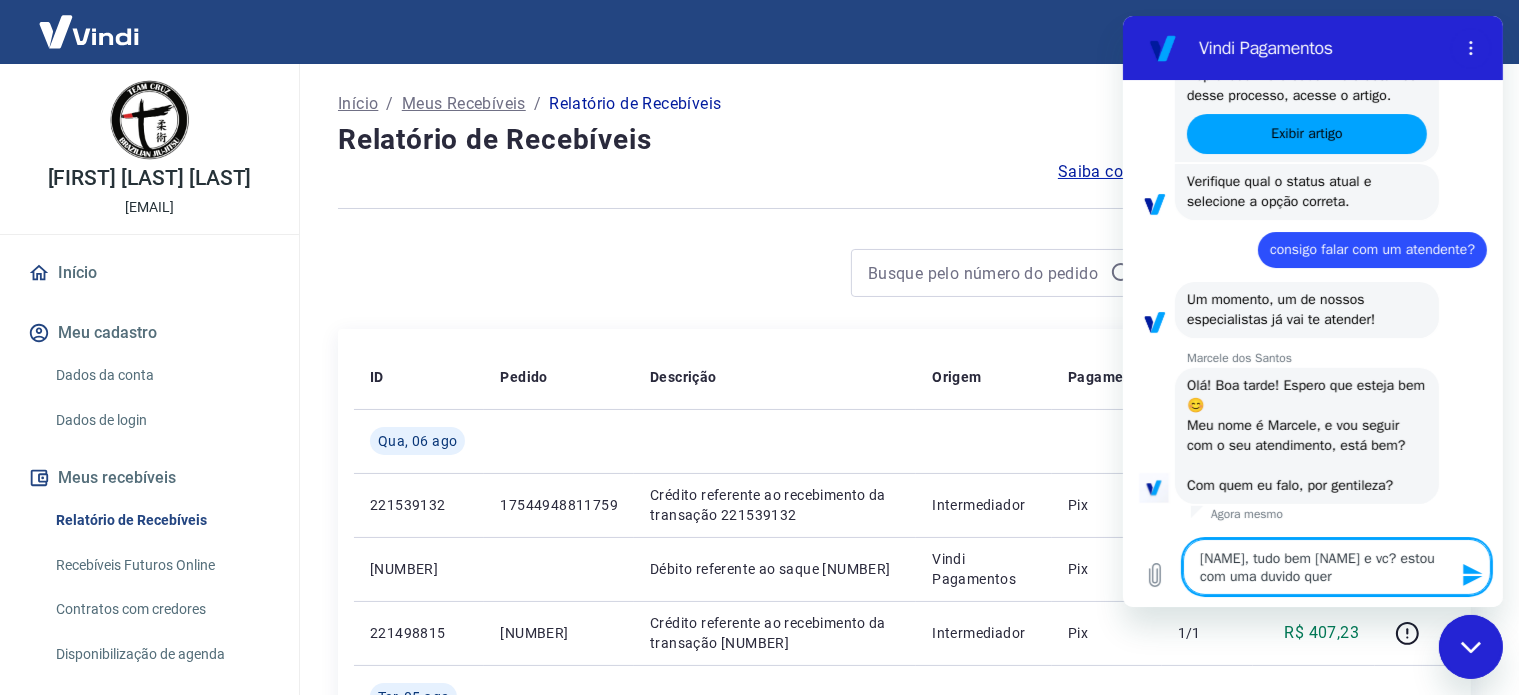 type on "[NAME], tudo bem [NAME] e vc? estou com uma duvido quero" 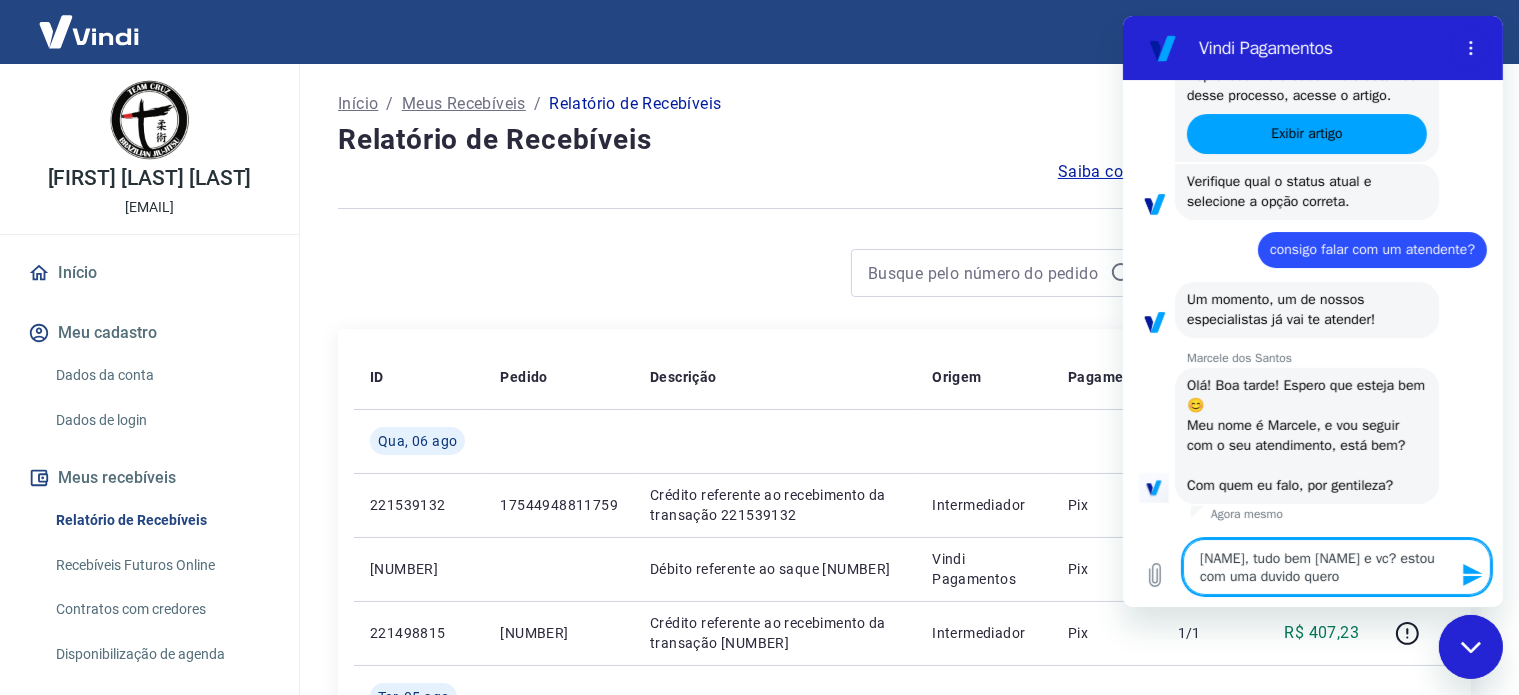 type on "[NAME], tudo bem [NAME] e vc? estou com uma duvido quero" 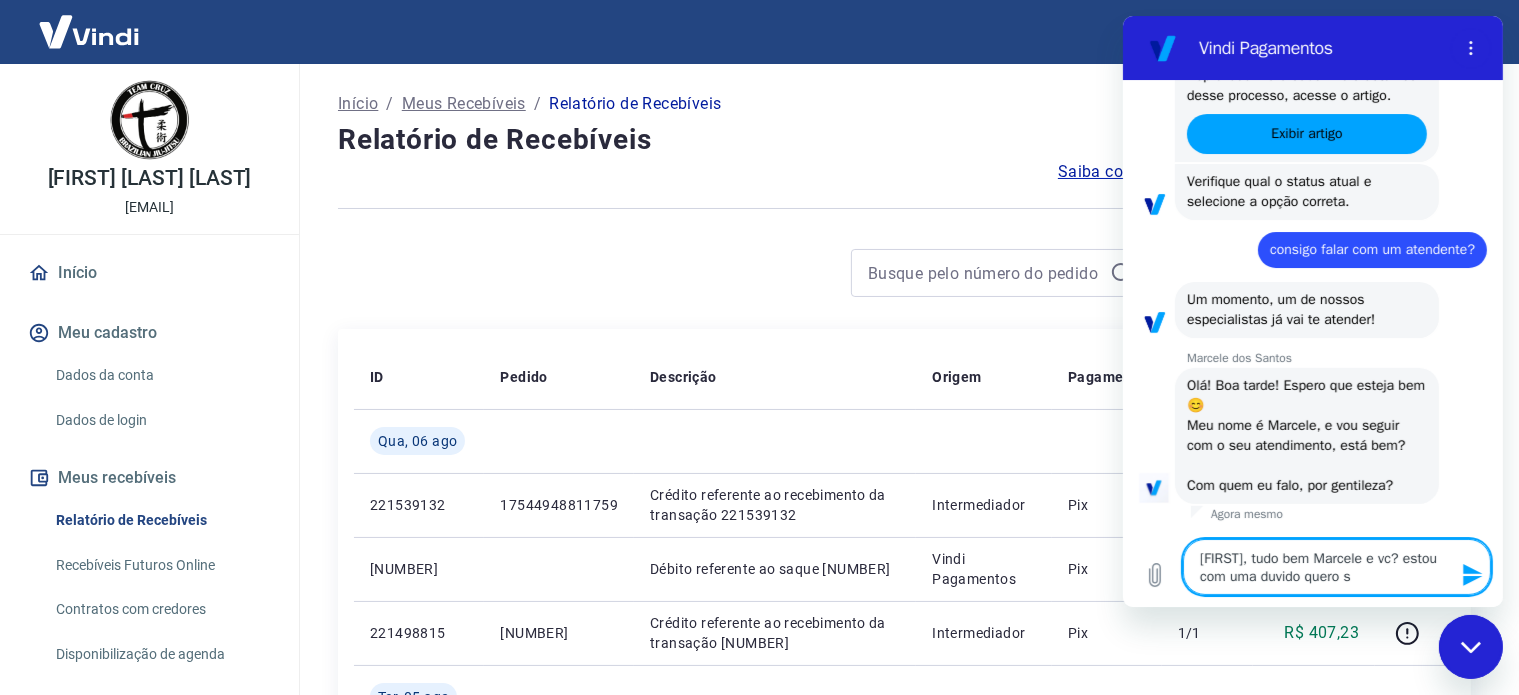 type on "[FIRST], tudo bem [FIRST] e vc? estou com uma duvido quero sa" 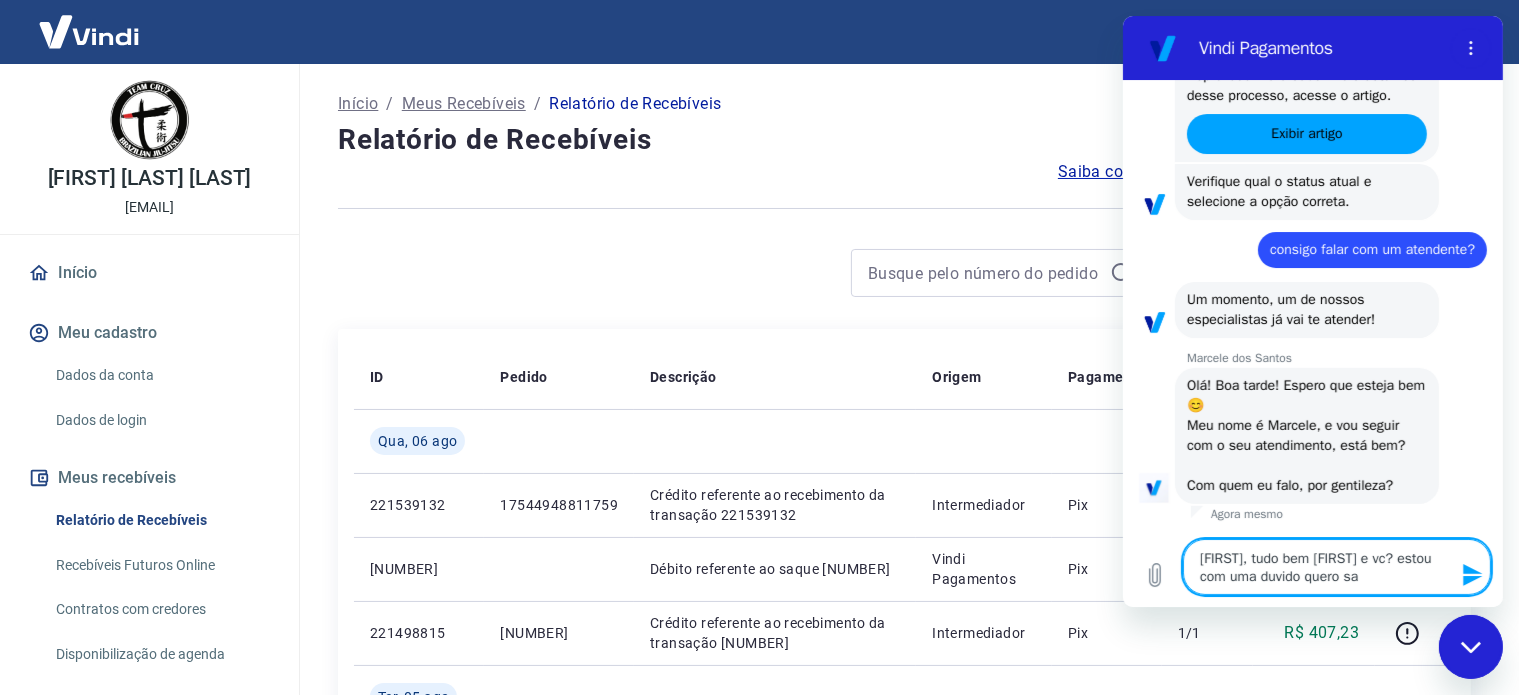 type 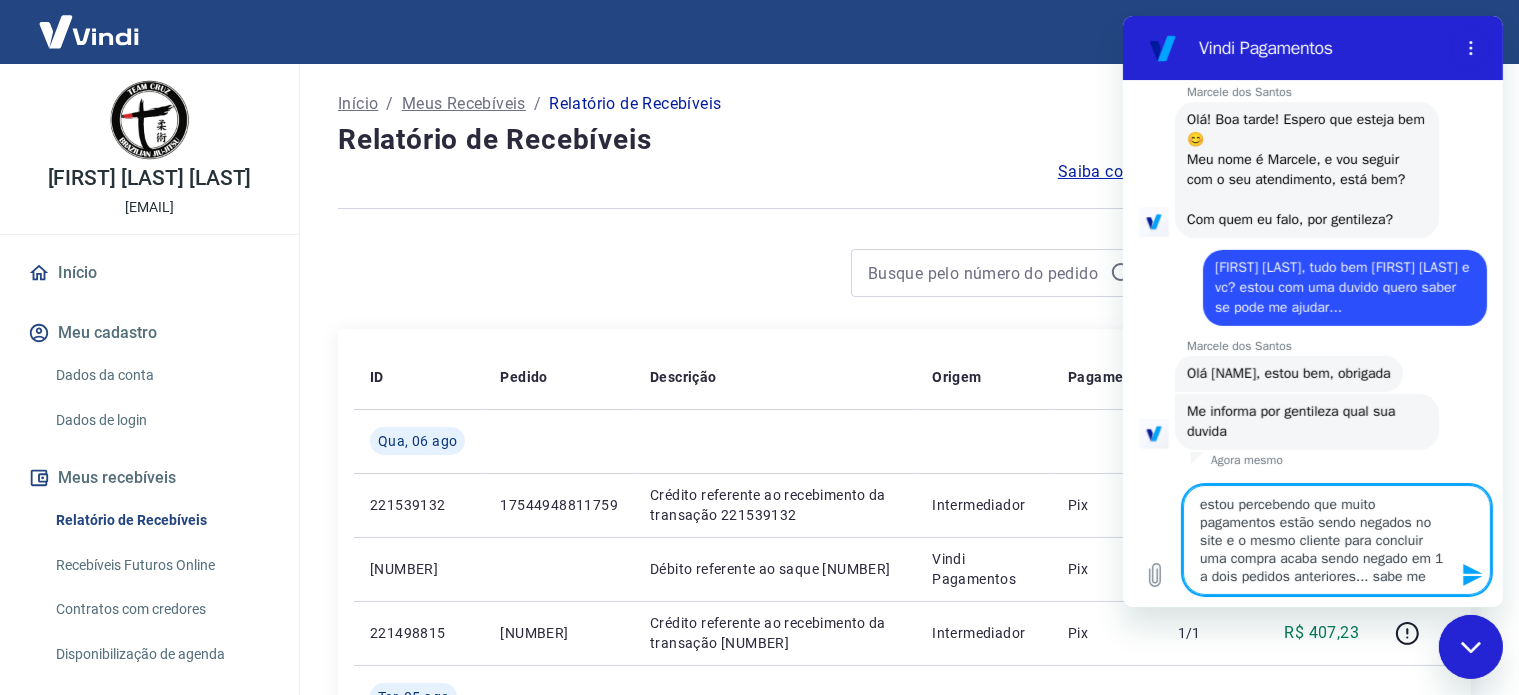 scroll, scrollTop: 947, scrollLeft: 0, axis: vertical 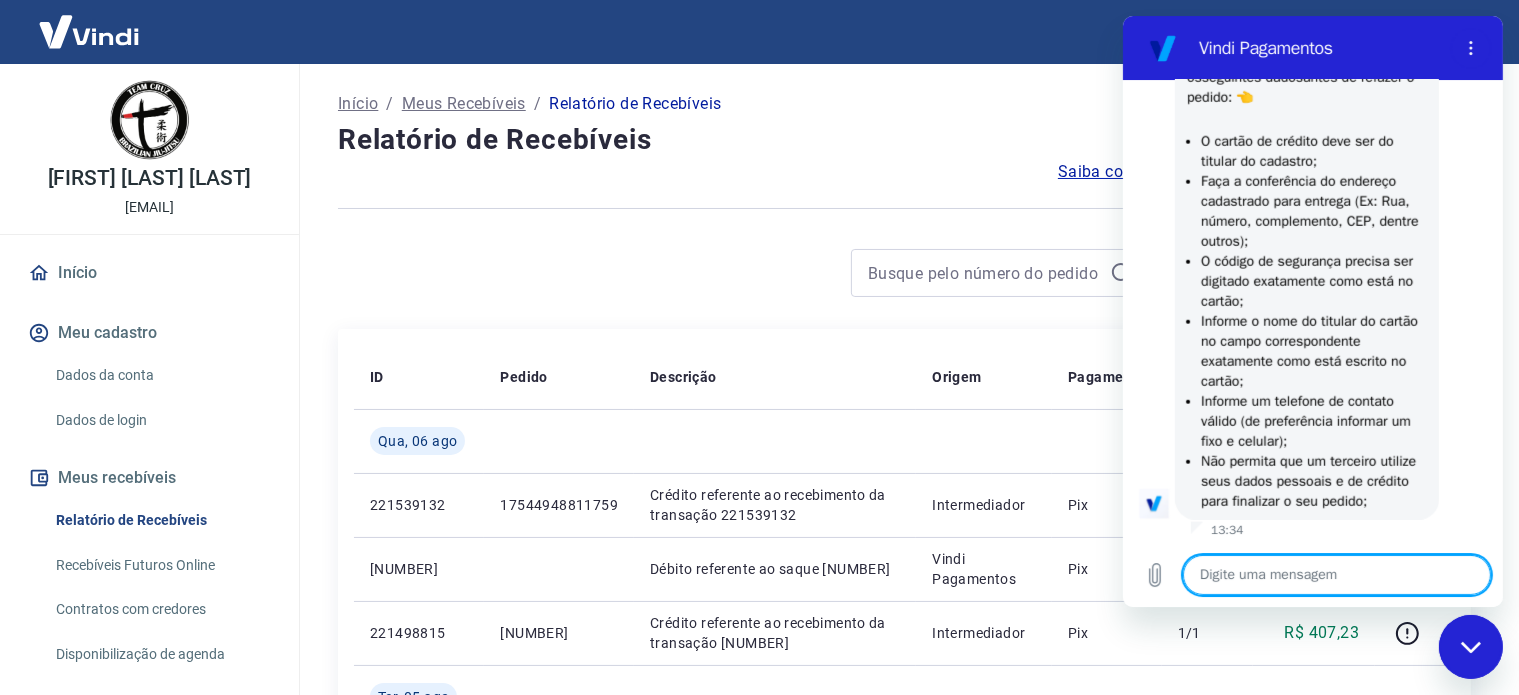click at bounding box center (1336, 575) 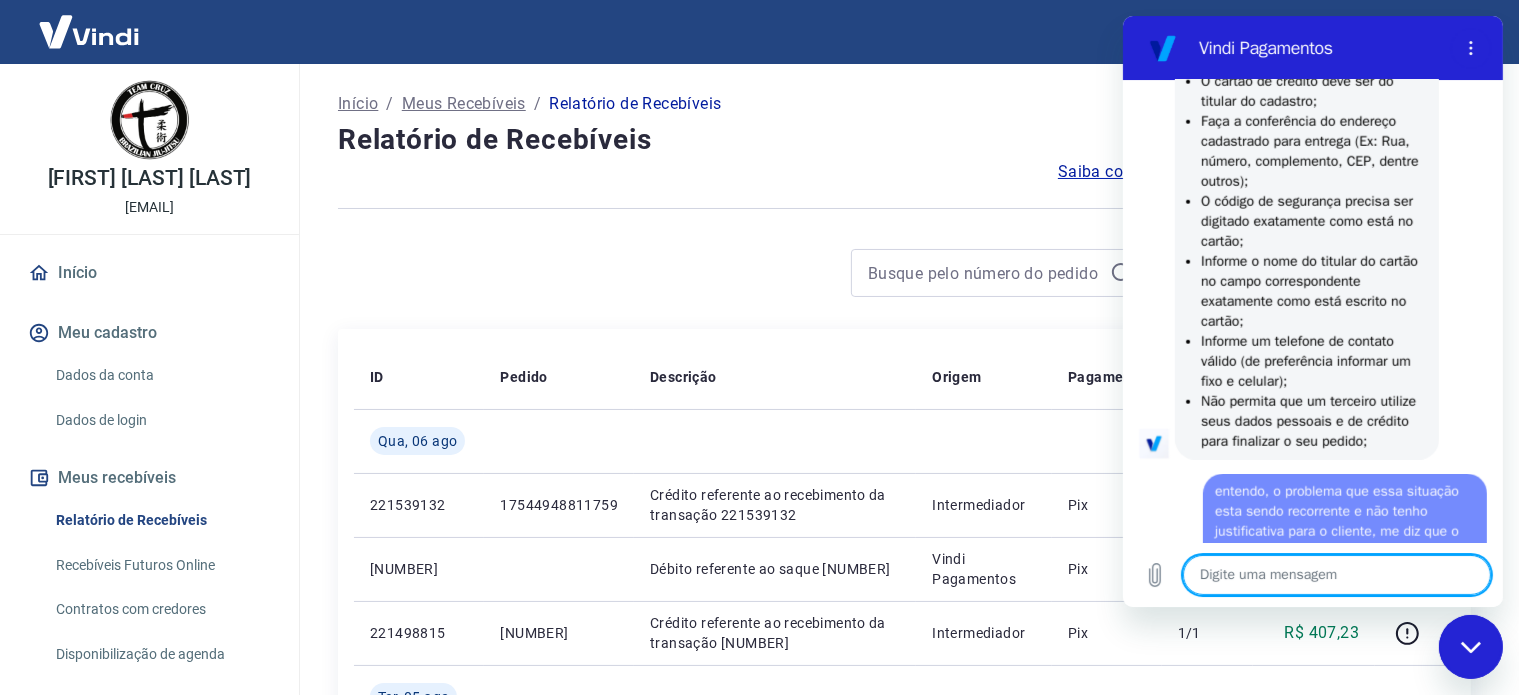scroll, scrollTop: 0, scrollLeft: 0, axis: both 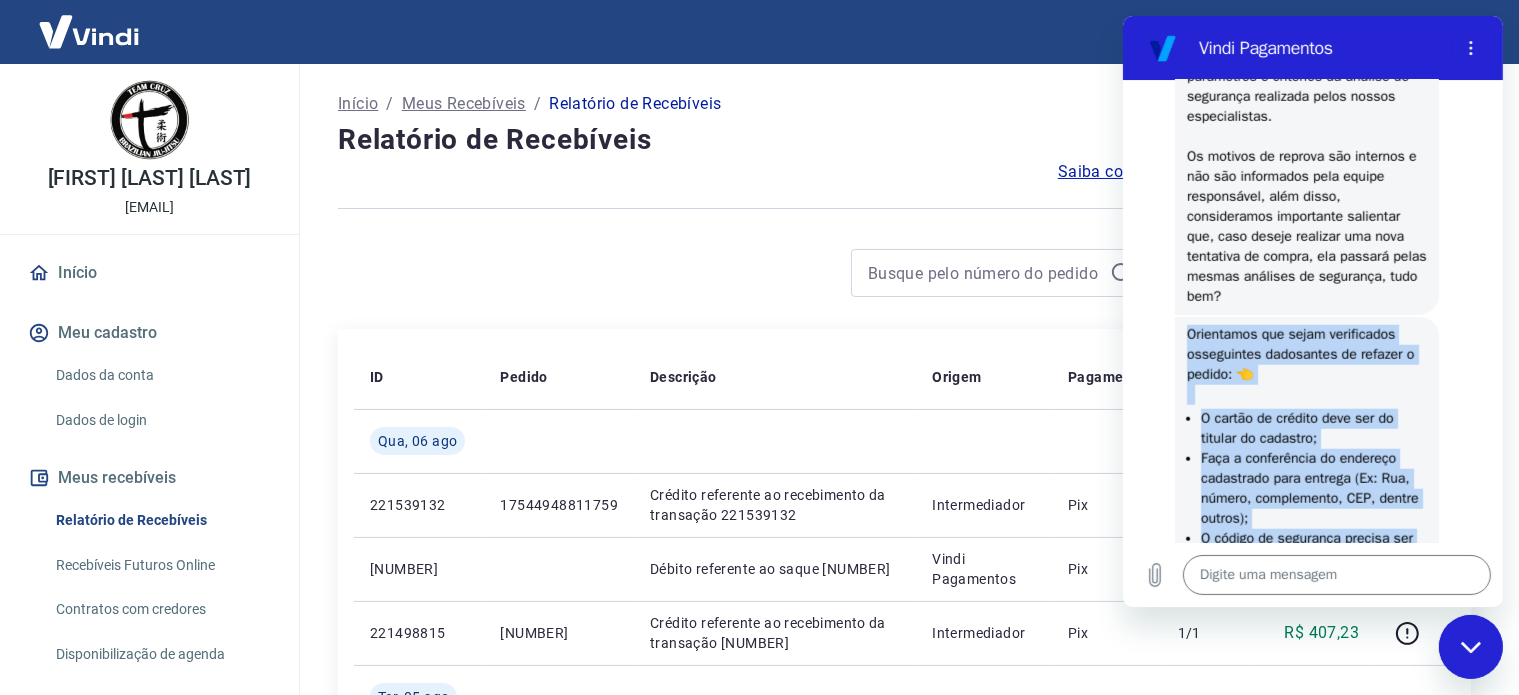 drag, startPoint x: 1268, startPoint y: 263, endPoint x: 1178, endPoint y: 375, distance: 143.6802 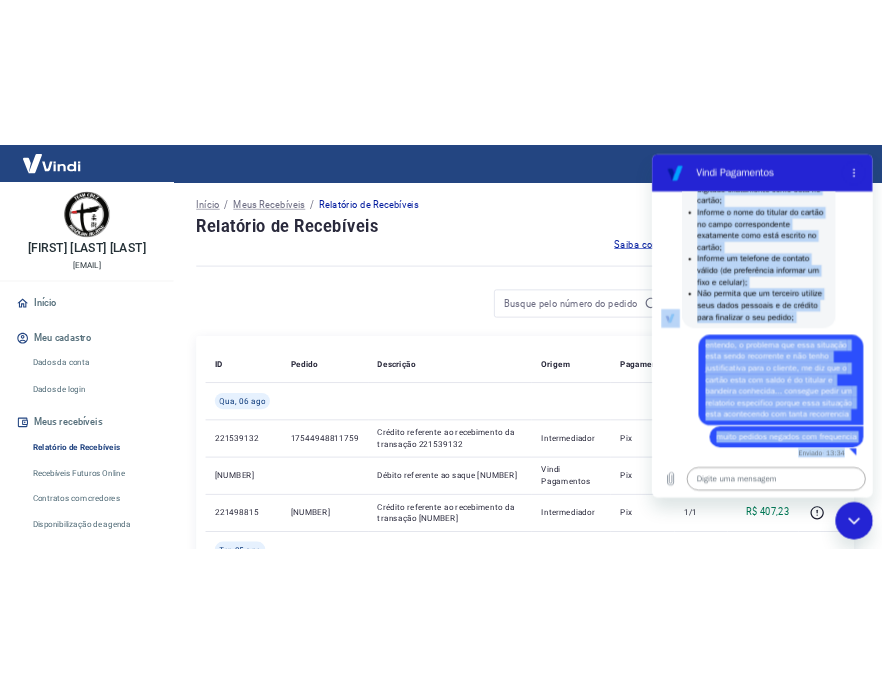 scroll, scrollTop: 2505, scrollLeft: 0, axis: vertical 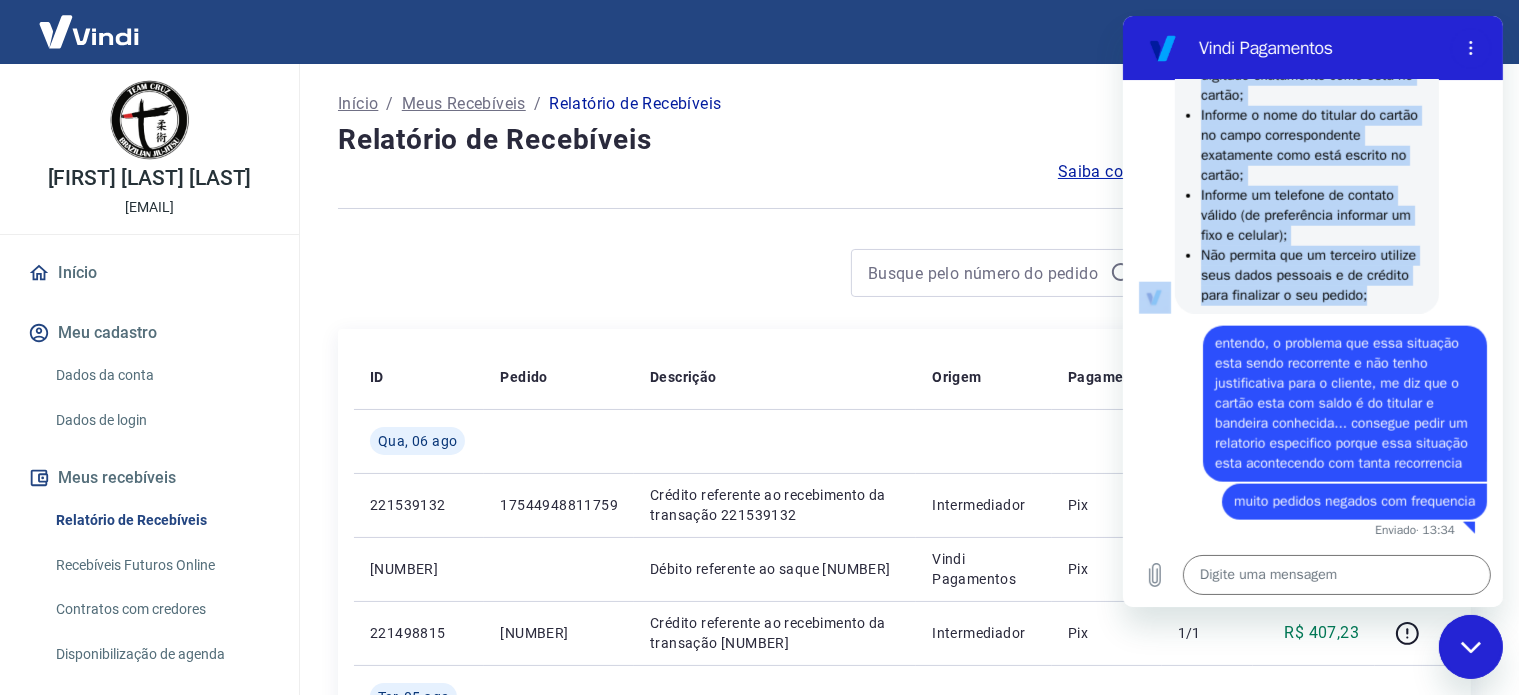 drag, startPoint x: 1189, startPoint y: 195, endPoint x: 1253, endPoint y: 253, distance: 86.37129 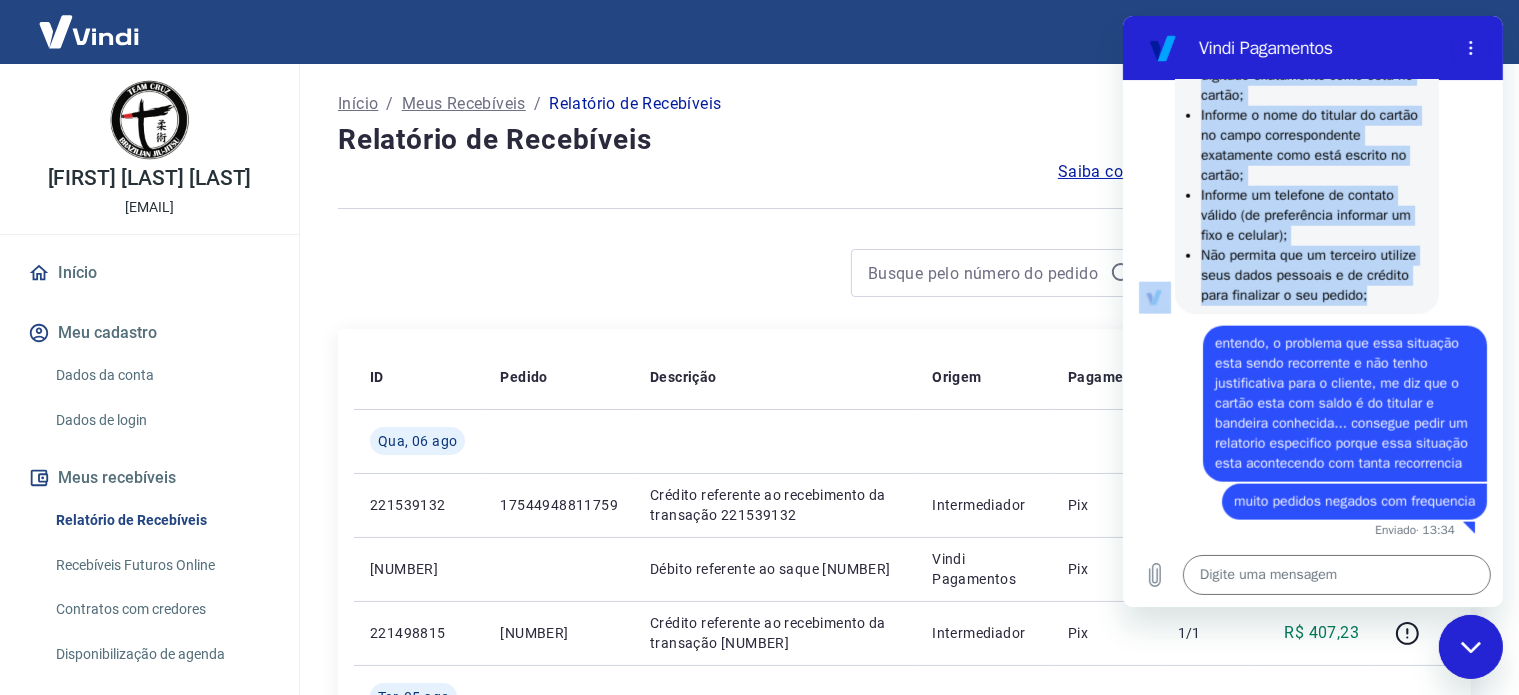 copy on "Os motivos de reprova são internos e não são informados pela equipe responsável, além disso, consideramos importante salientar que, caso deseje realizar uma nova tentativa de compra, ela passará pelas mesmas análises de segurança, tudo bem? 13:34 [NAME] diz: Orientamos que sejam verificados os seguintes dados antes de refazer o pedido: 👈️ O cartão de crédito deve ser do titular do cadastro; Faça a conferência do endereço cadastrado para entrega (Ex: Rua, número, complemento, CEP, dentre outros); O código de segurança precisa ser digitado exatamente como está no cartão; Informe o nome do titular do cartão no campo correspondente exatamente como está escrito no cartão; Informe um telefone de contato válido (de preferência informar um fixo e celular); Não permita que um terceiro utilize seus dados pessoais e de crédito para finalizar o seu pedido;" 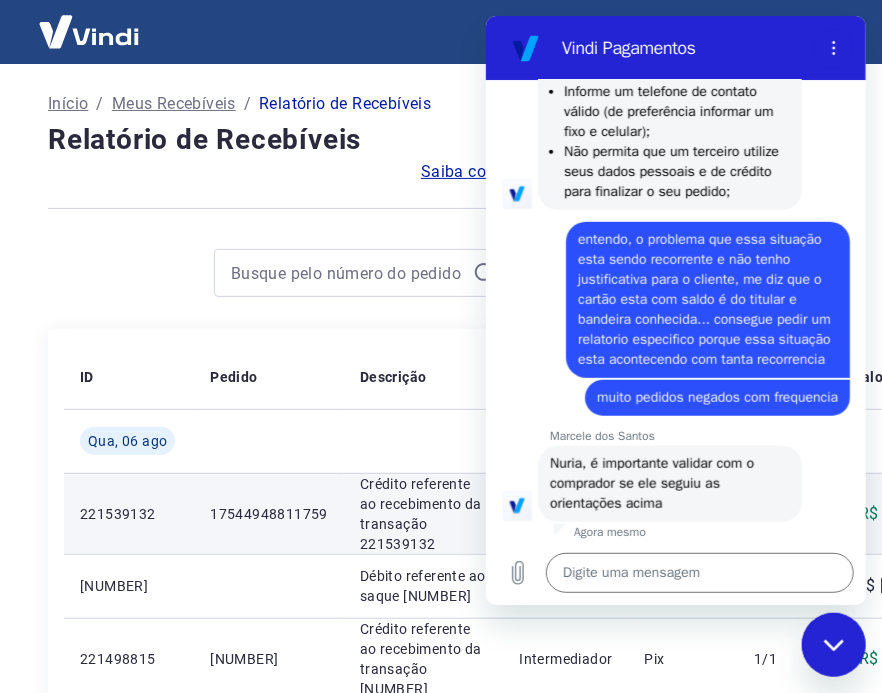 scroll, scrollTop: 2597, scrollLeft: 0, axis: vertical 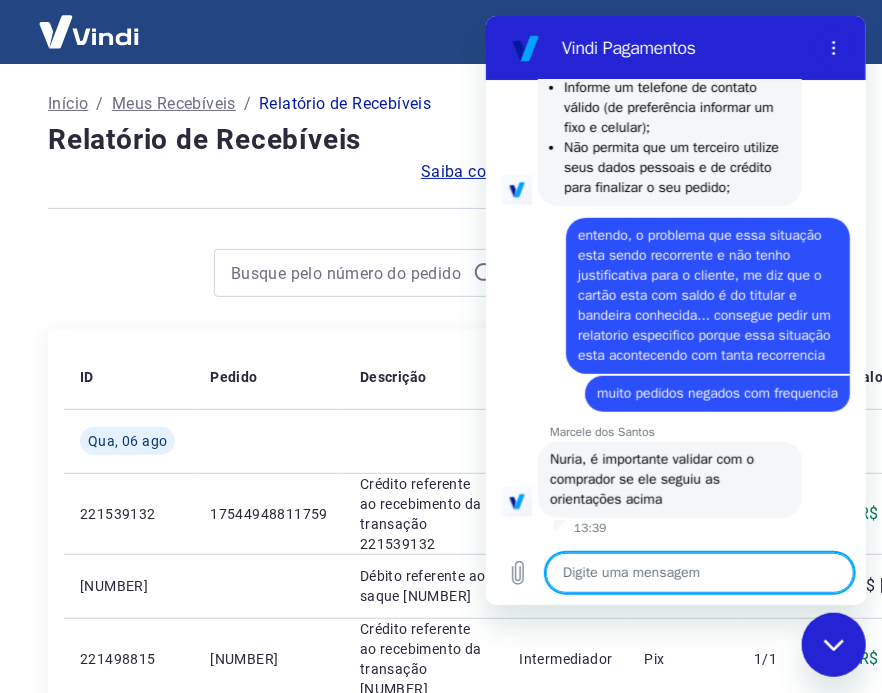 click at bounding box center (699, 573) 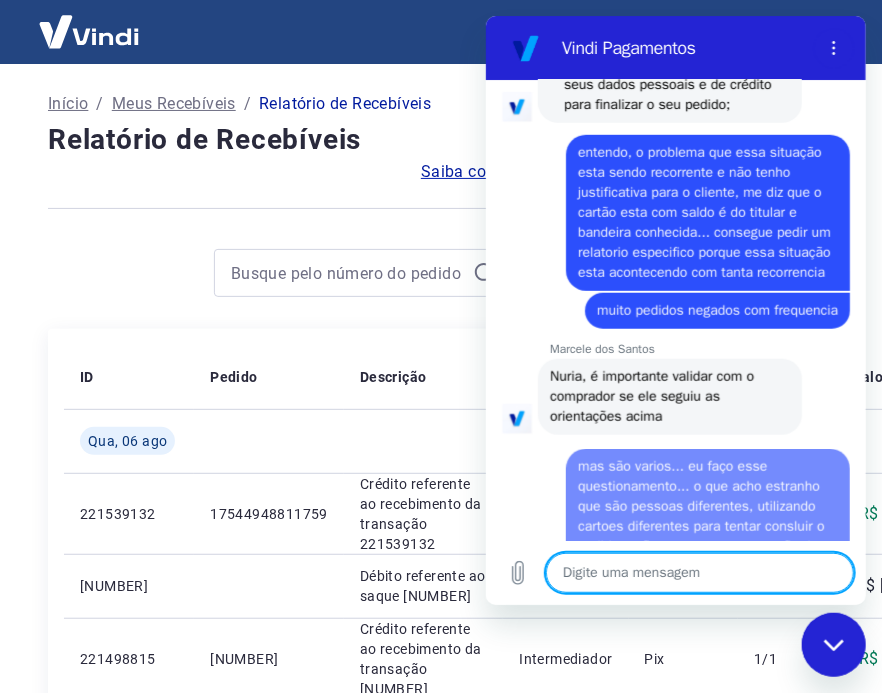 scroll, scrollTop: 0, scrollLeft: 0, axis: both 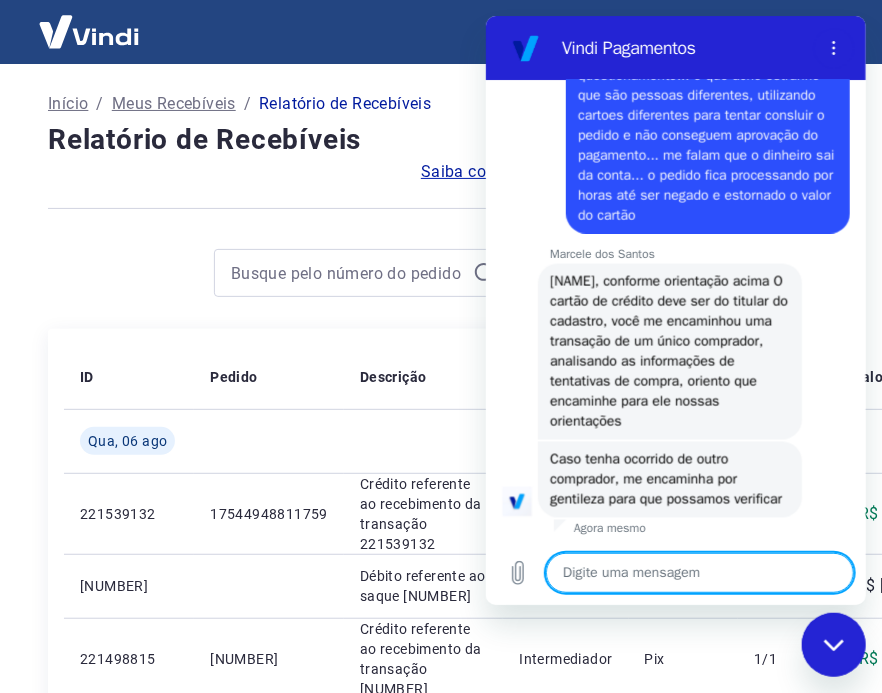 click at bounding box center [699, 573] 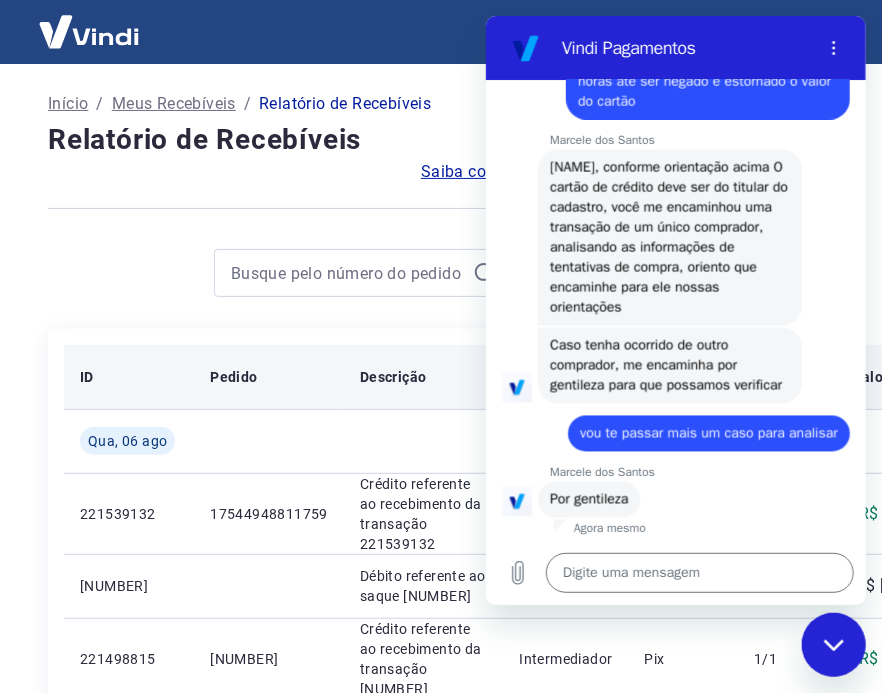 scroll, scrollTop: 3243, scrollLeft: 0, axis: vertical 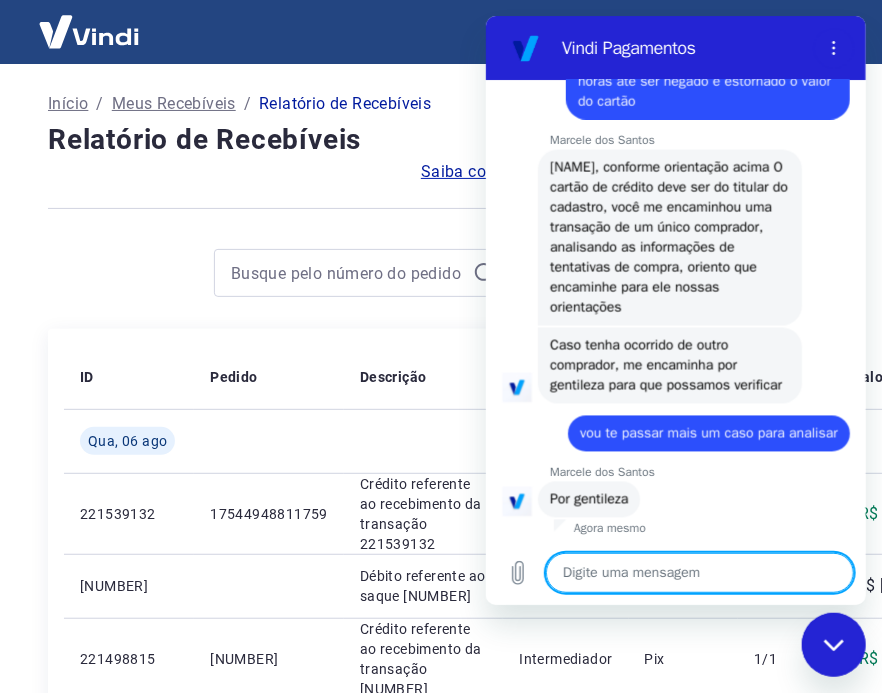 click at bounding box center (699, 573) 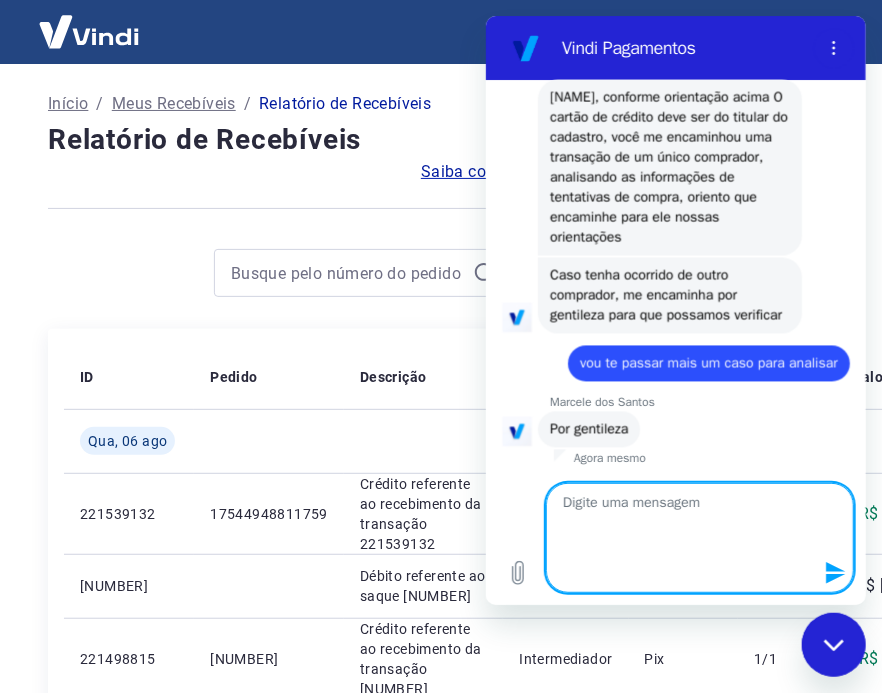 scroll, scrollTop: 0, scrollLeft: 0, axis: both 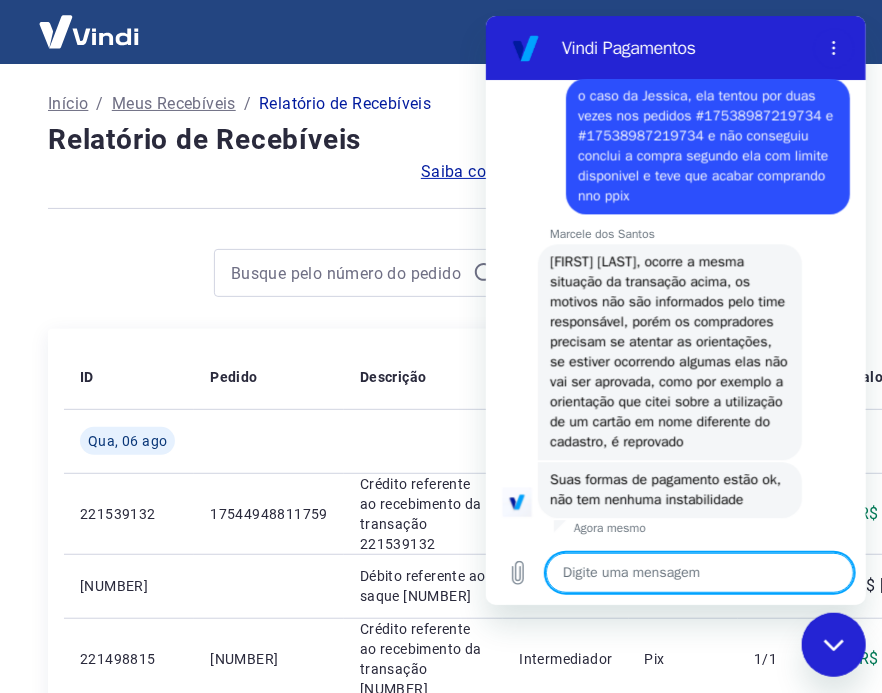 click at bounding box center [699, 573] 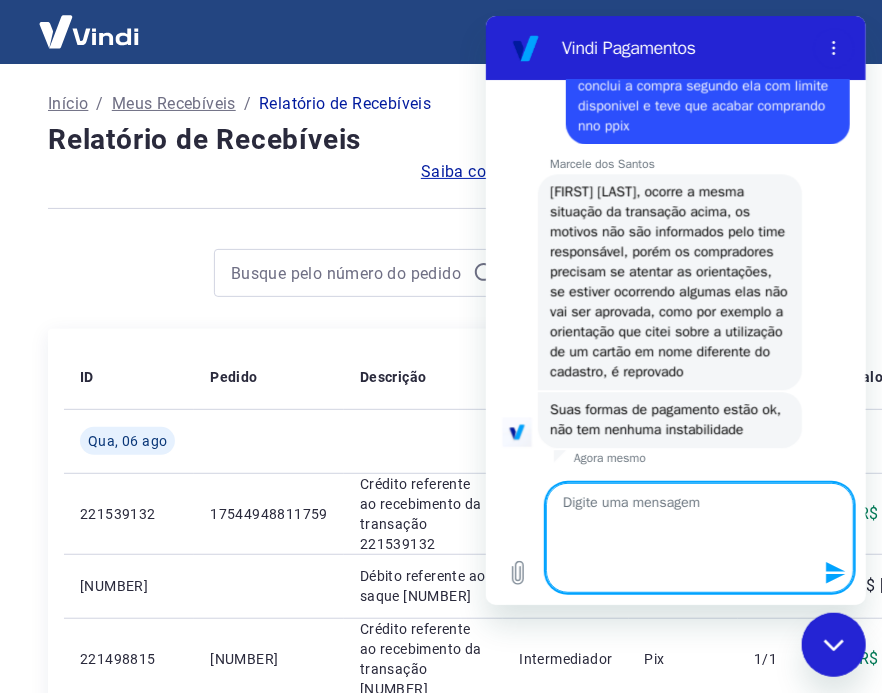 scroll, scrollTop: 0, scrollLeft: 0, axis: both 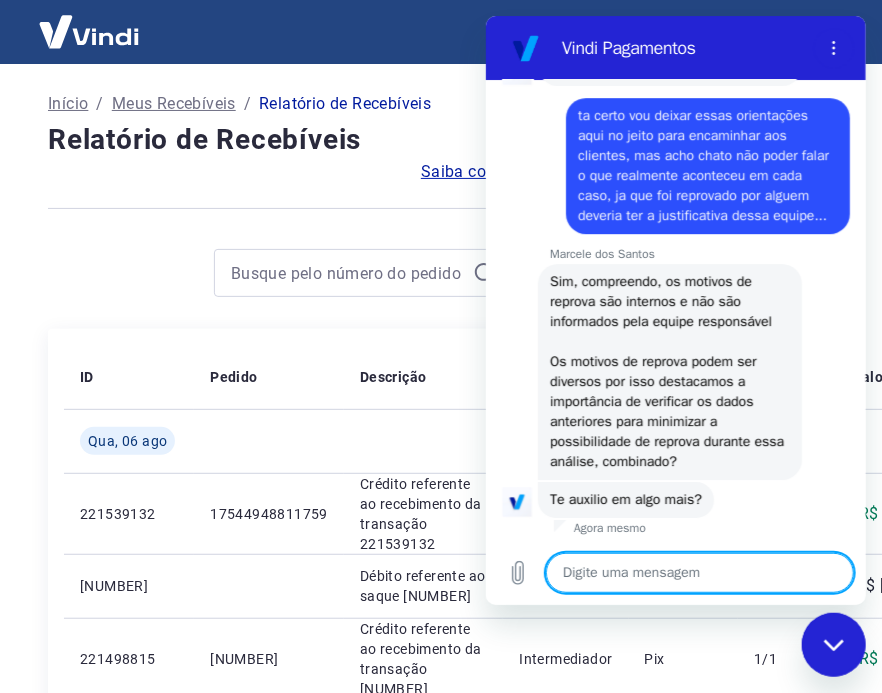 click at bounding box center (699, 573) 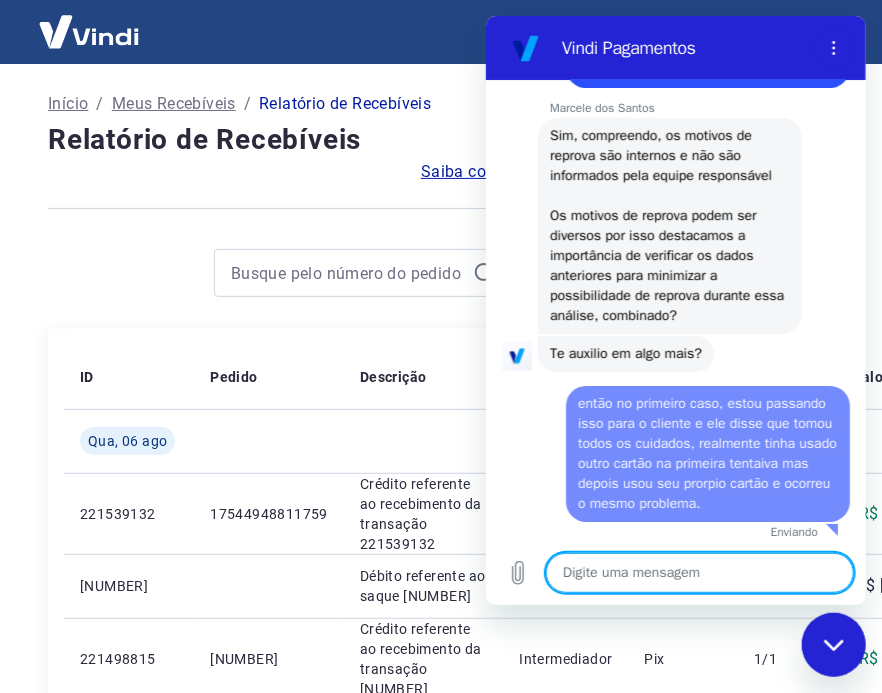 scroll, scrollTop: 0, scrollLeft: 0, axis: both 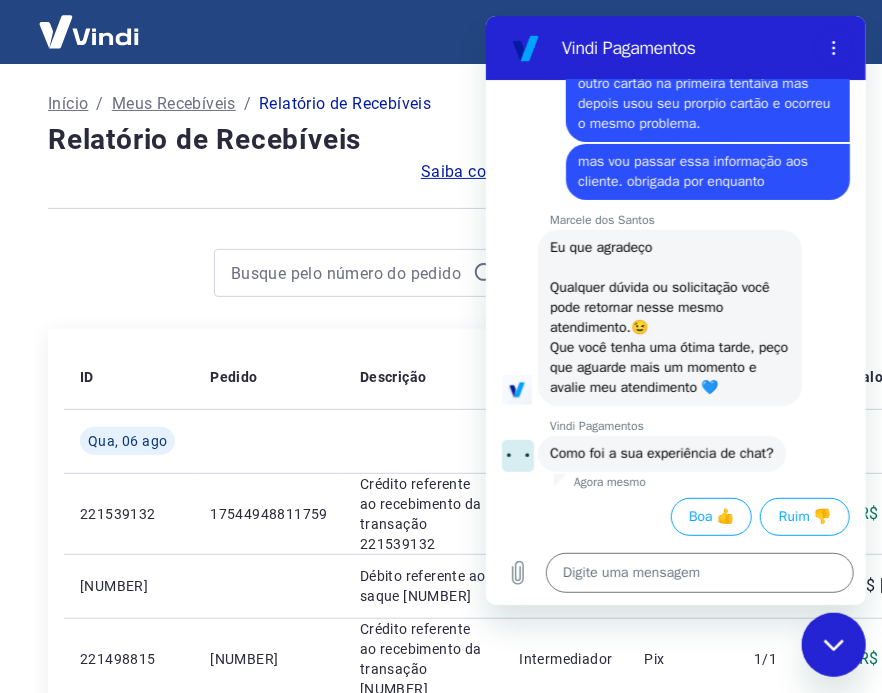 click at bounding box center [833, 644] 